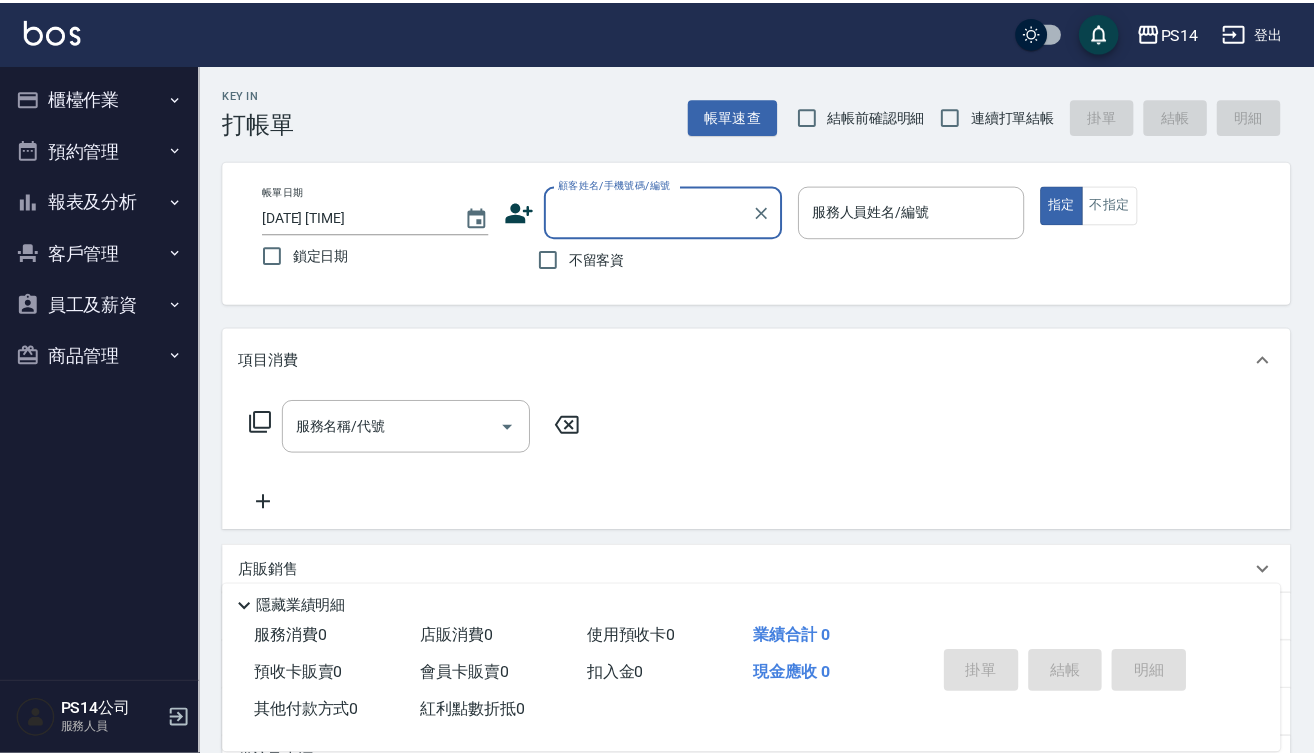 scroll, scrollTop: 0, scrollLeft: 0, axis: both 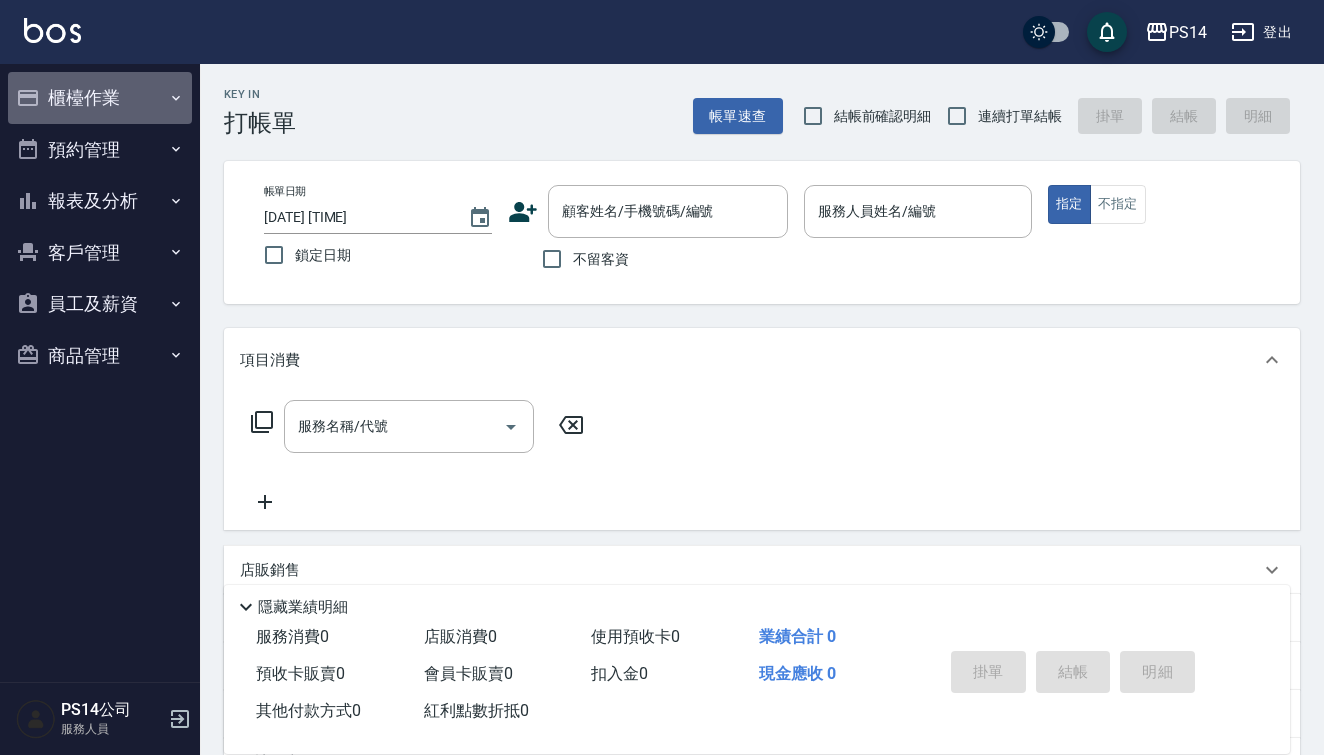 click on "櫃檯作業" at bounding box center [100, 98] 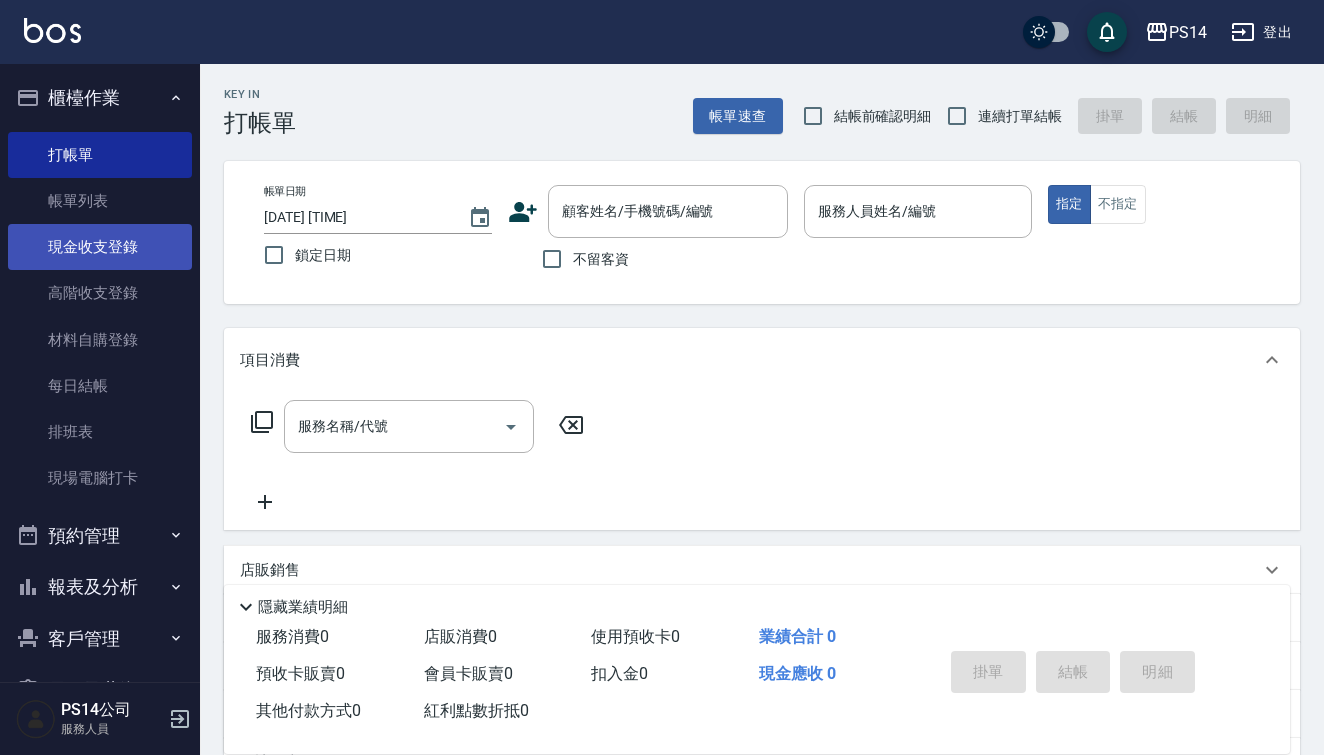 click on "現金收支登錄" at bounding box center (100, 247) 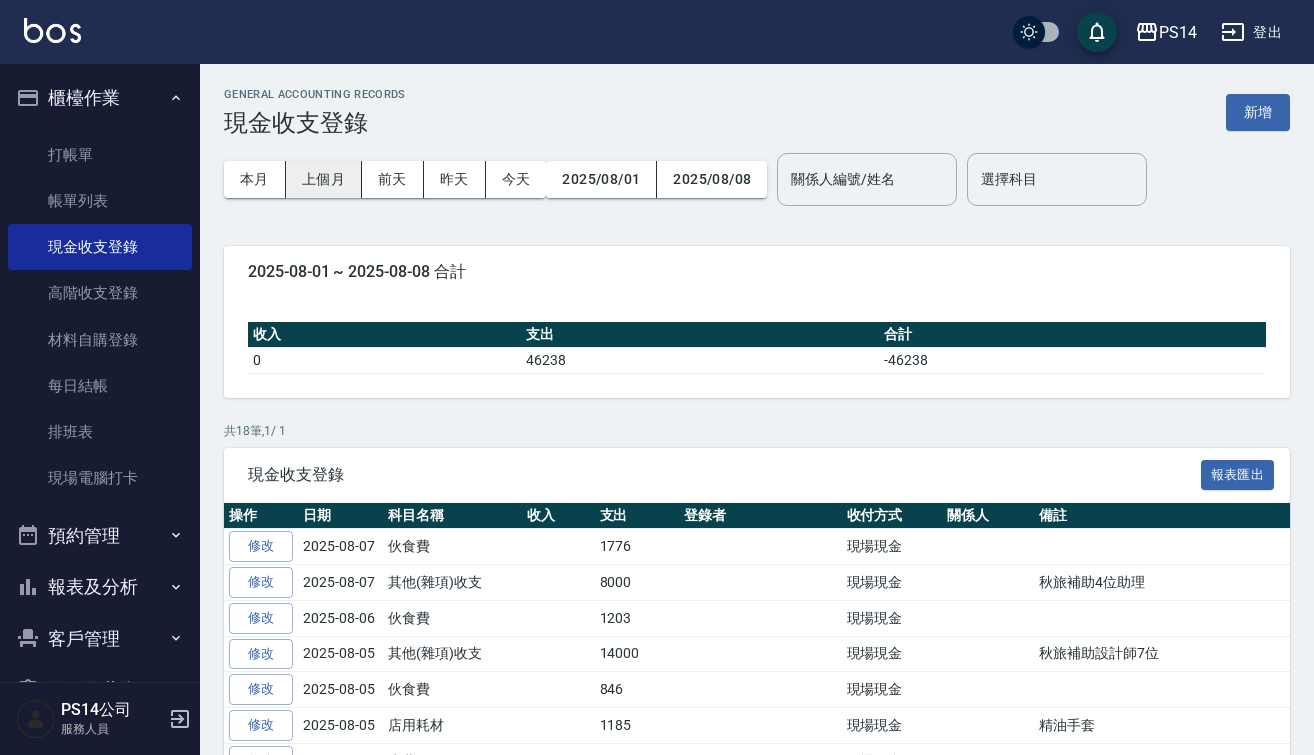 click on "上個月" at bounding box center [324, 179] 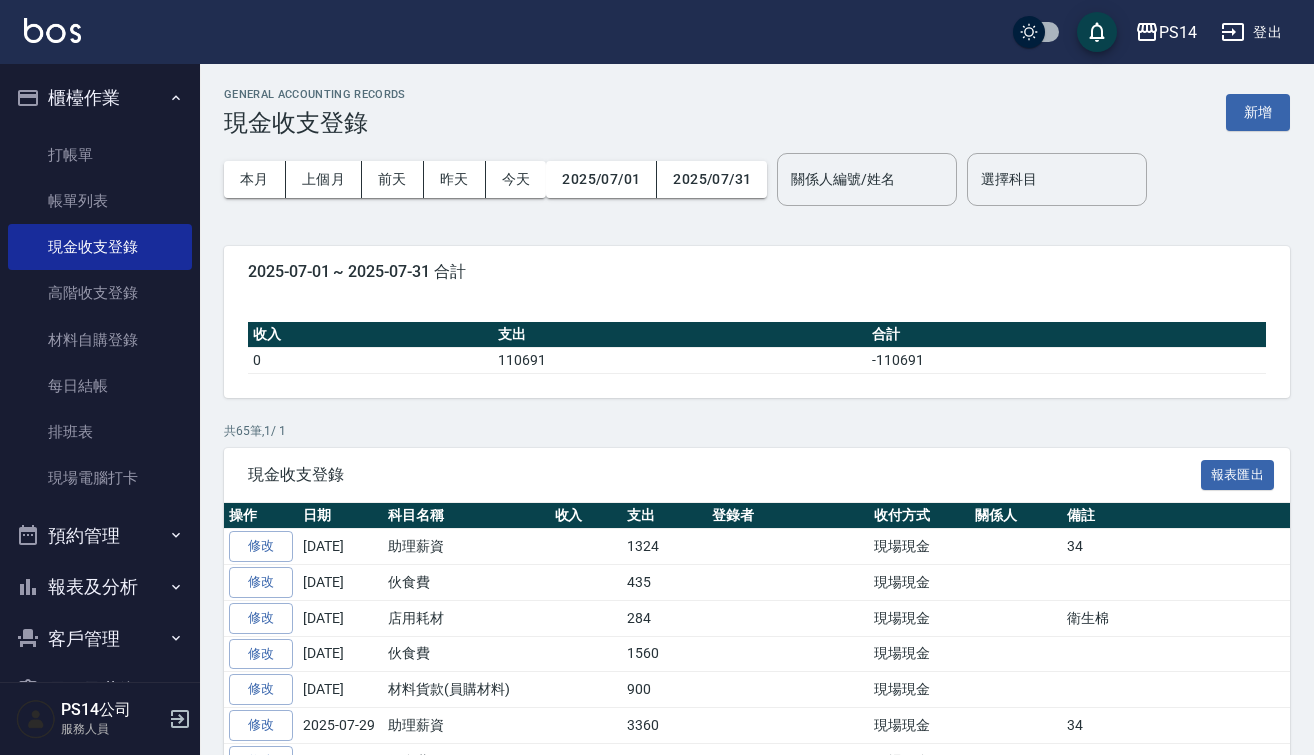 scroll, scrollTop: 248, scrollLeft: 0, axis: vertical 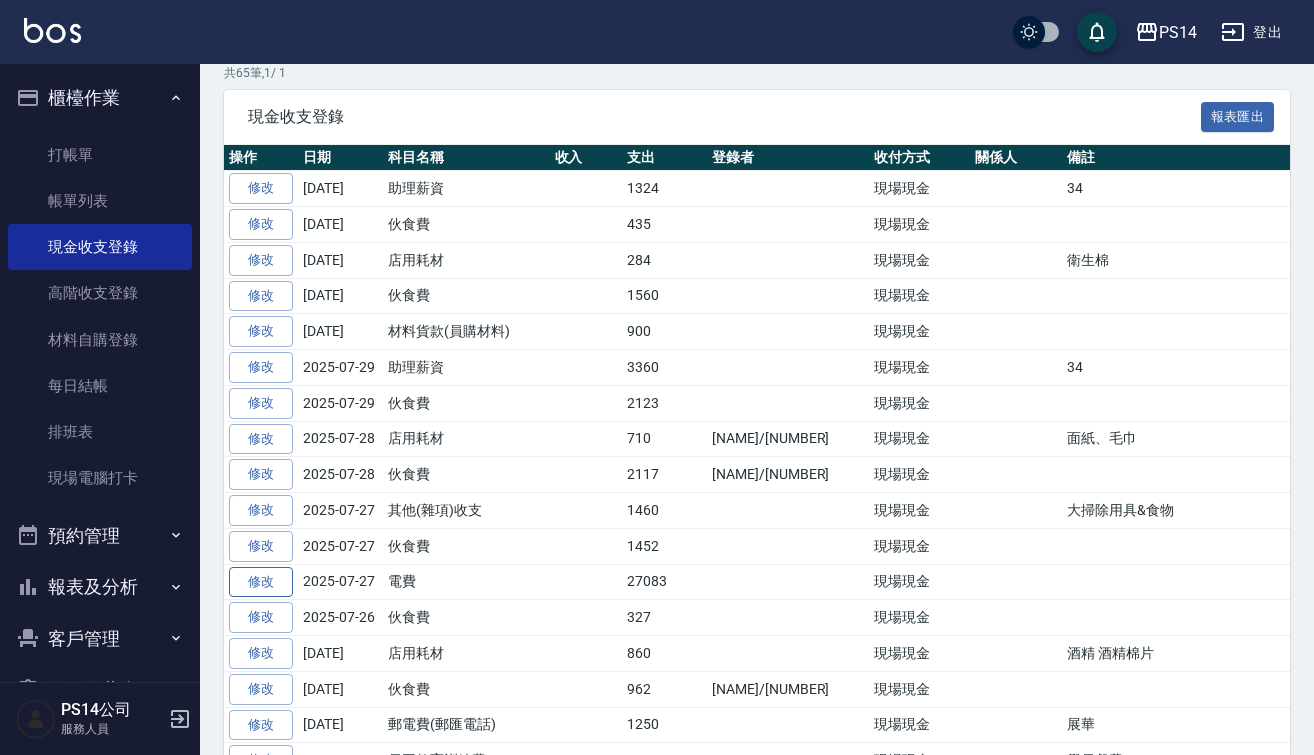 click on "修改" at bounding box center (261, 582) 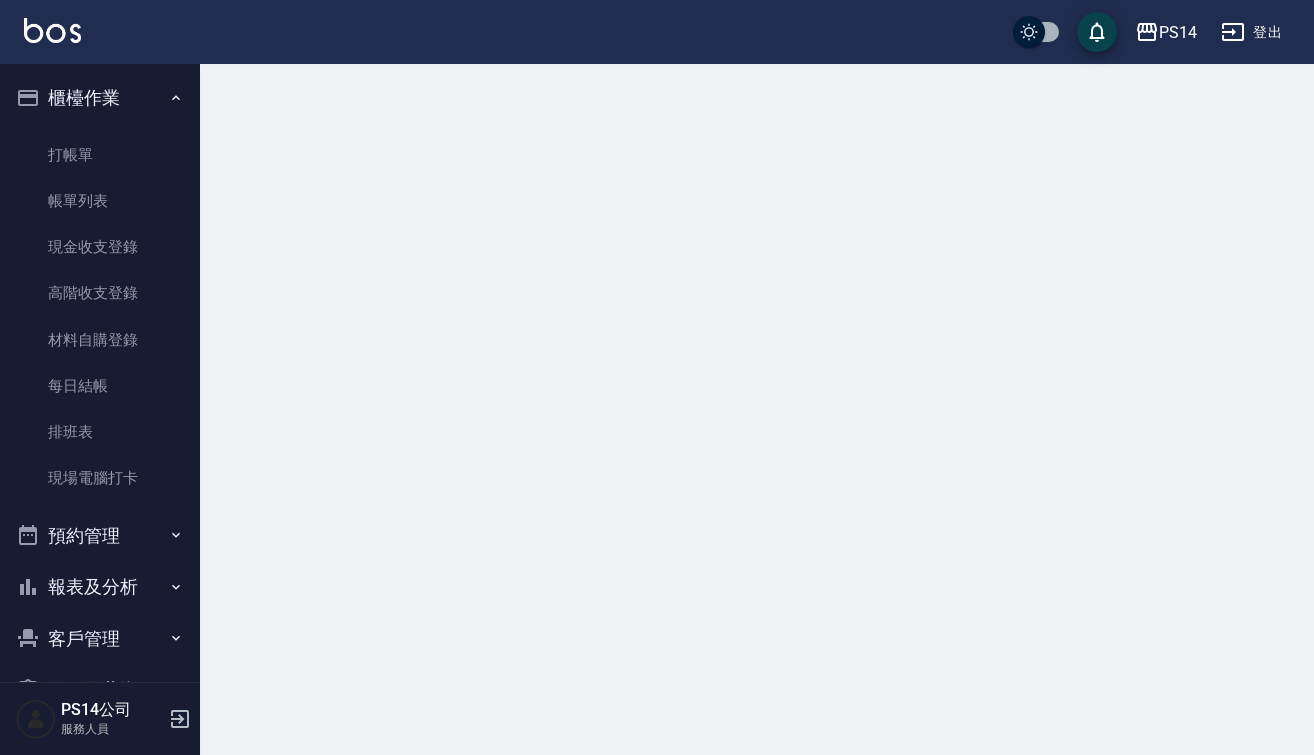 scroll, scrollTop: 0, scrollLeft: 0, axis: both 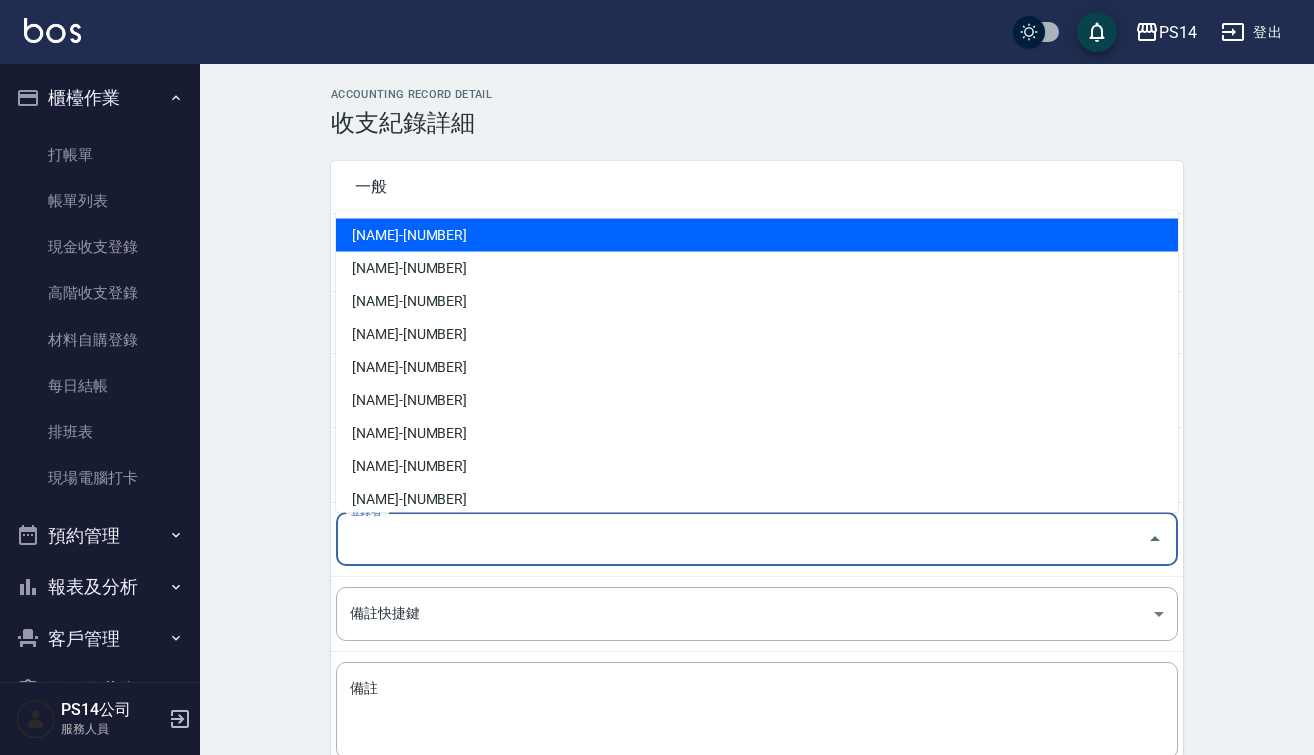 click on "登錄者" at bounding box center [742, 539] 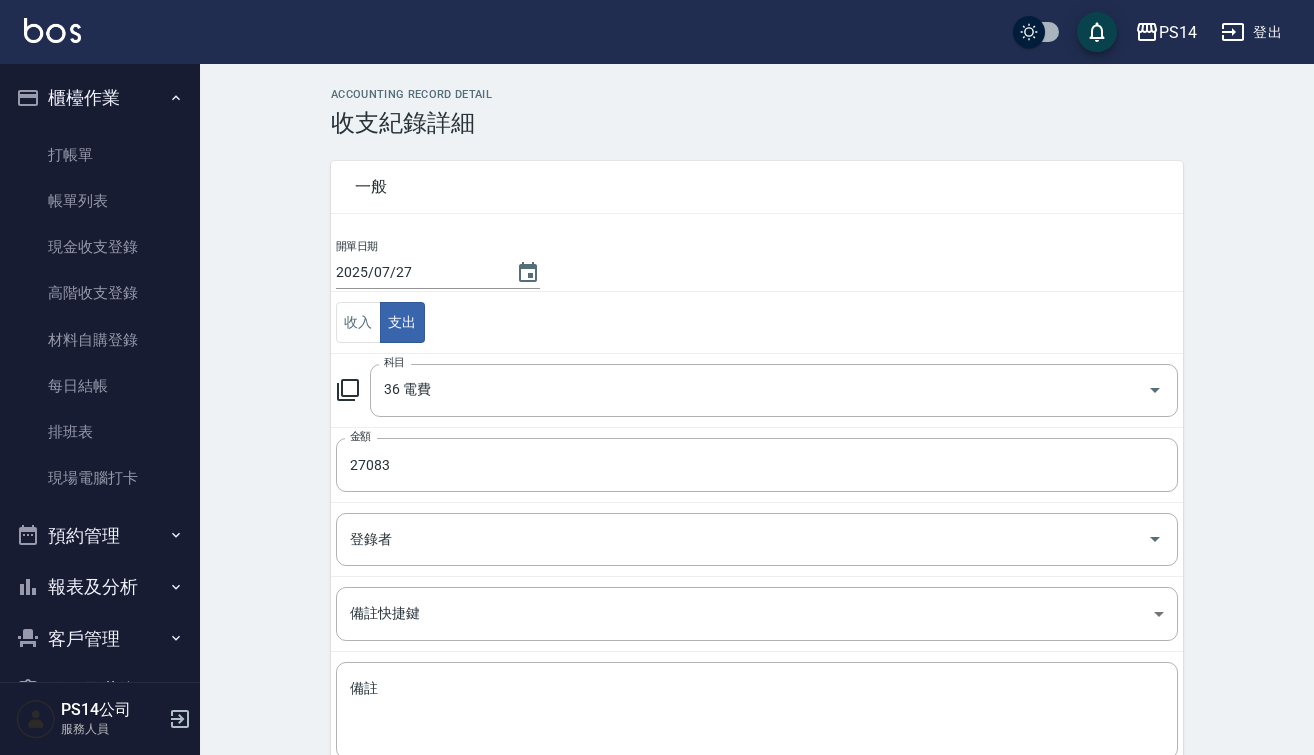 click on "ACCOUNTING RECORD DETAIL 收支紀錄詳細 一般 開單日期 2025/07/27 收入 支出 科目 36 電費 科目 金額 27083 金額 登錄者 登錄者 備註快捷鍵 ​ 備註快捷鍵 備註 x 備註 儲存 刪除" at bounding box center (757, 471) 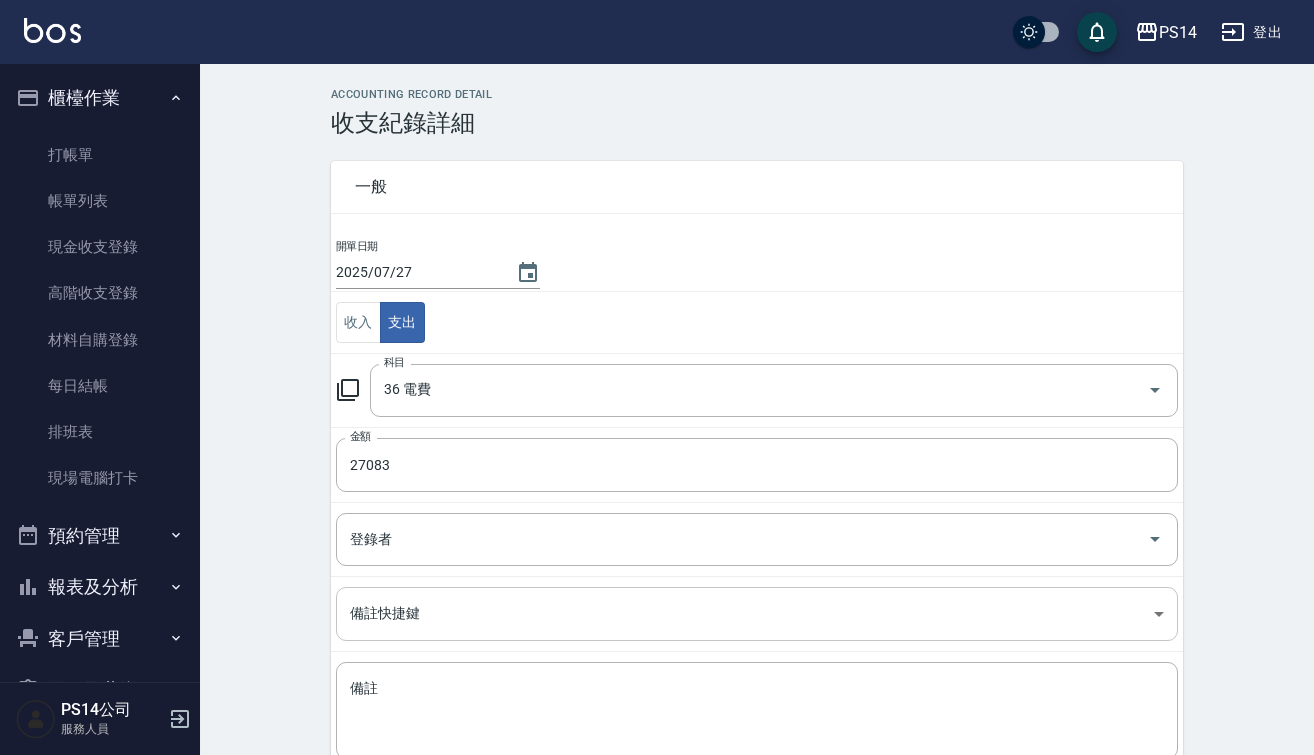 click on "PS14 登出 櫃檯作業 打帳單 帳單列表 現金收支登錄 高階收支登錄 材料自購登錄 每日結帳 排班表 現場電腦打卡 預約管理 預約管理 單日預約紀錄 單週預約紀錄 報表及分析 報表目錄 店家日報表 互助日報表 互助月報表 互助點數明細 全店業績分析表 設計師日報表 設計師業績分析表 店販抽成明細 費用分析表 客戶管理 客戶列表 卡券管理 入金管理 員工及薪資 員工列表 商品管理 商品分類設定 商品列表 PS14公司 服務人員 ACCOUNTING RECORD DETAIL 收支紀錄詳細 一般 開單日期 2025/07/27 收入 支出 科目 36 電費 科目 金額 27083 金額 登錄者 登錄者 備註快捷鍵 ​ 備註快捷鍵 備註 x 備註 儲存 刪除" at bounding box center [657, 427] 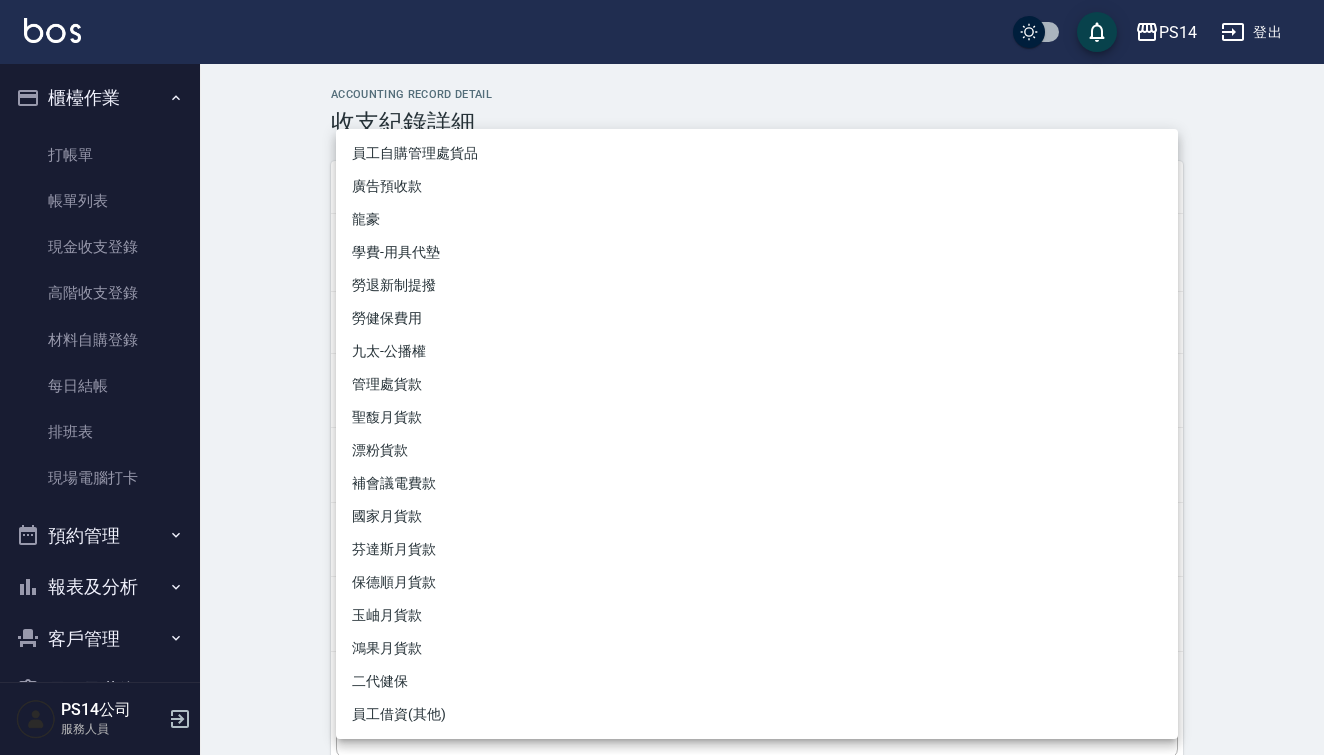 click at bounding box center [662, 377] 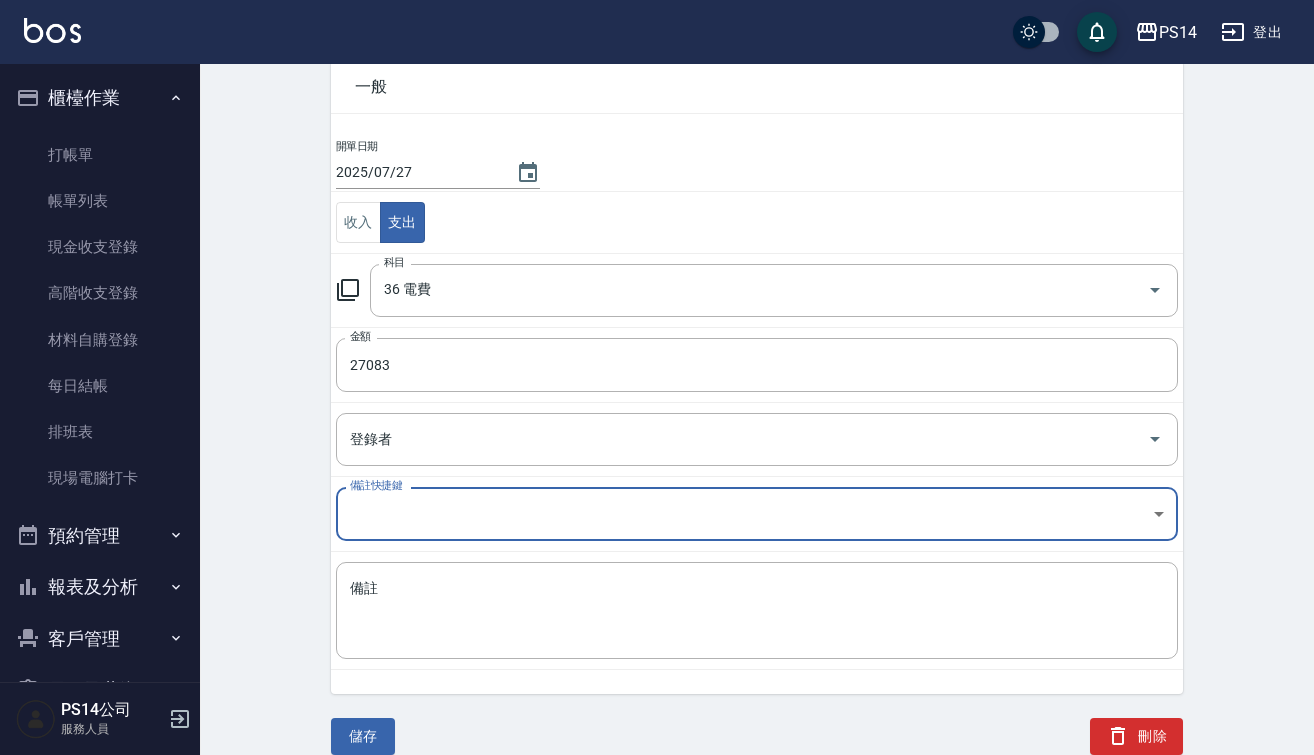 scroll, scrollTop: 99, scrollLeft: 0, axis: vertical 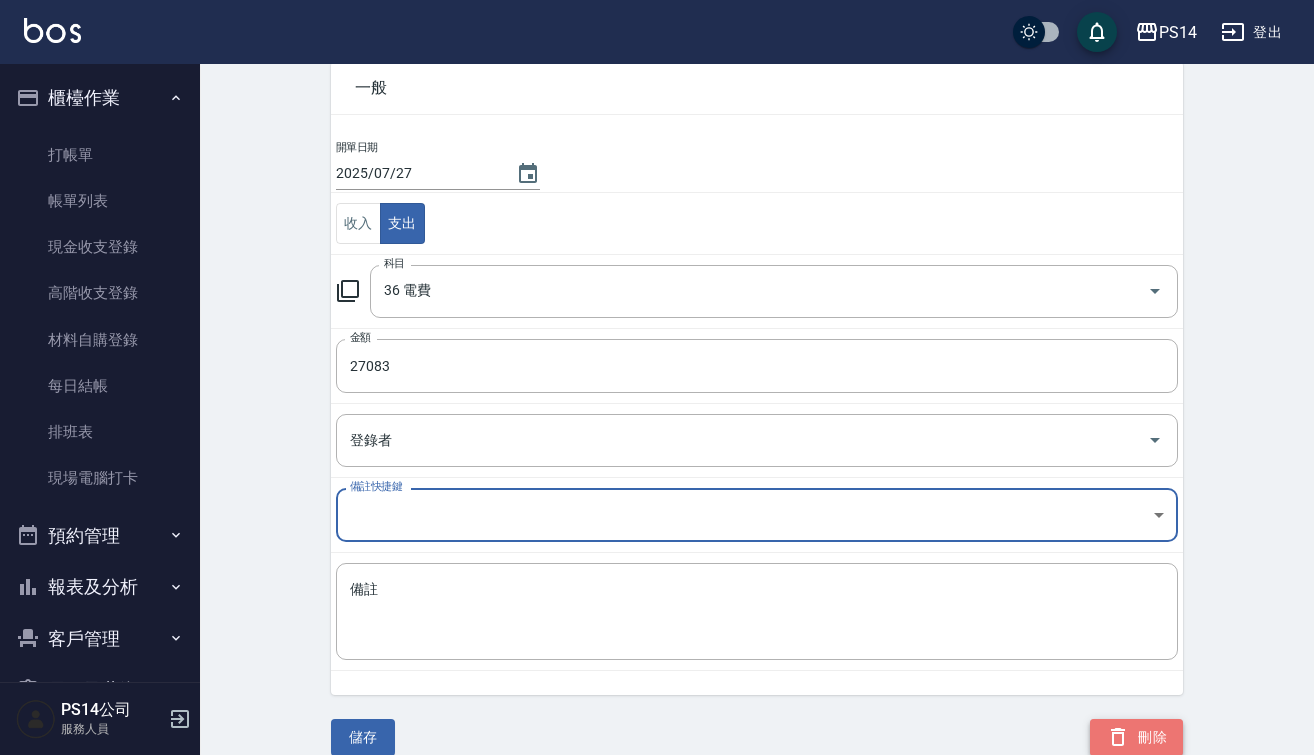 click 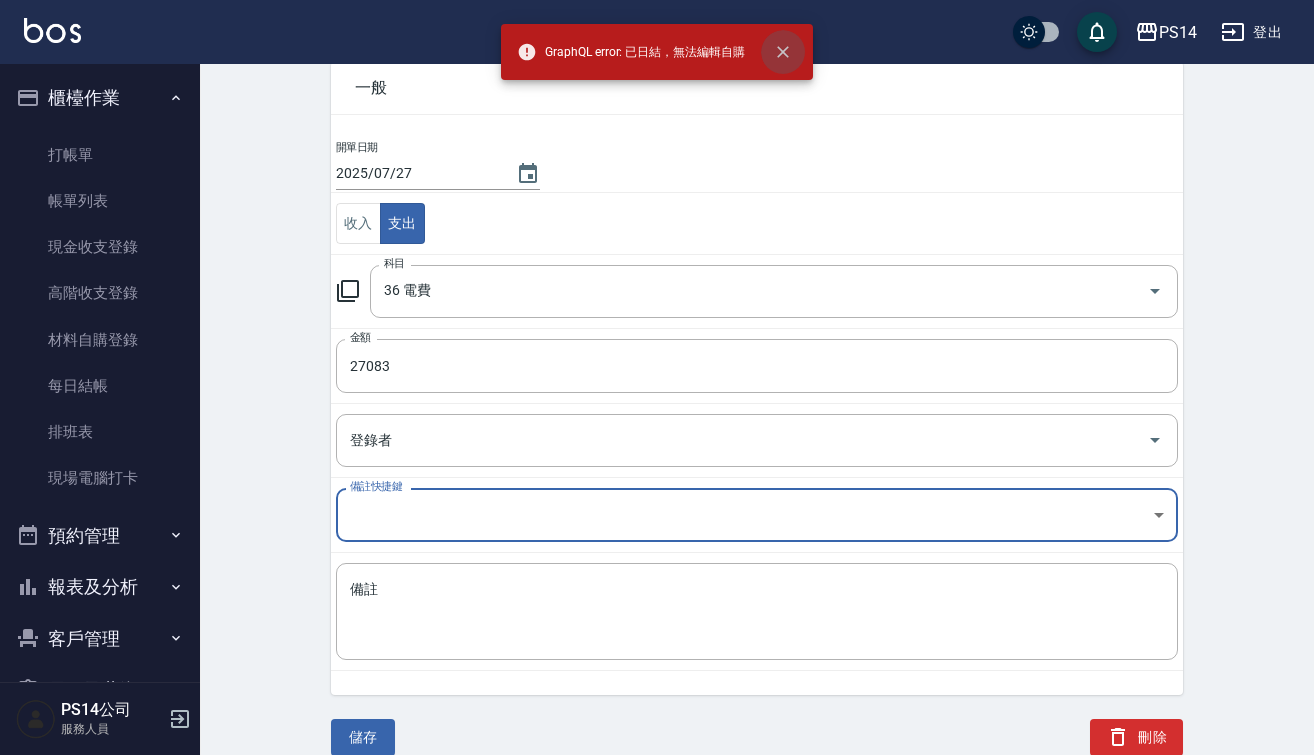 click 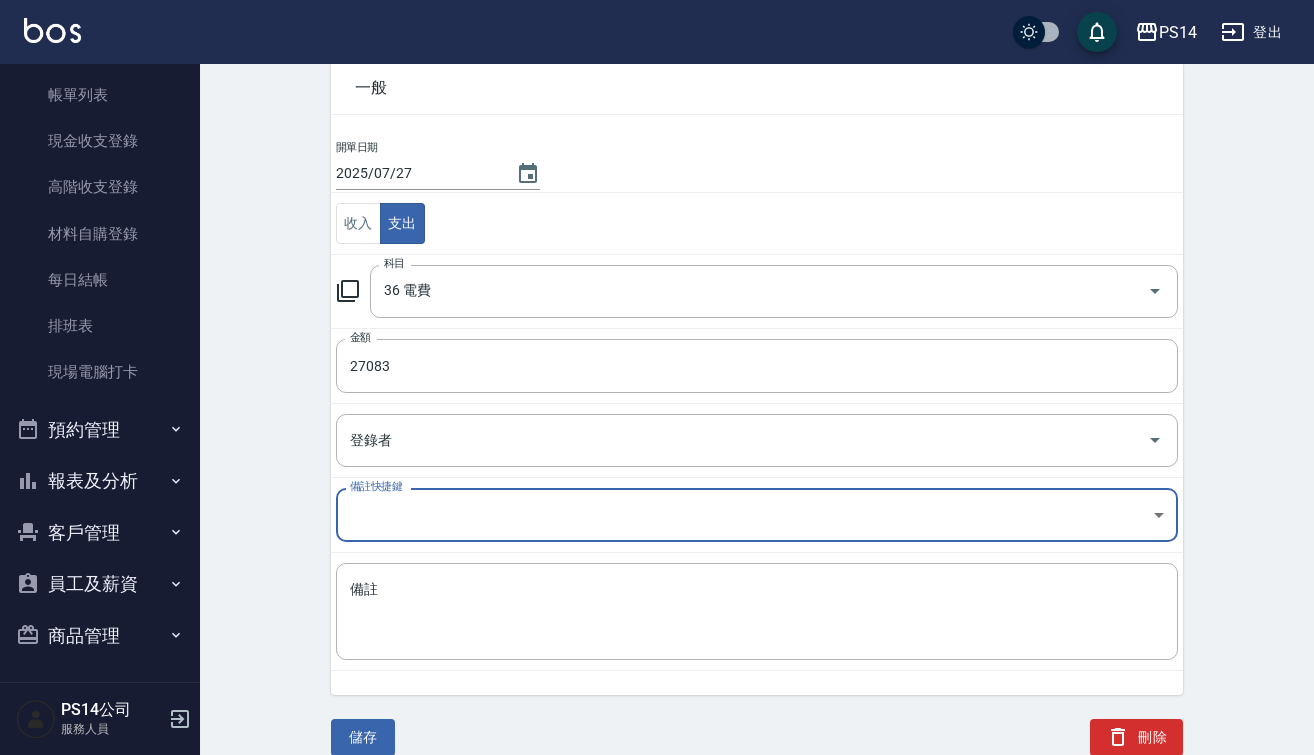 scroll, scrollTop: 104, scrollLeft: 0, axis: vertical 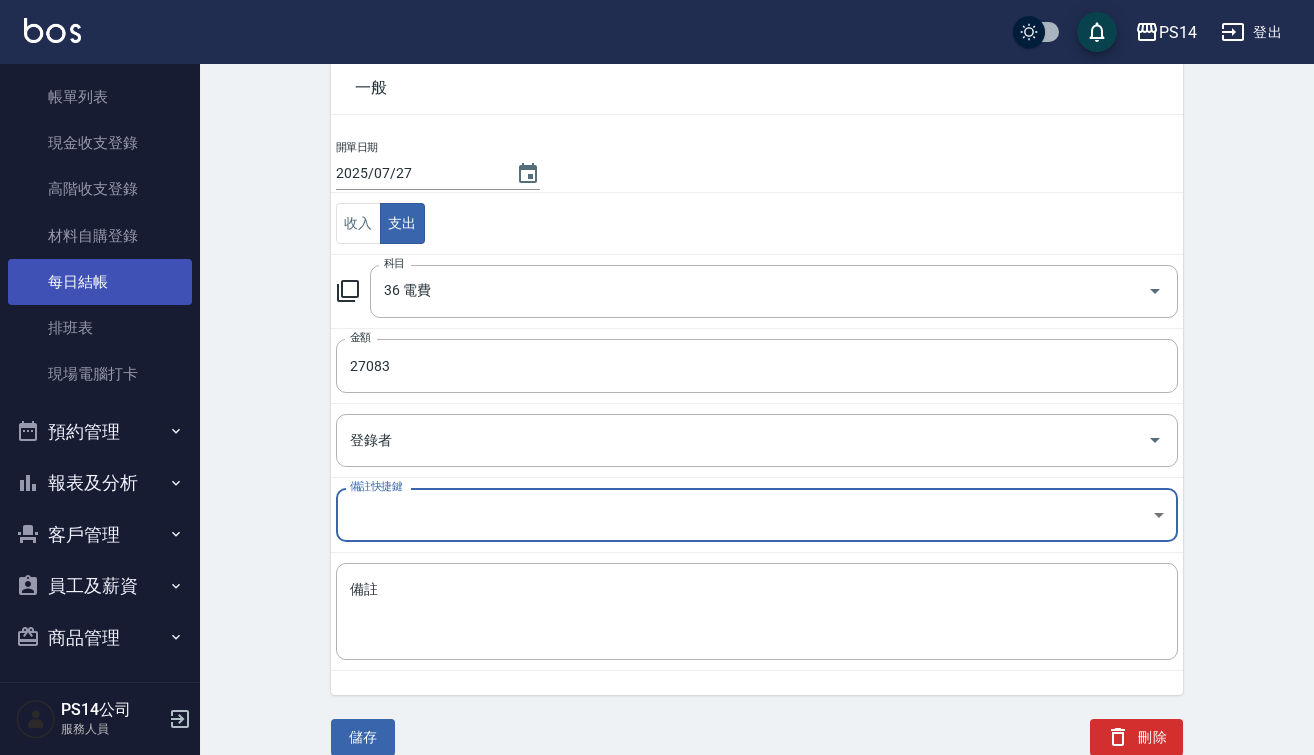 click on "每日結帳" at bounding box center [100, 282] 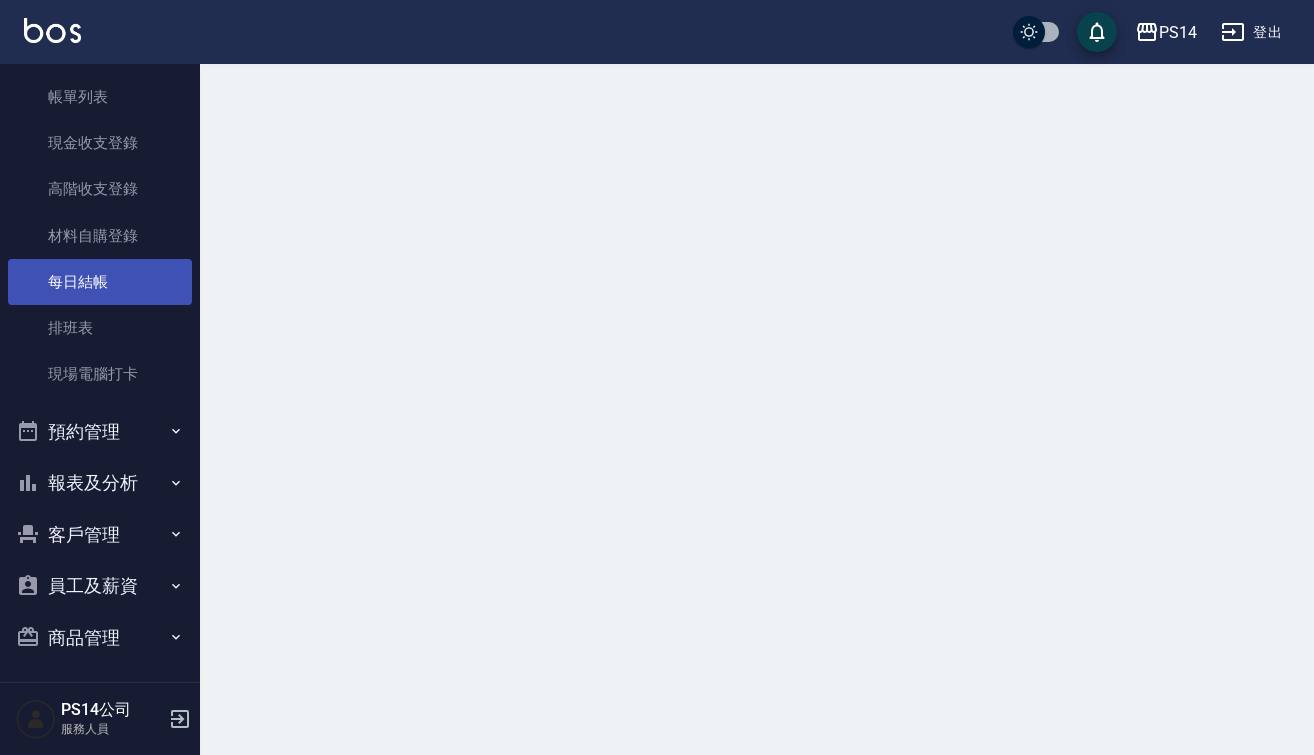 scroll, scrollTop: 0, scrollLeft: 0, axis: both 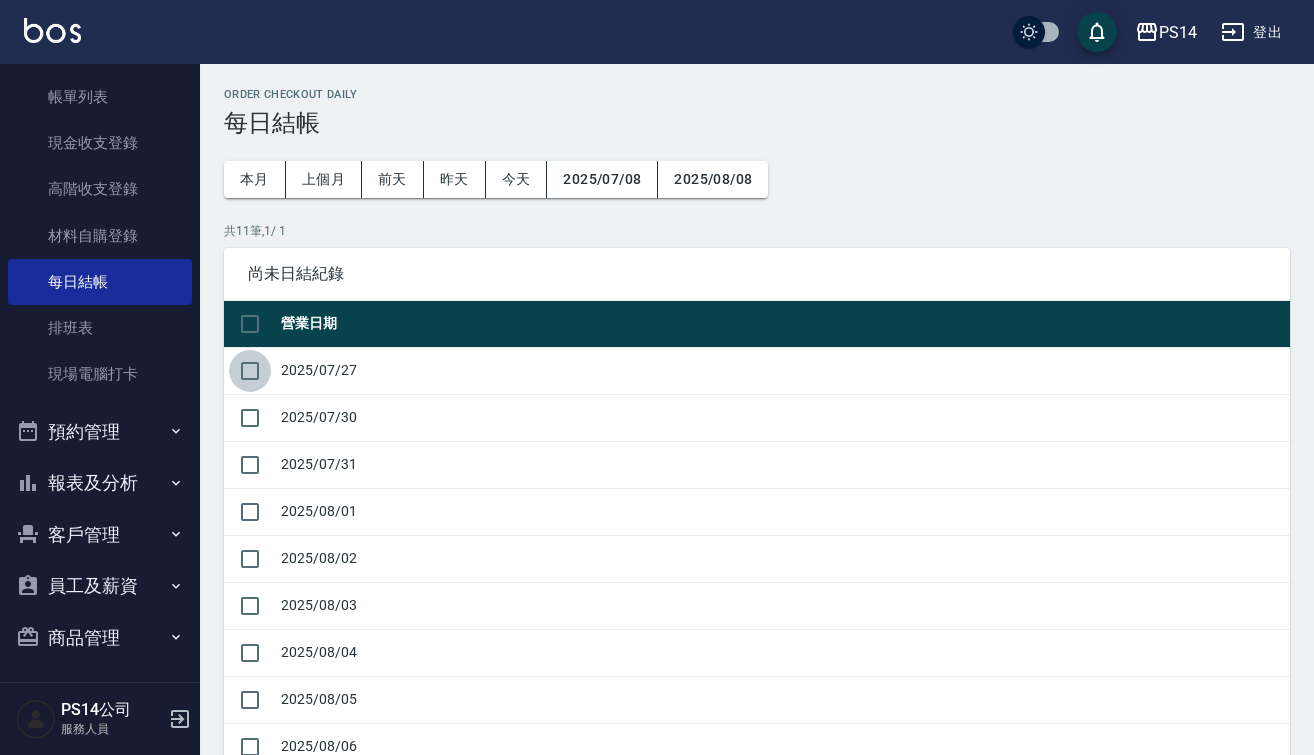 click at bounding box center [250, 371] 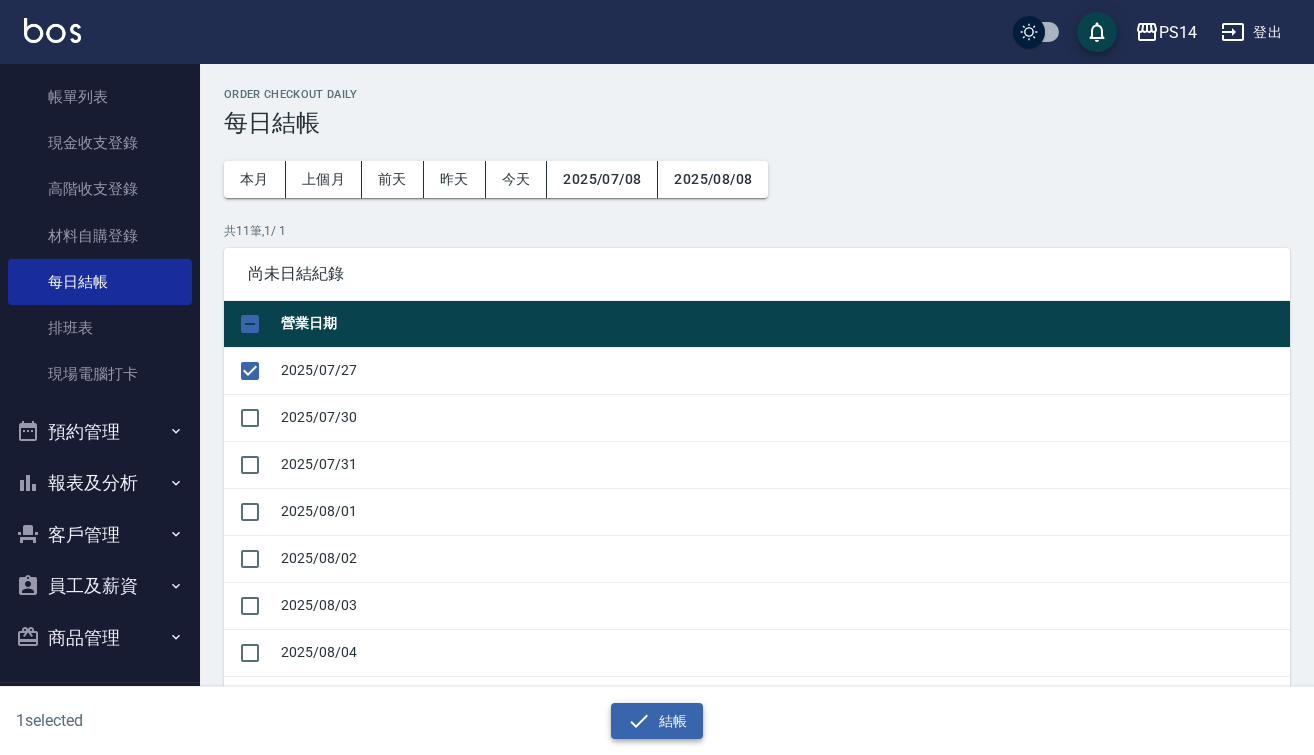 click on "結帳" at bounding box center [657, 721] 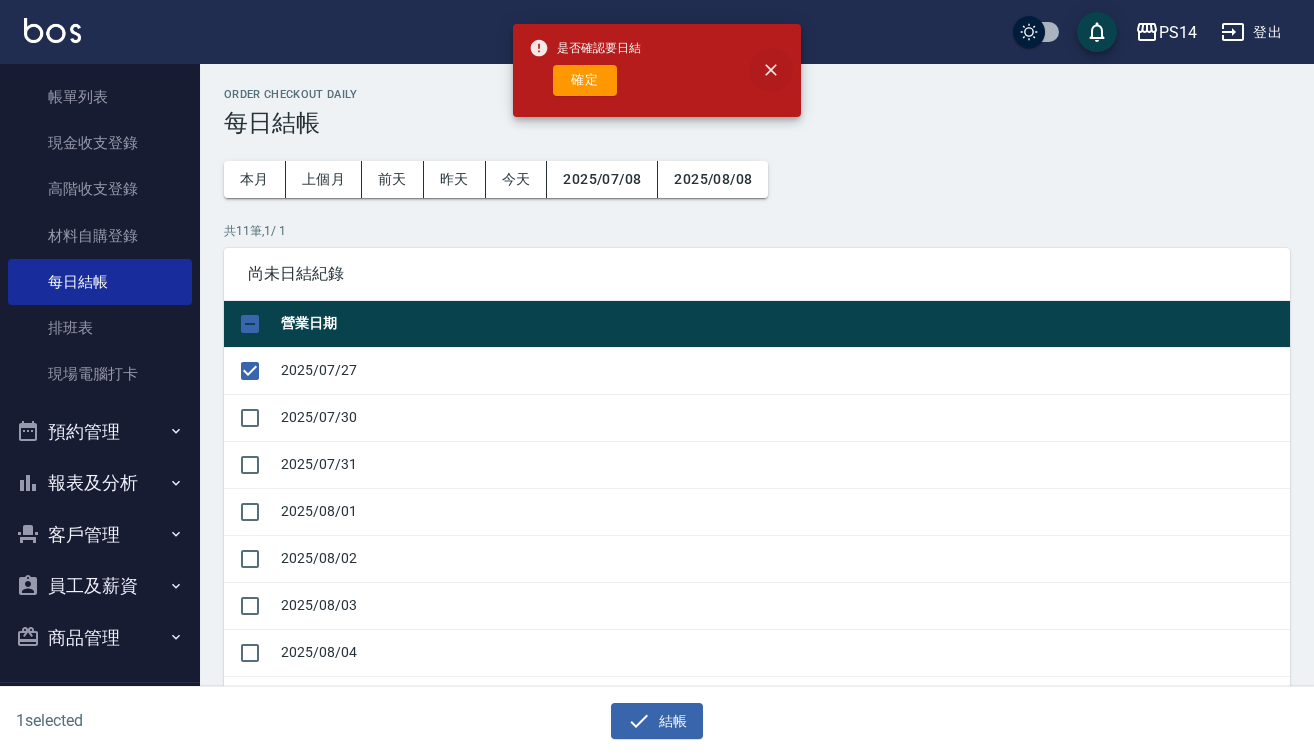 click 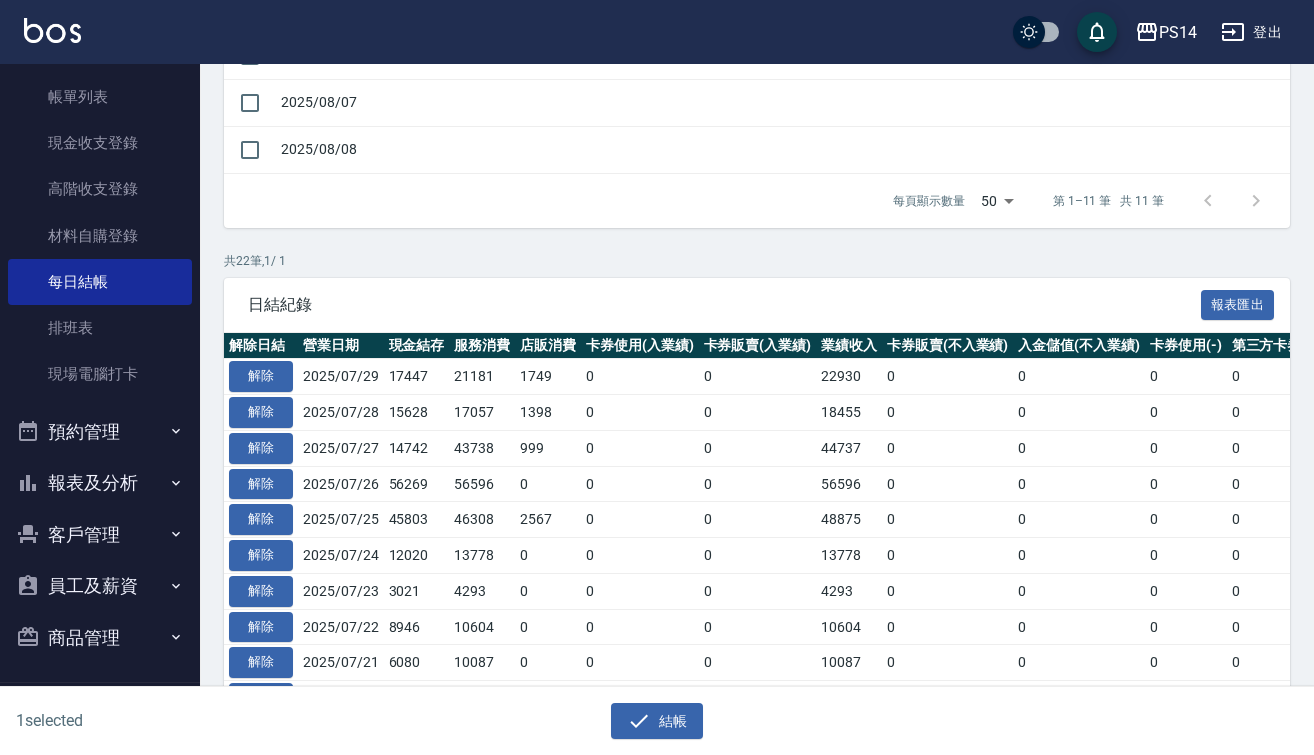 scroll, scrollTop: 79, scrollLeft: 0, axis: vertical 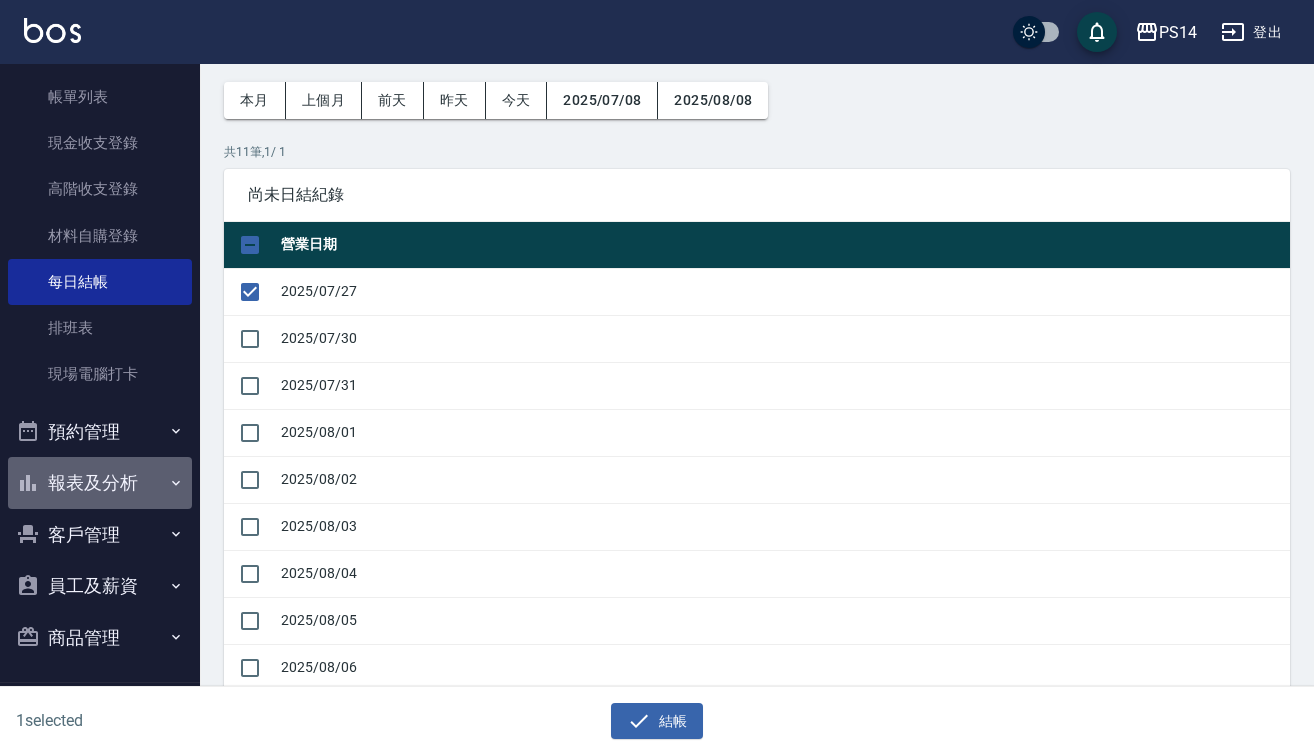 click on "報表及分析" at bounding box center [100, 483] 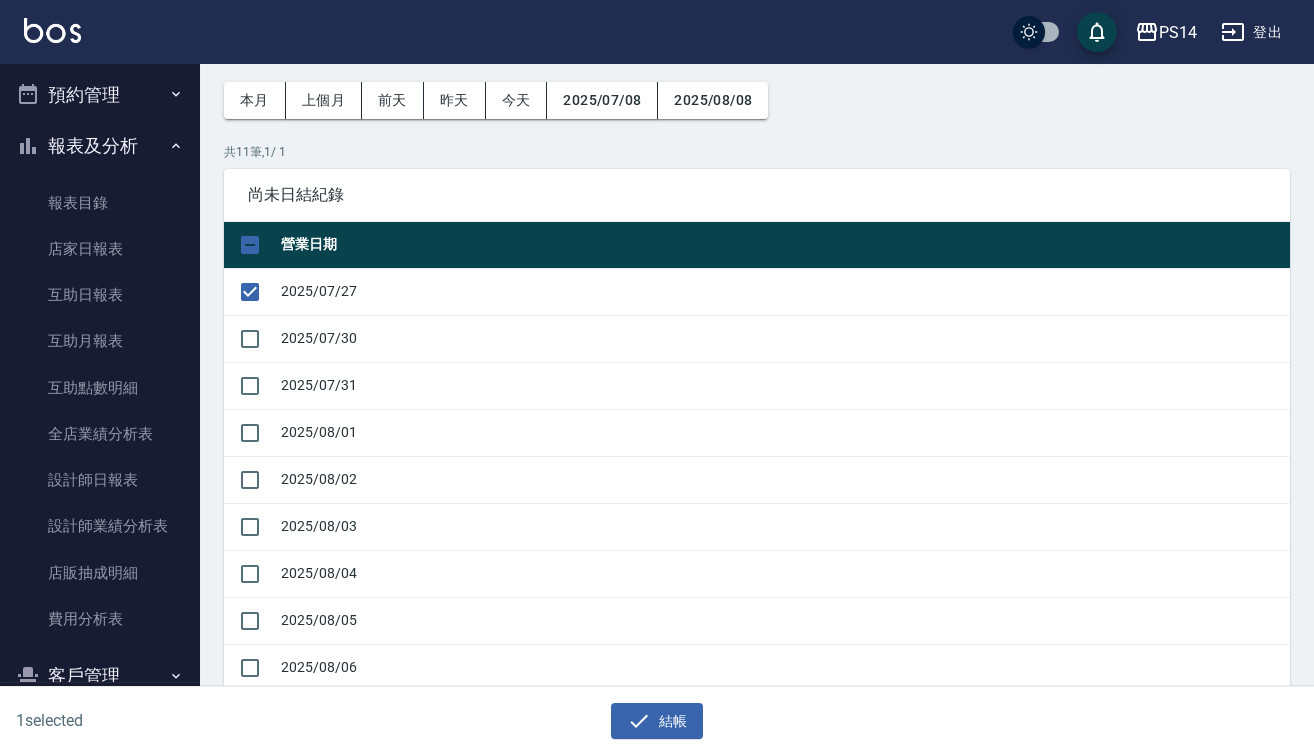 scroll, scrollTop: 580, scrollLeft: 0, axis: vertical 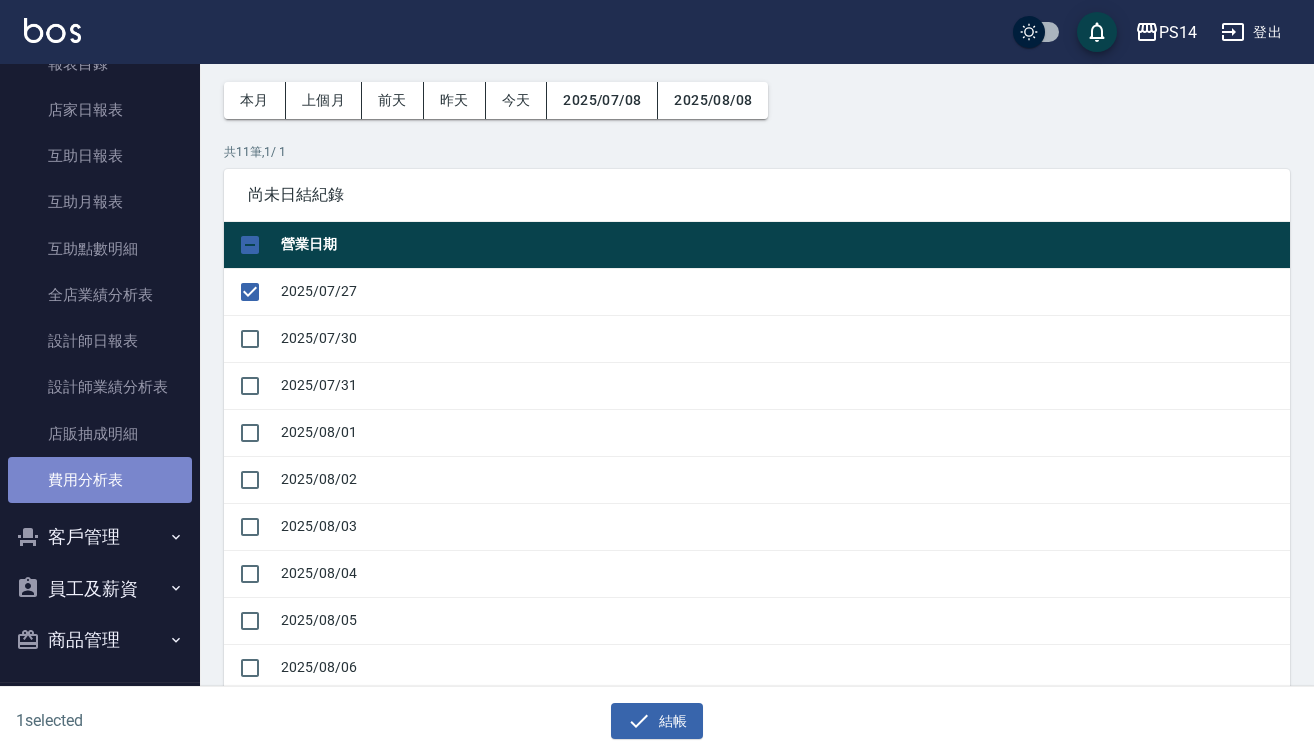 click on "費用分析表" at bounding box center [100, 480] 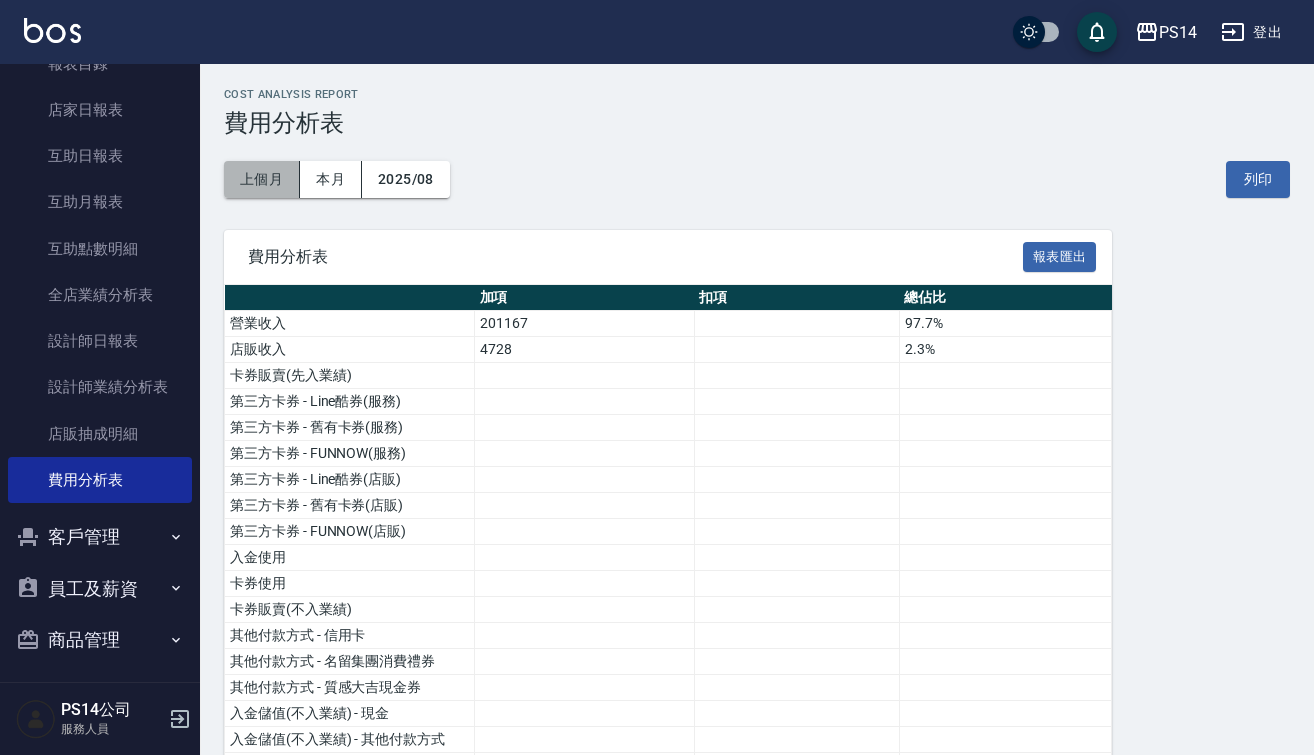 click on "上個月" at bounding box center (262, 179) 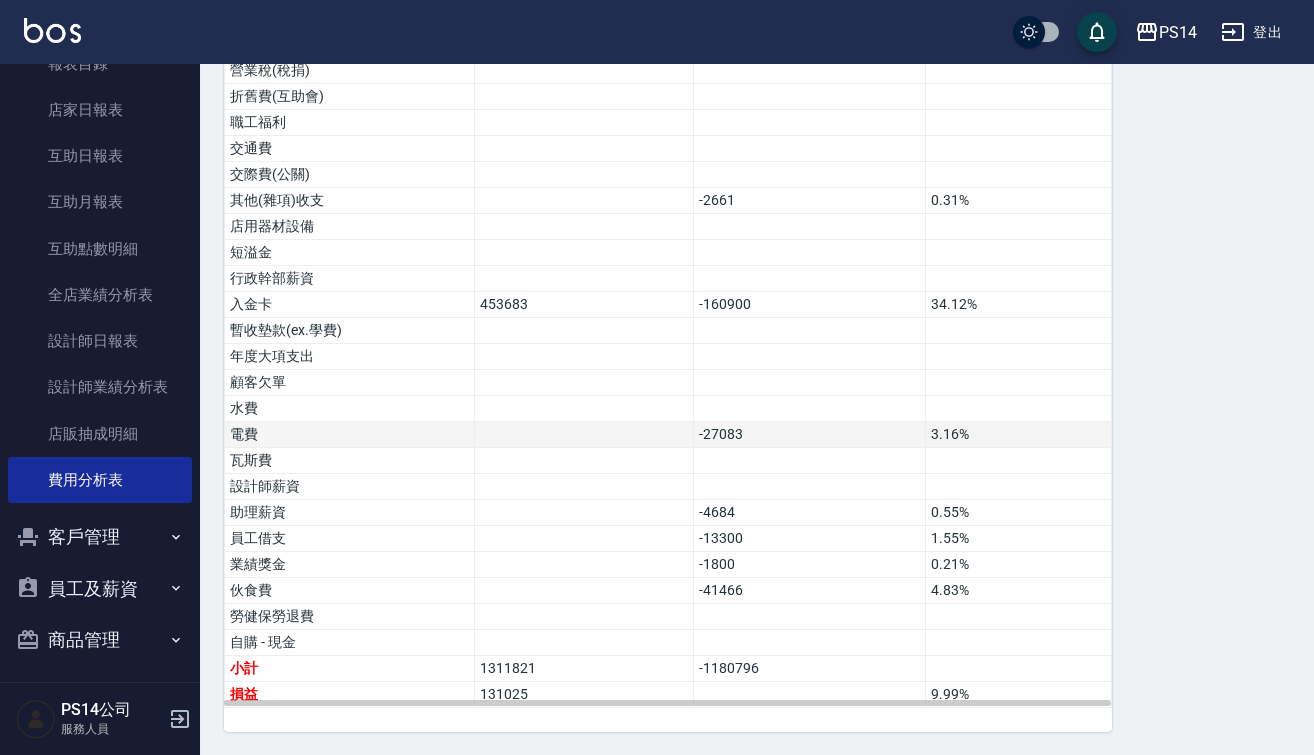 scroll, scrollTop: 939, scrollLeft: 0, axis: vertical 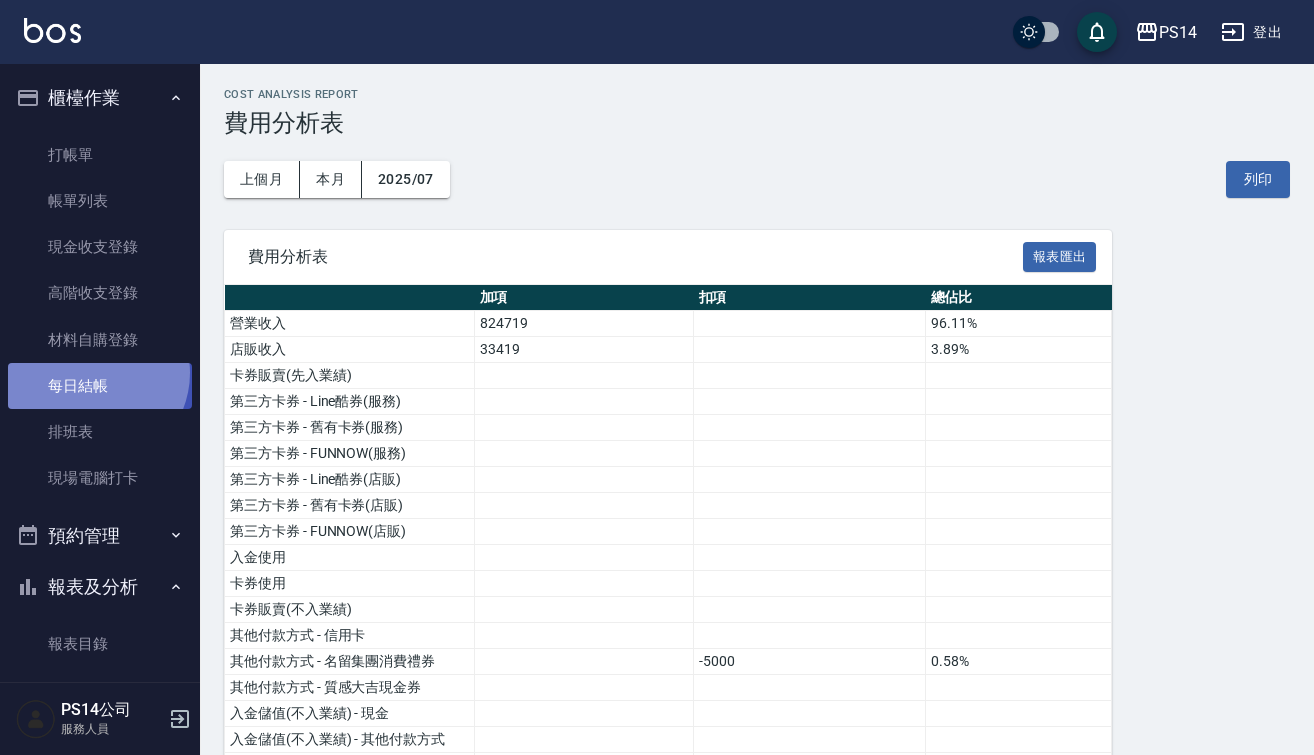 click on "每日結帳" at bounding box center [100, 386] 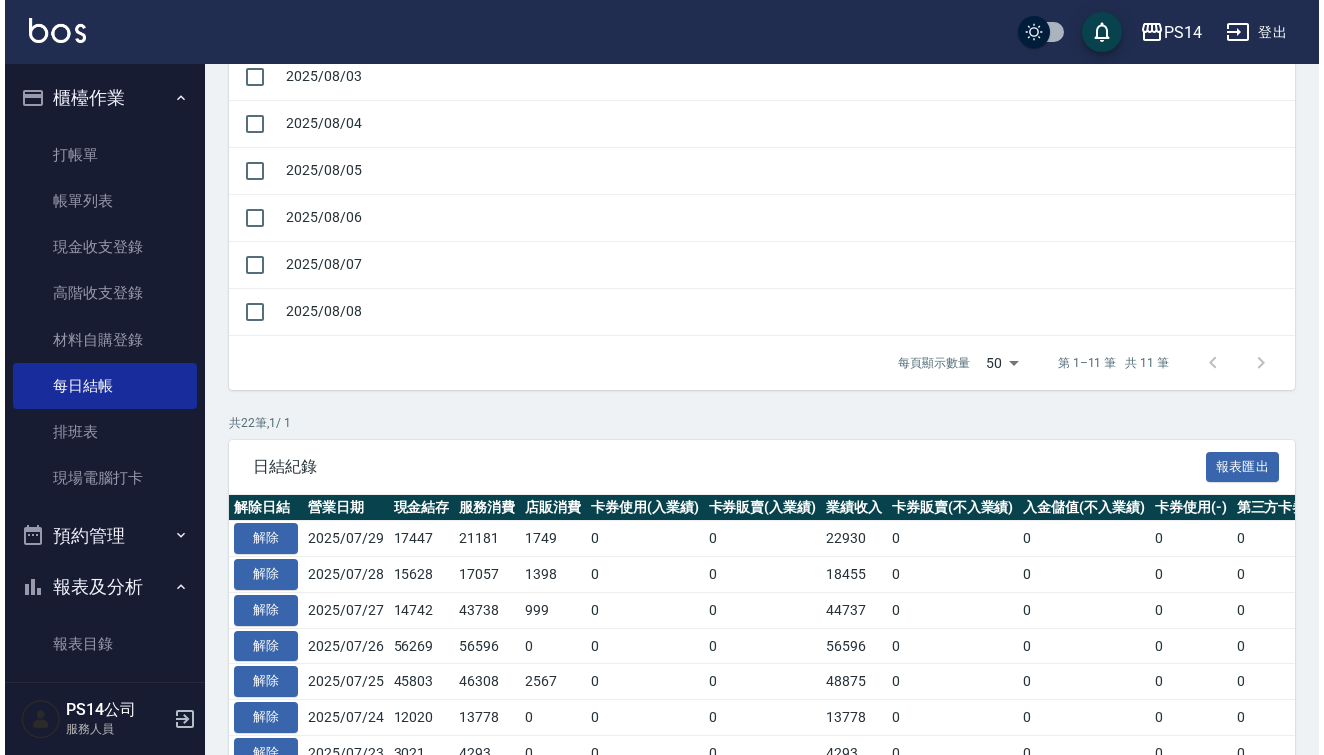 scroll, scrollTop: 783, scrollLeft: 0, axis: vertical 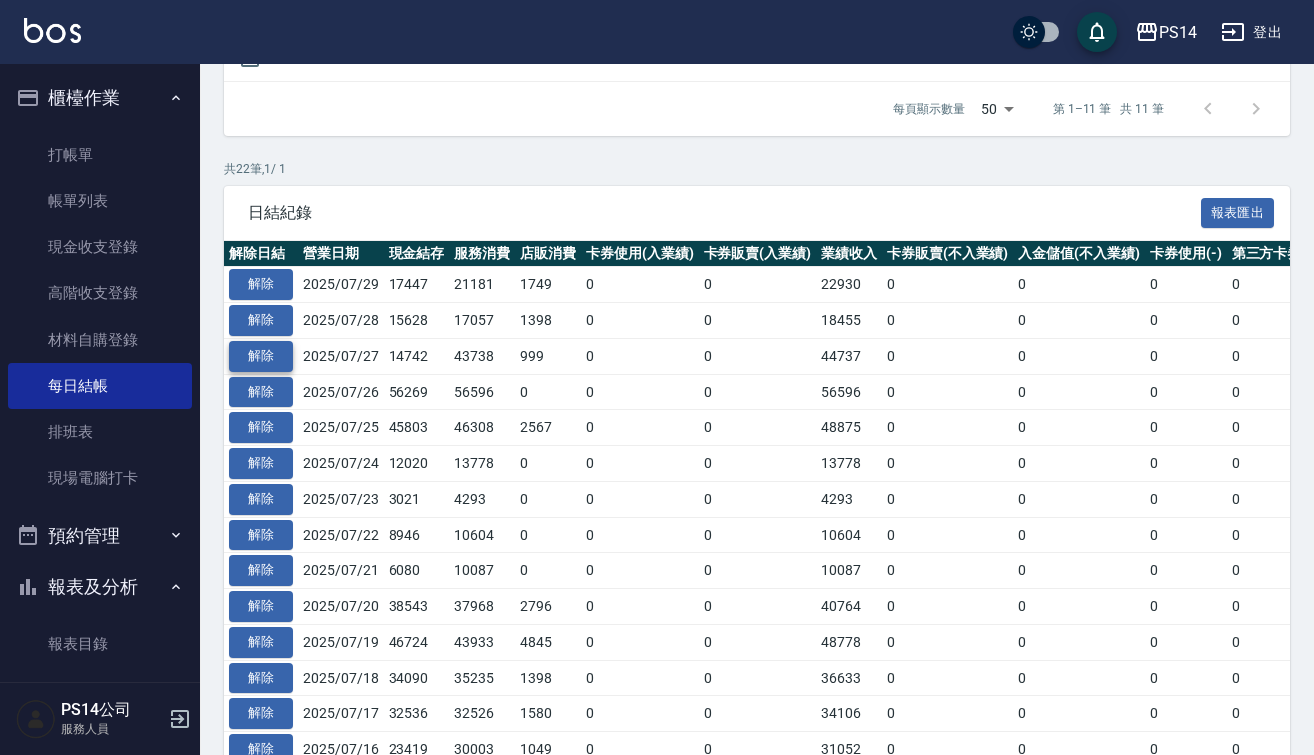 click on "解除" at bounding box center [261, 356] 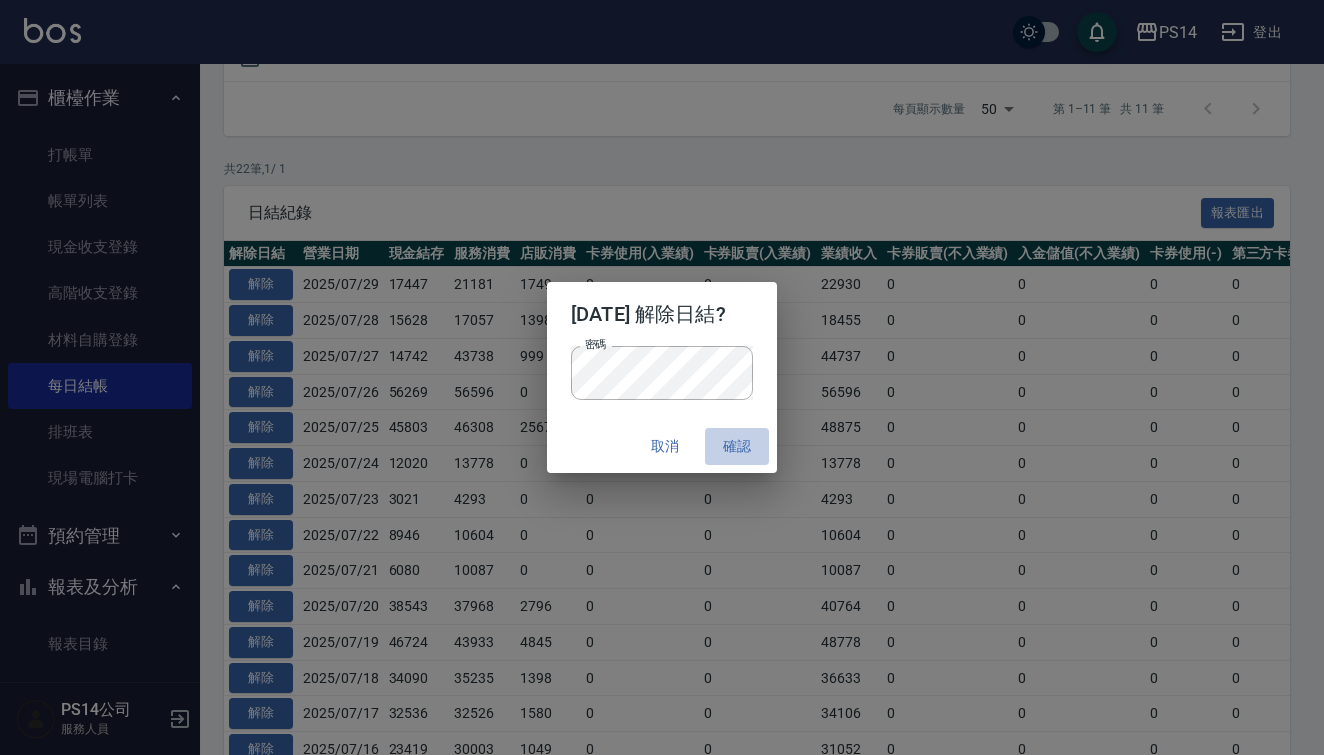 click on "確認" at bounding box center [737, 446] 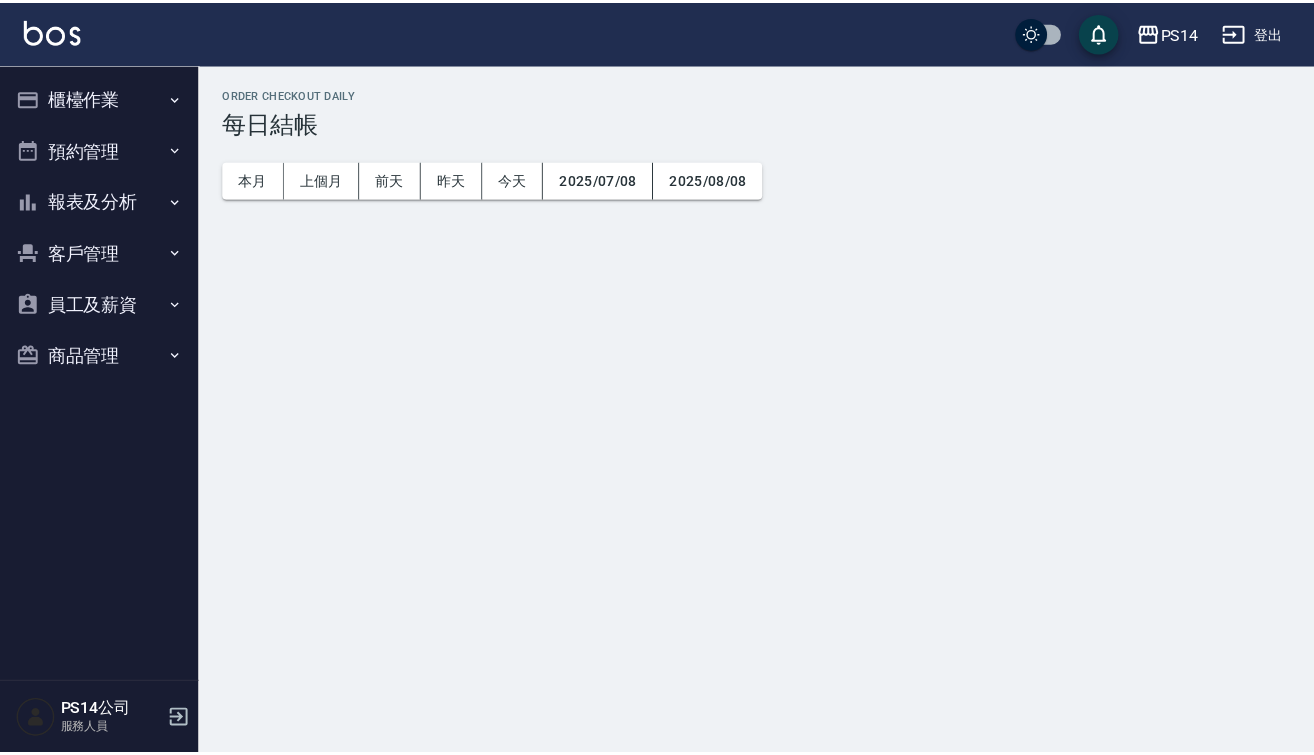 scroll, scrollTop: 0, scrollLeft: 0, axis: both 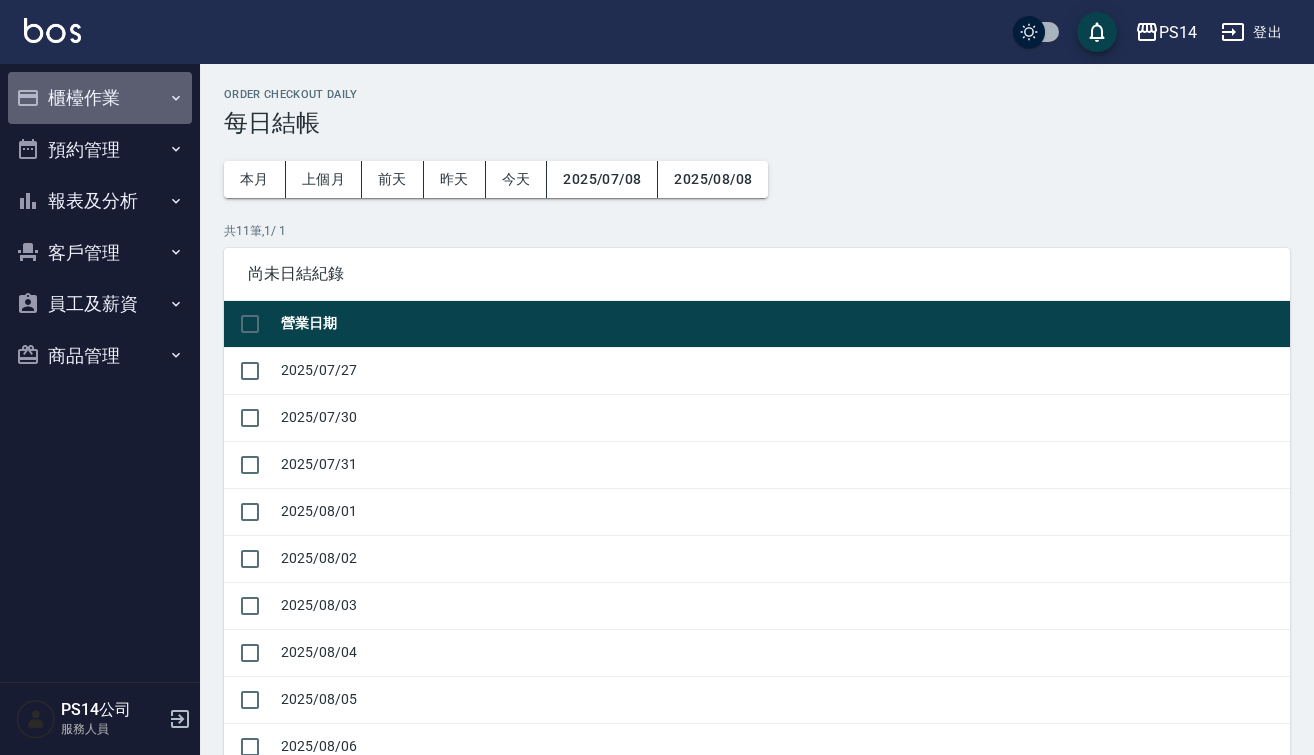 click on "櫃檯作業" at bounding box center [100, 98] 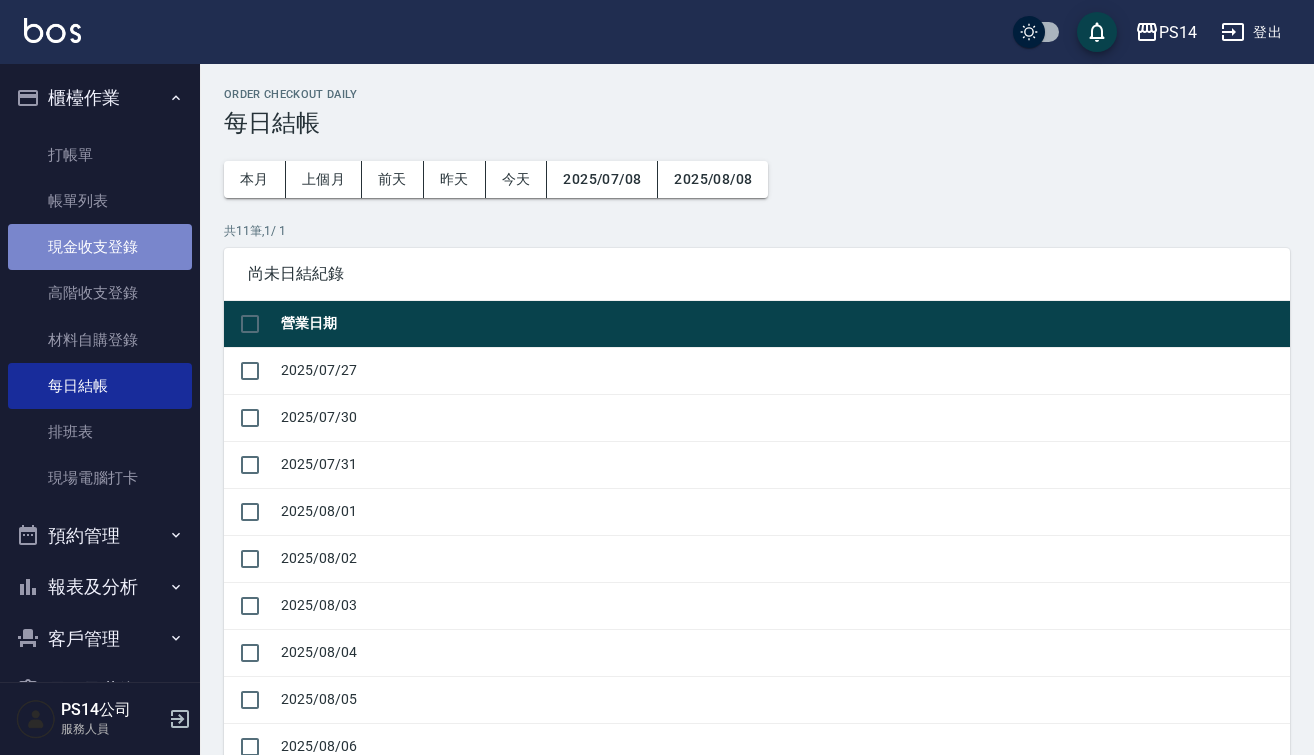 click on "現金收支登錄" at bounding box center [100, 247] 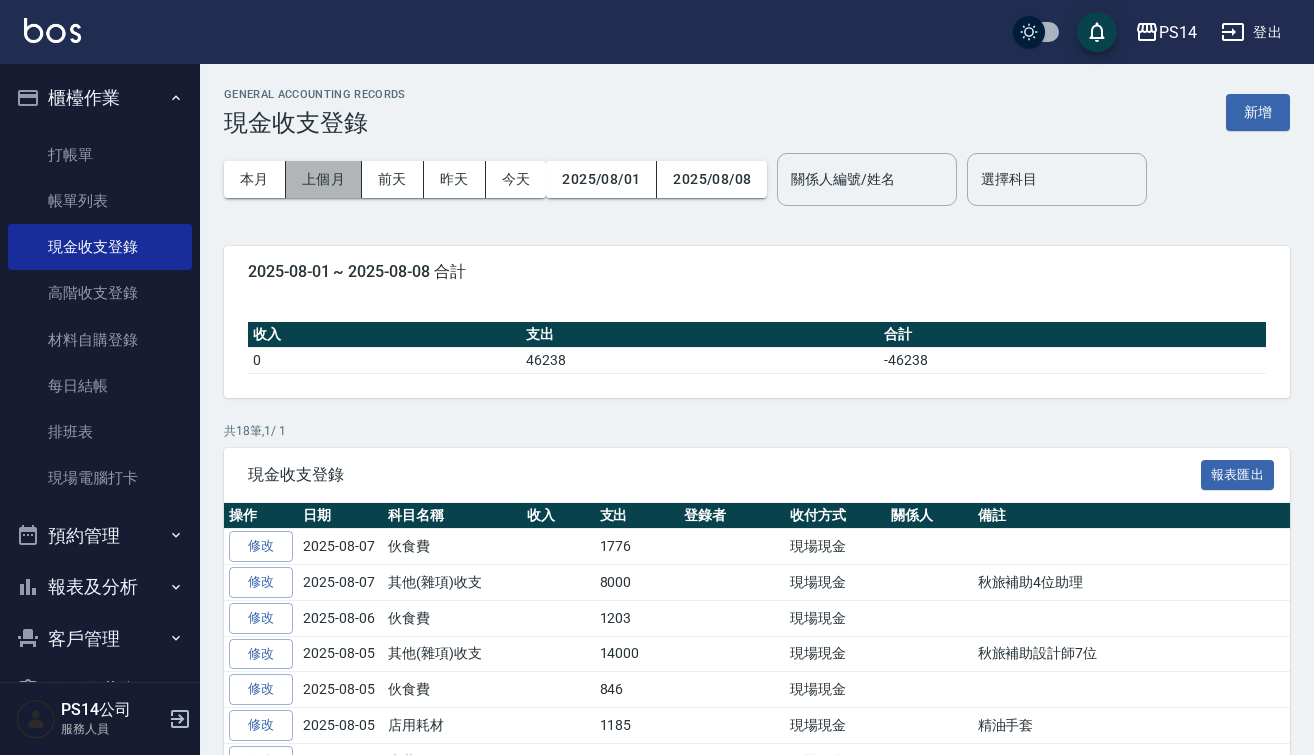 click on "上個月" at bounding box center (324, 179) 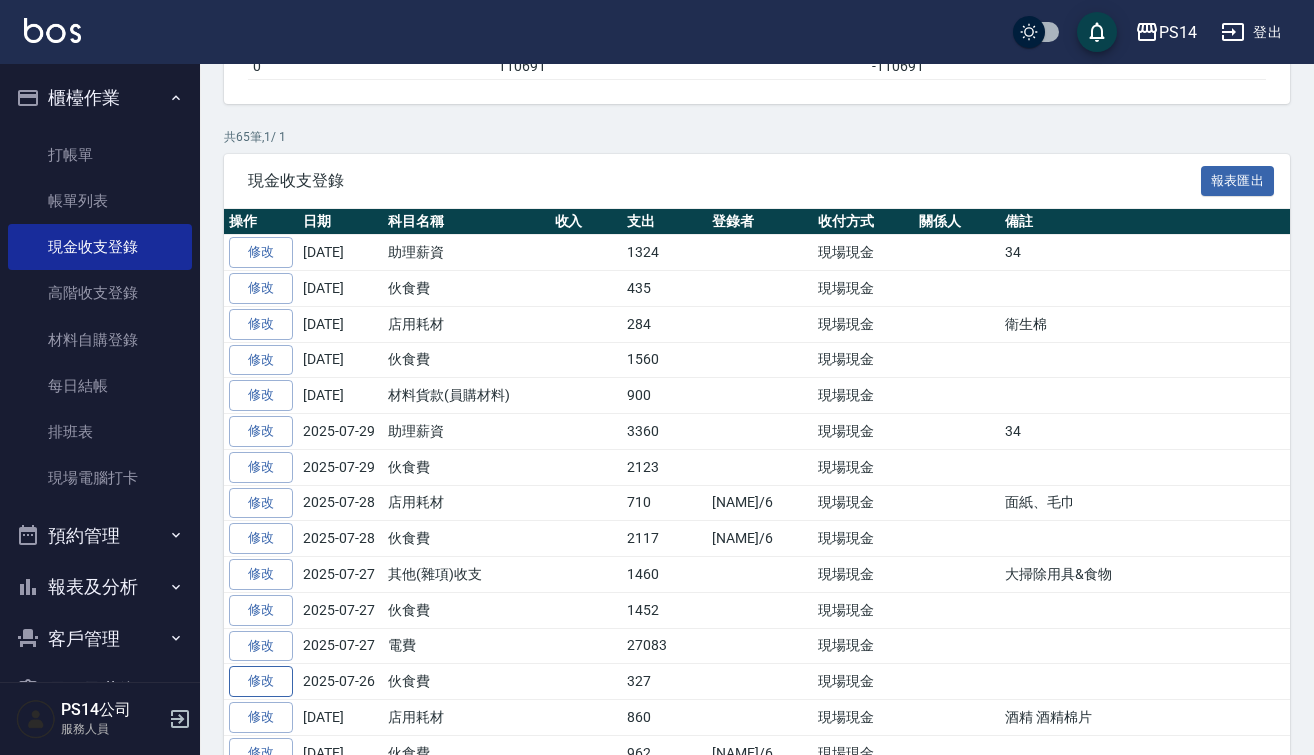 scroll, scrollTop: 300, scrollLeft: 0, axis: vertical 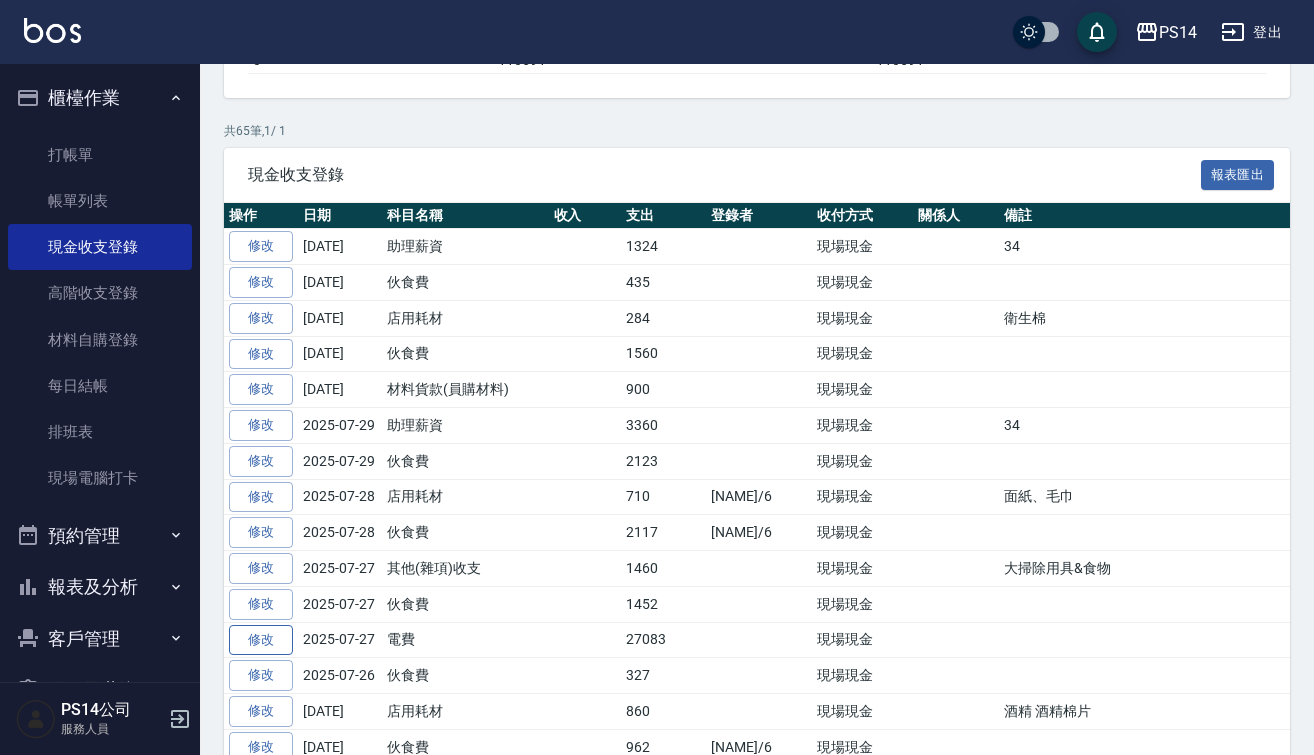 click on "修改" at bounding box center (261, 640) 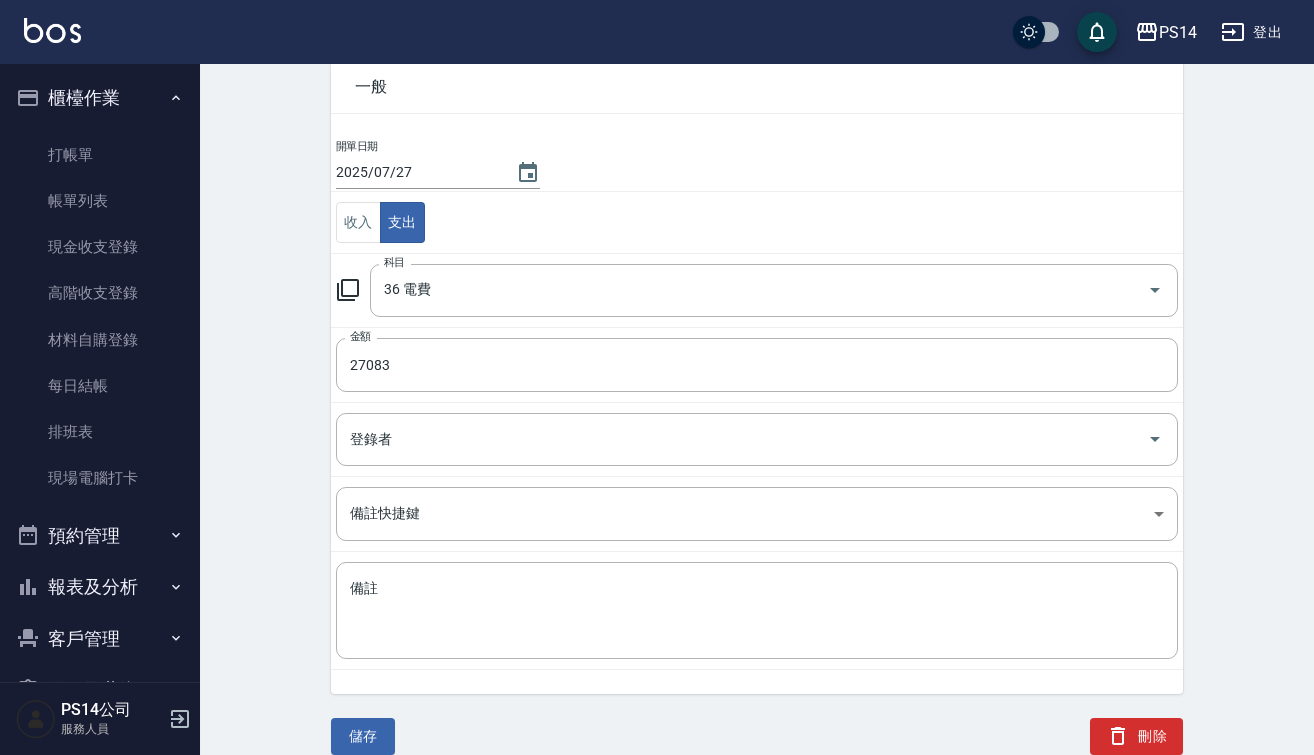 scroll, scrollTop: 99, scrollLeft: 0, axis: vertical 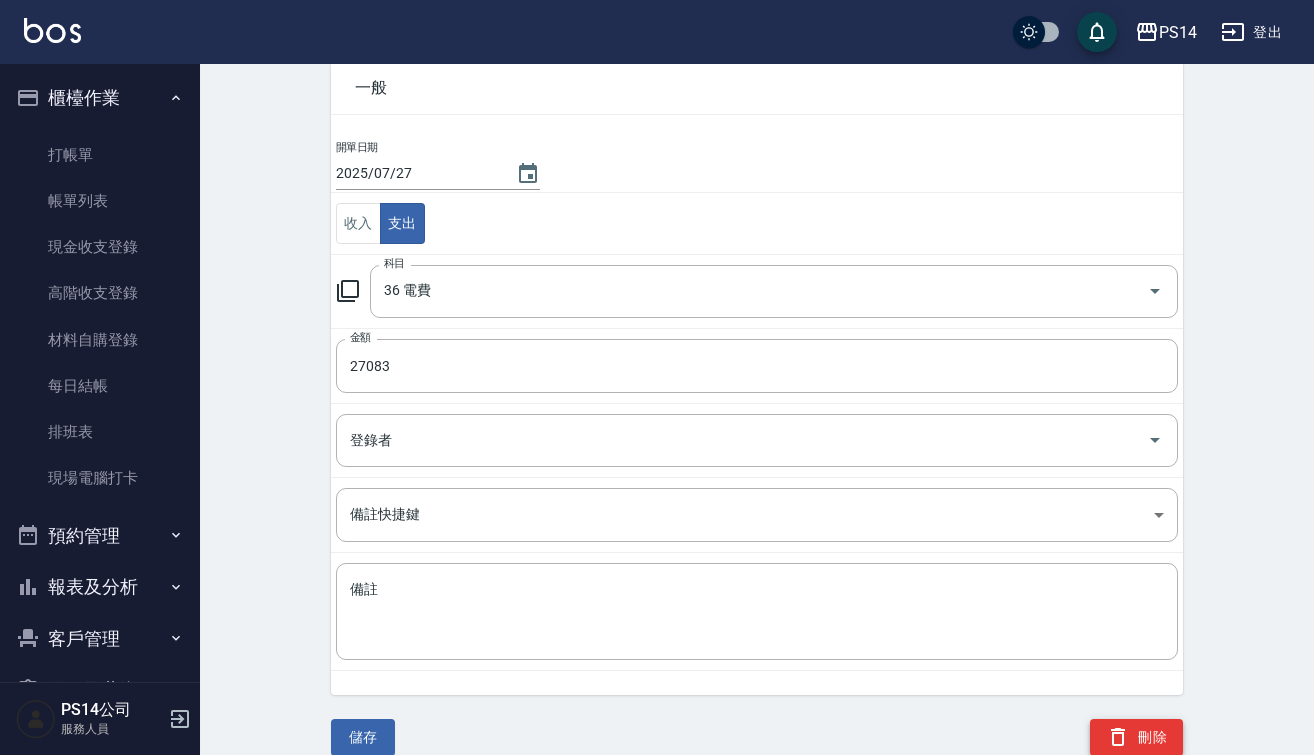 click 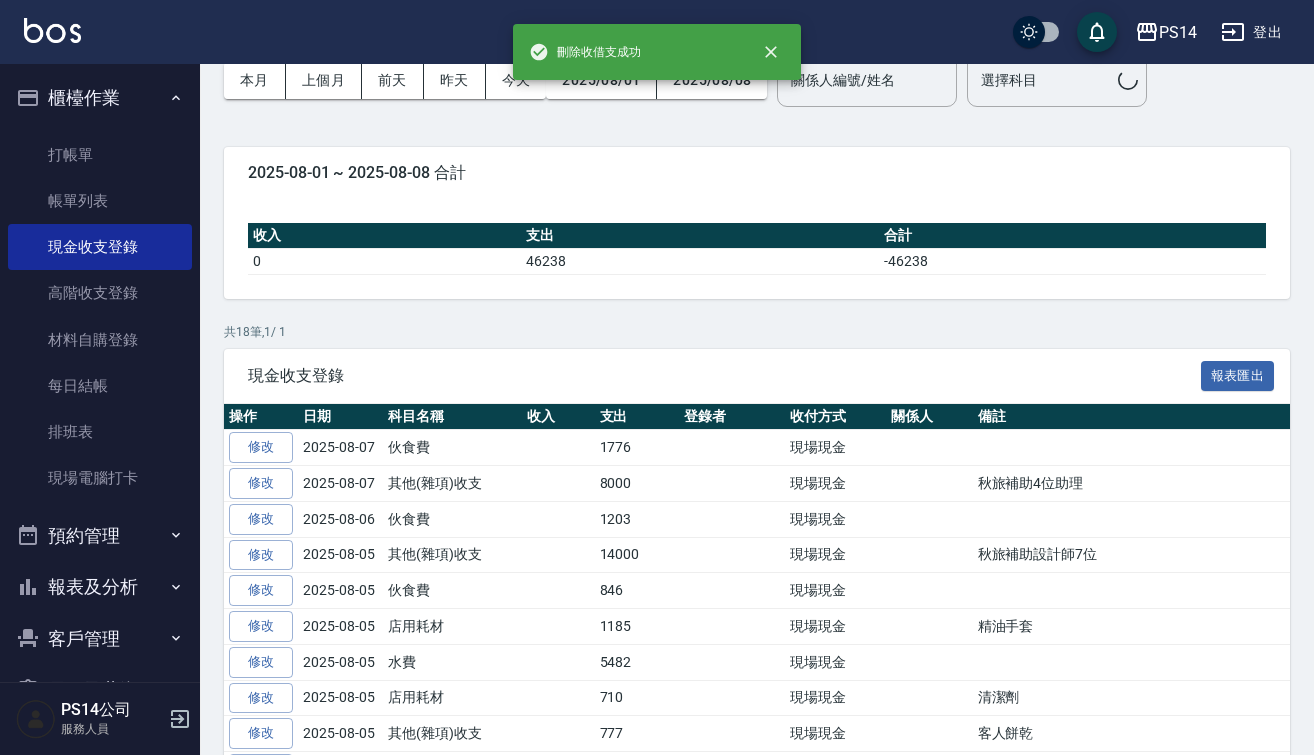 scroll, scrollTop: 0, scrollLeft: 0, axis: both 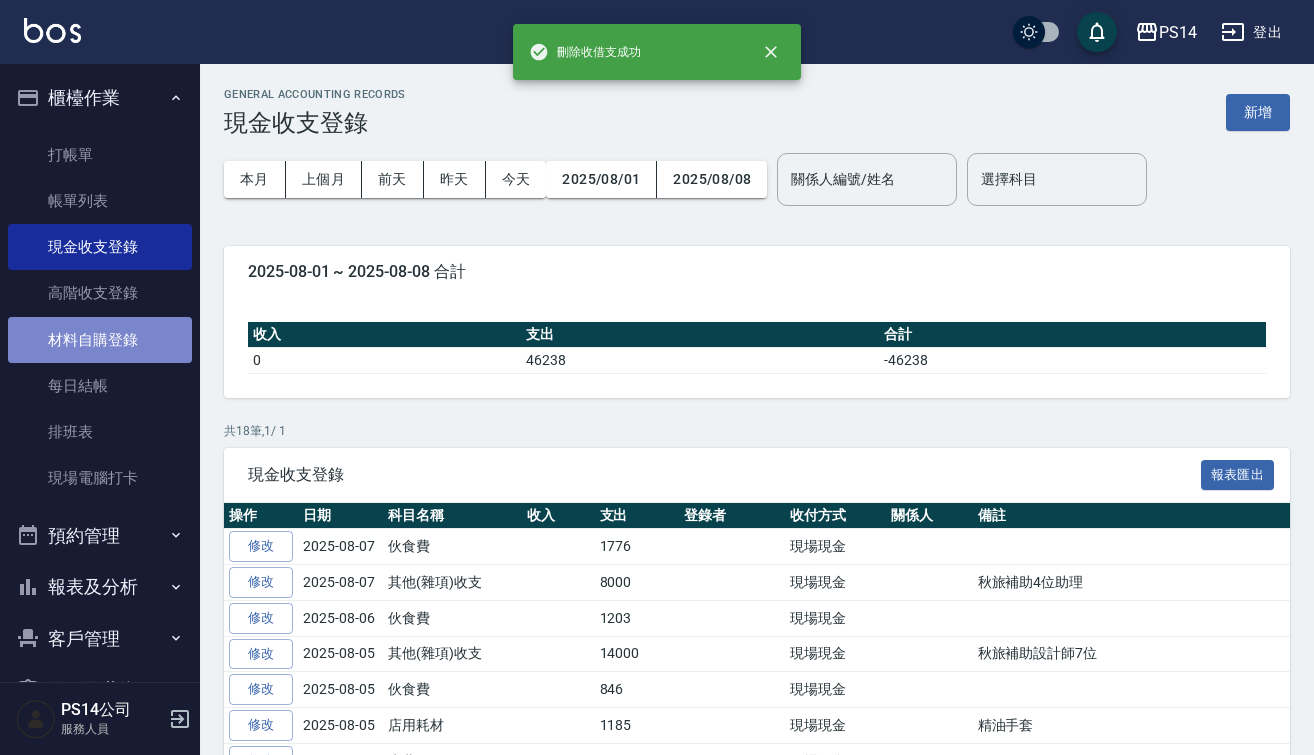 click on "材料自購登錄" at bounding box center [100, 340] 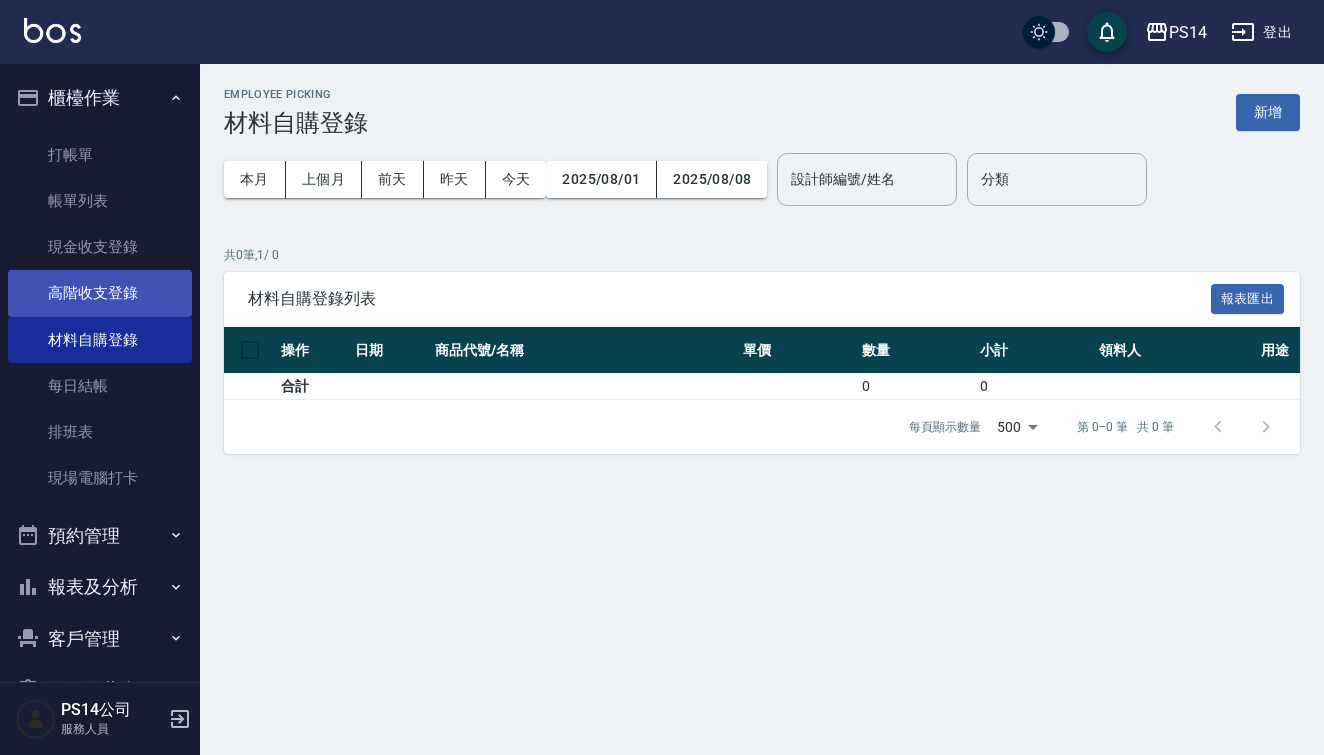 click on "高階收支登錄" at bounding box center (100, 293) 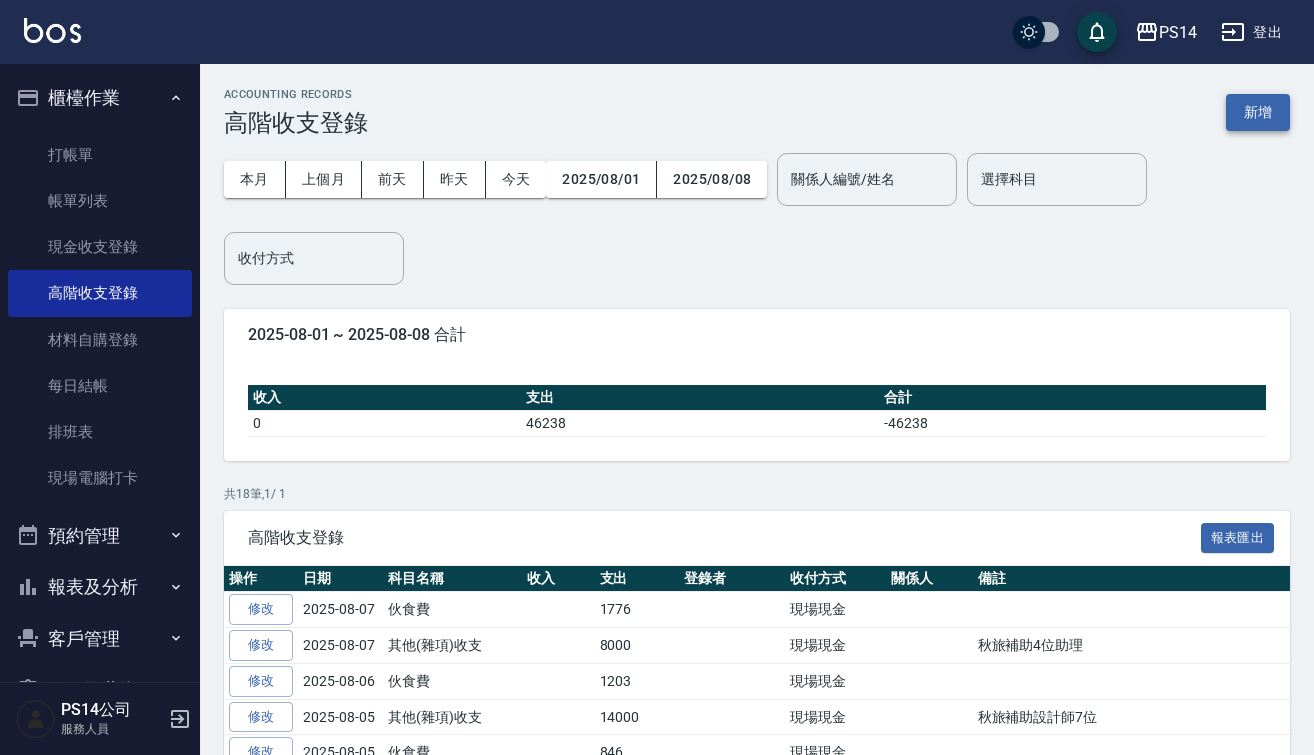 click on "新增" at bounding box center (1258, 112) 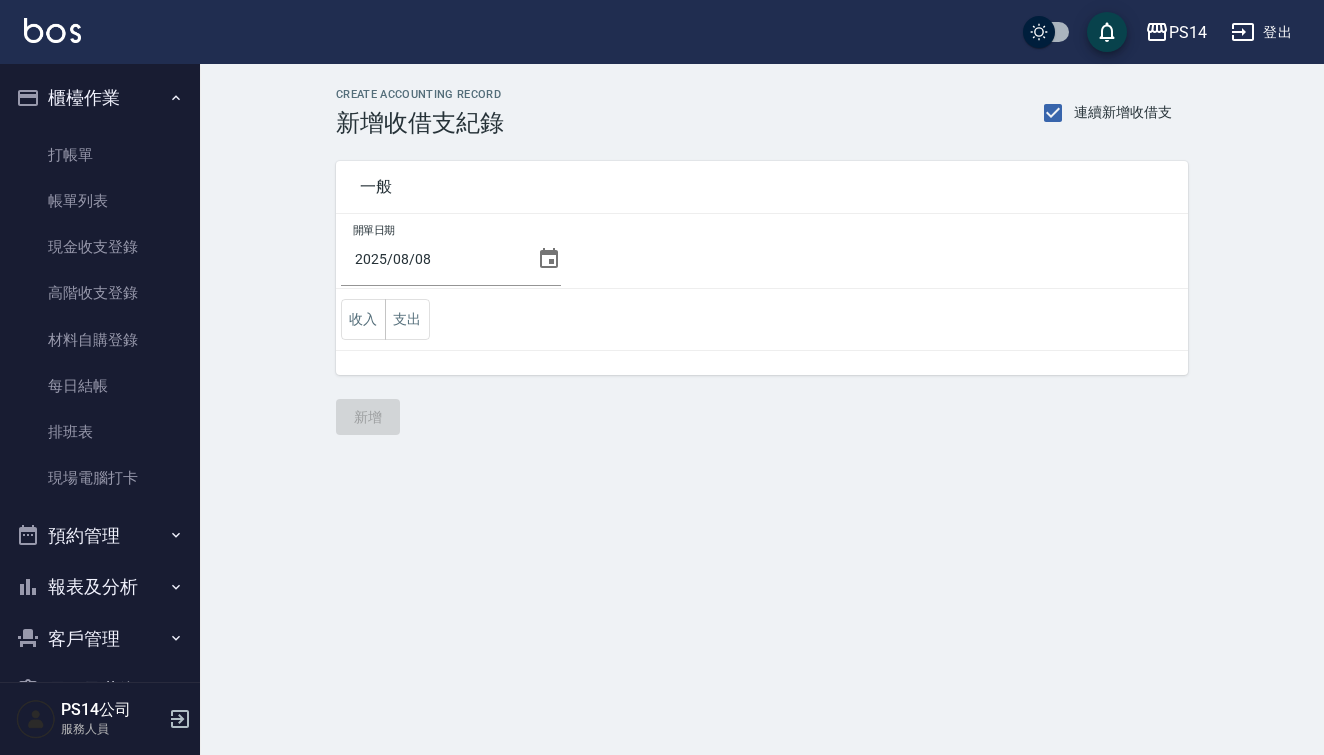 click 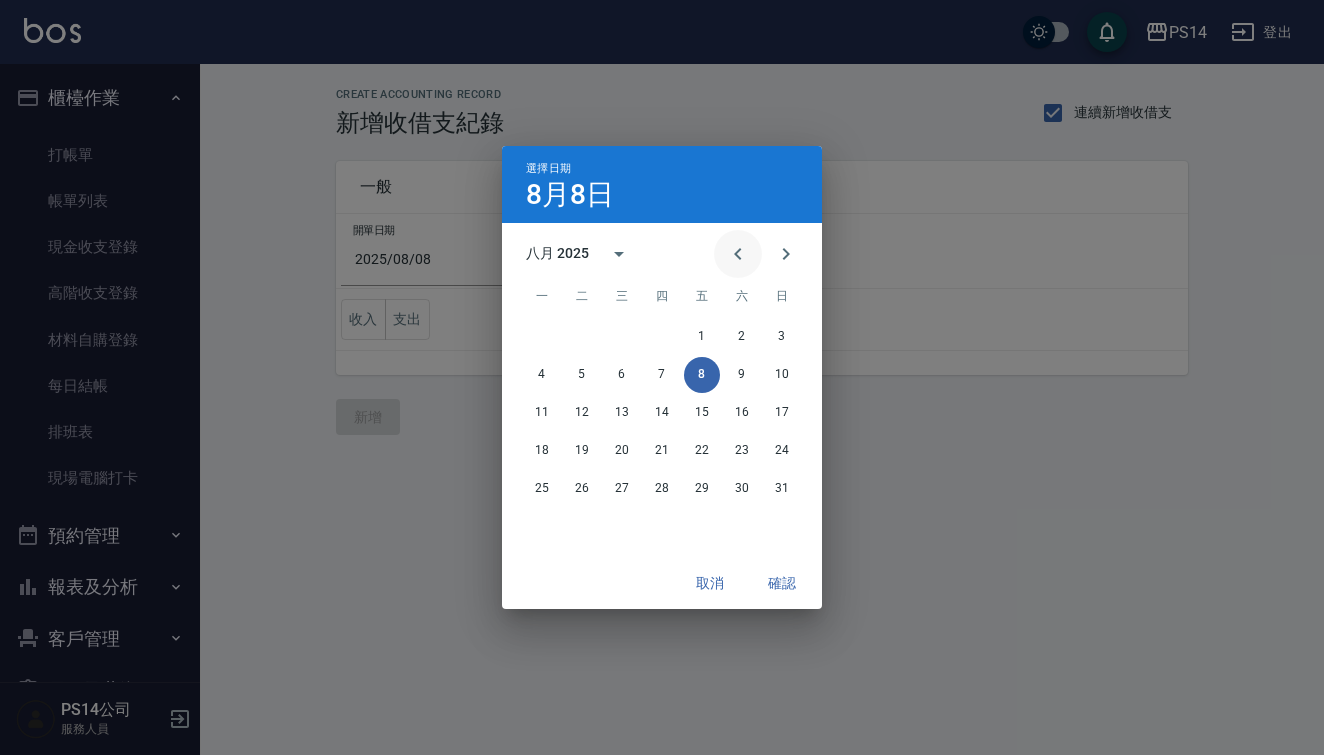 click 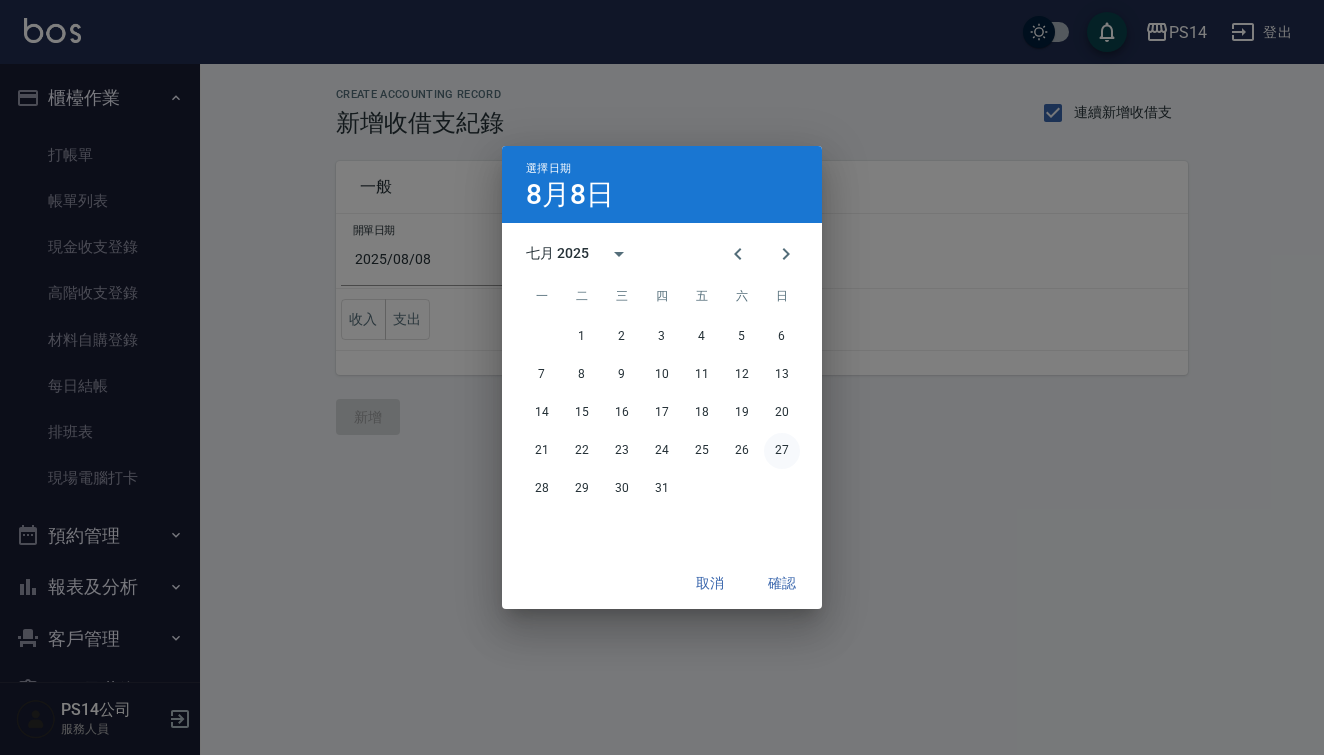 click on "27" at bounding box center (782, 451) 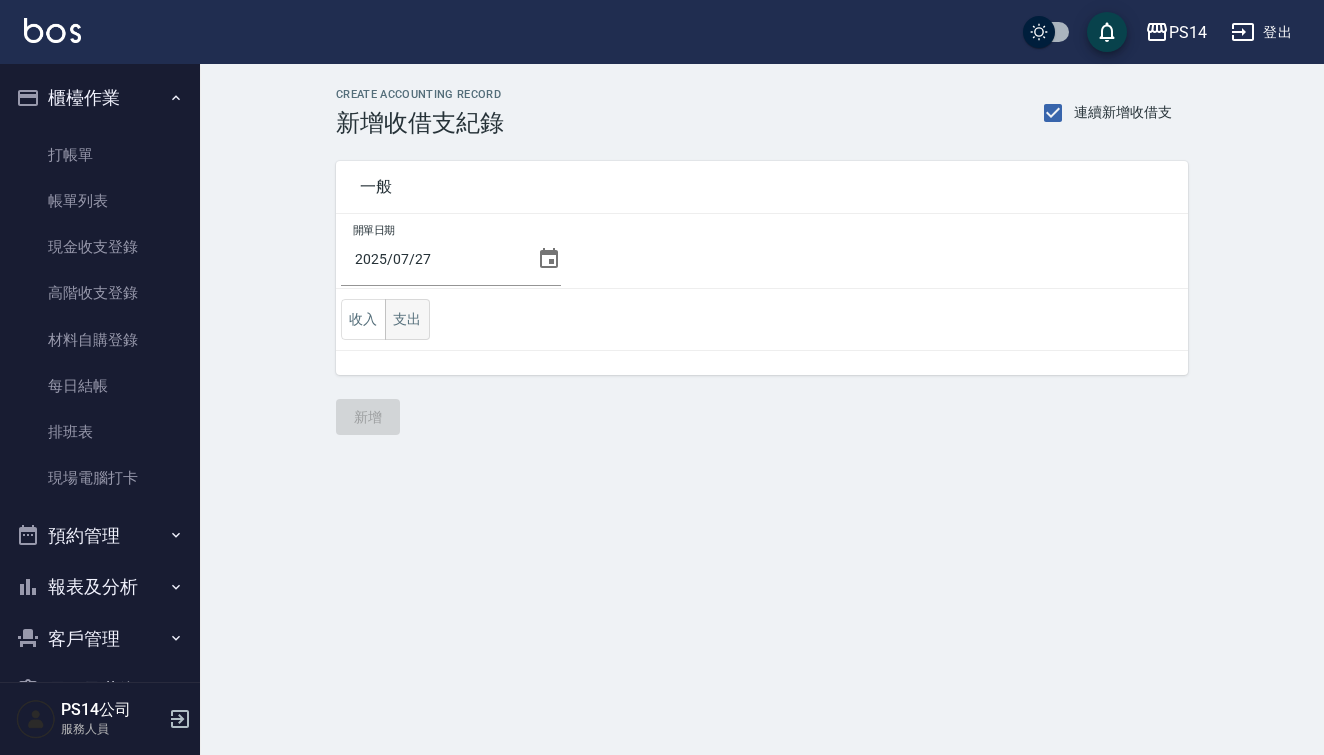 click on "支出" at bounding box center [407, 319] 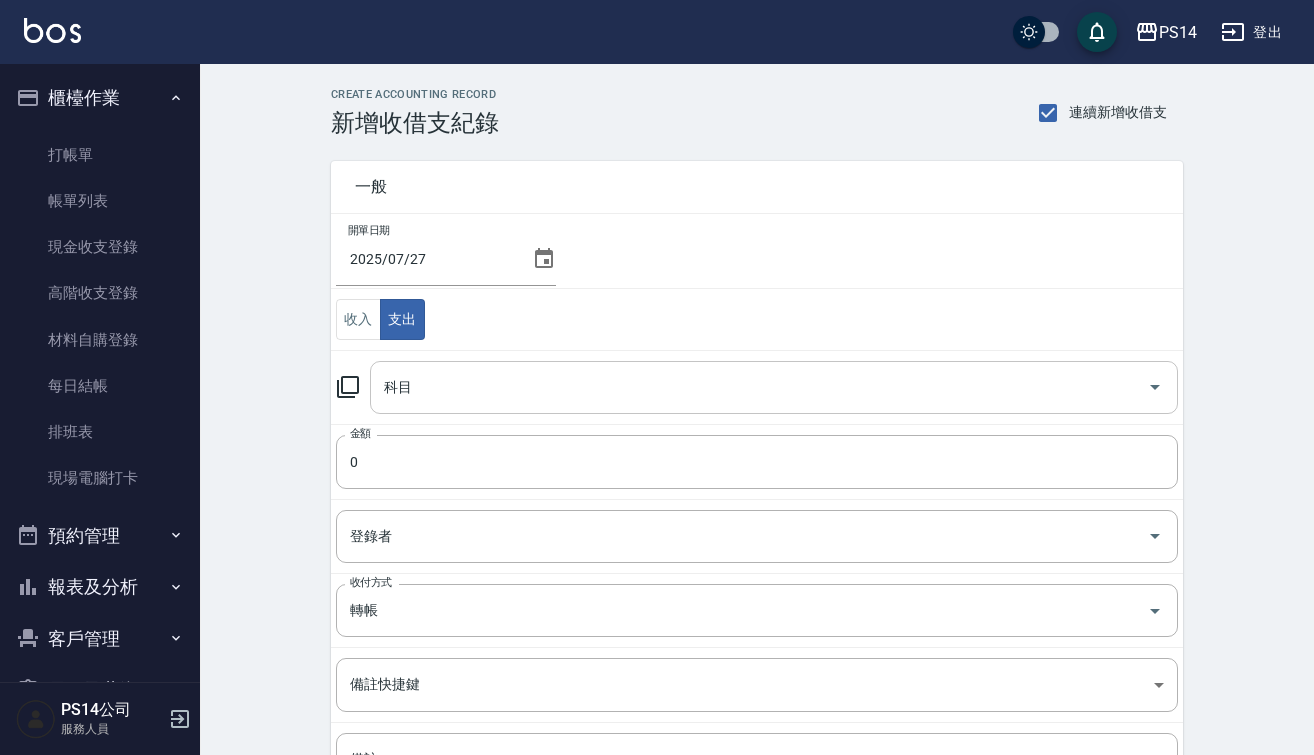 click on "科目" at bounding box center [774, 387] 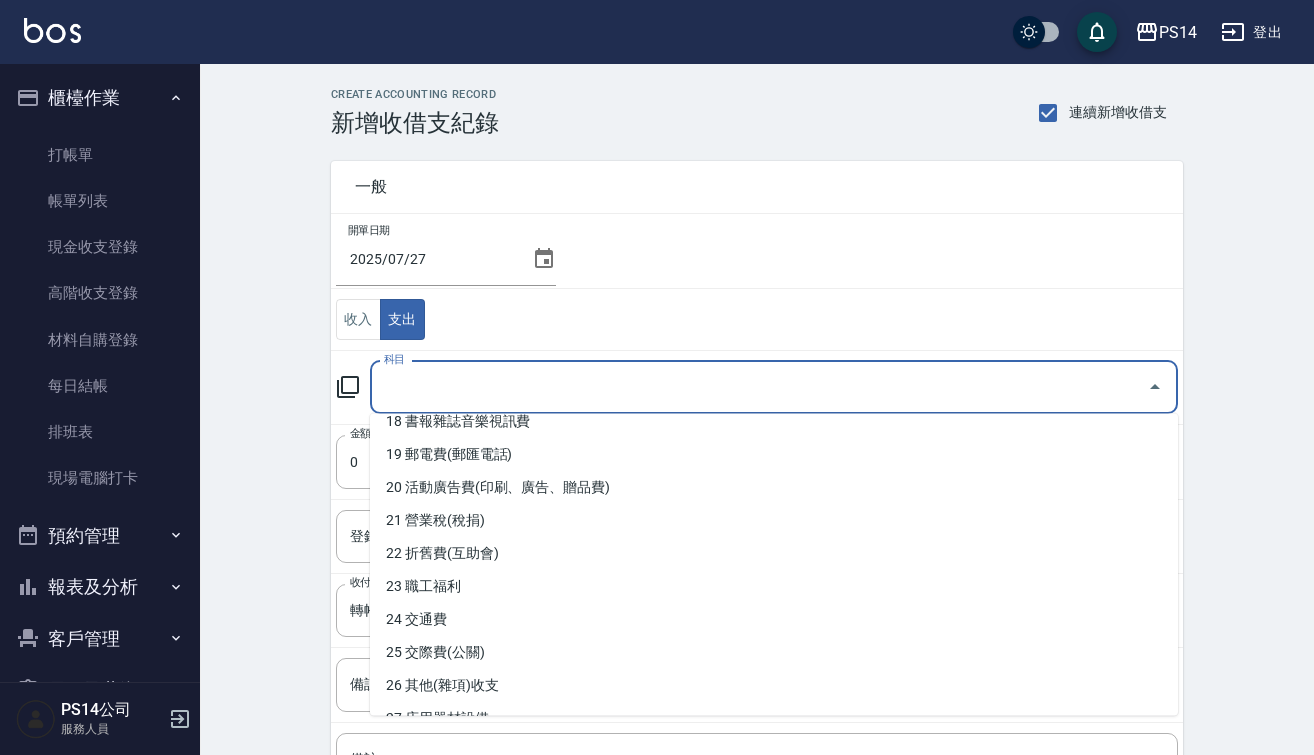 scroll, scrollTop: 968, scrollLeft: 0, axis: vertical 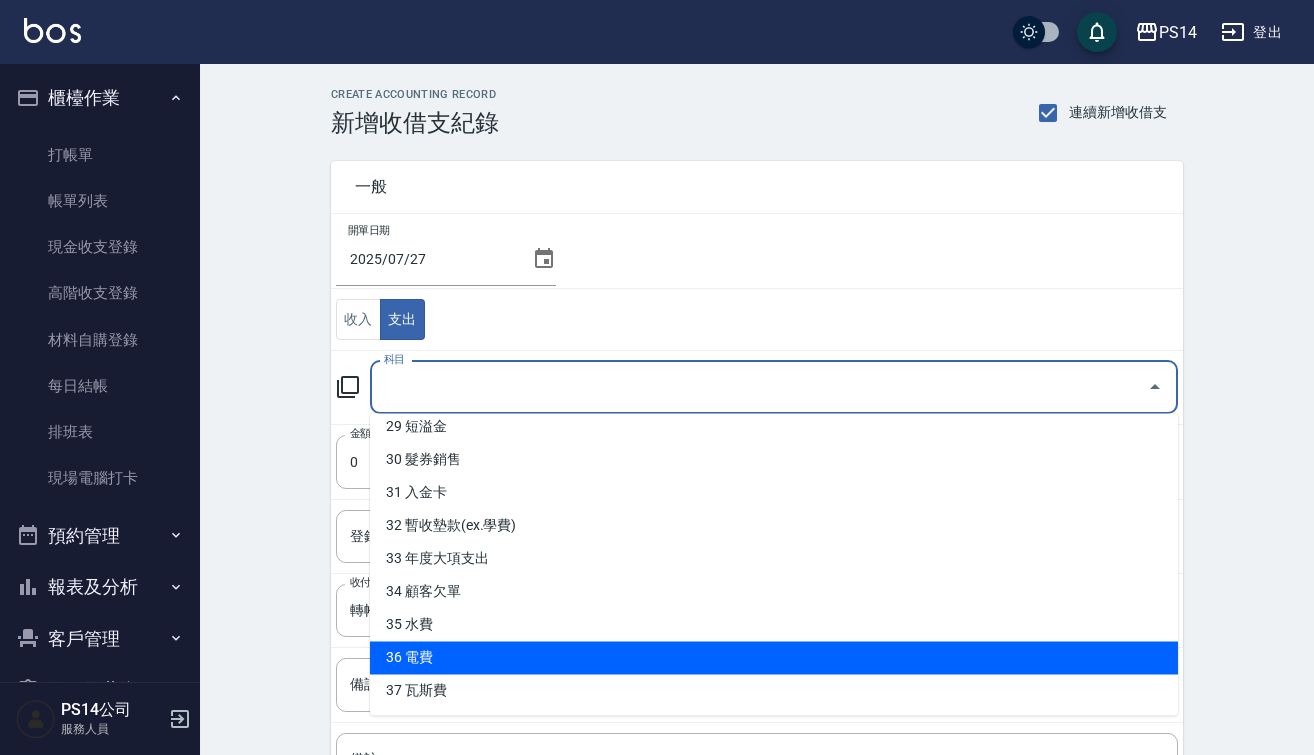 click on "36 電費" at bounding box center [774, 658] 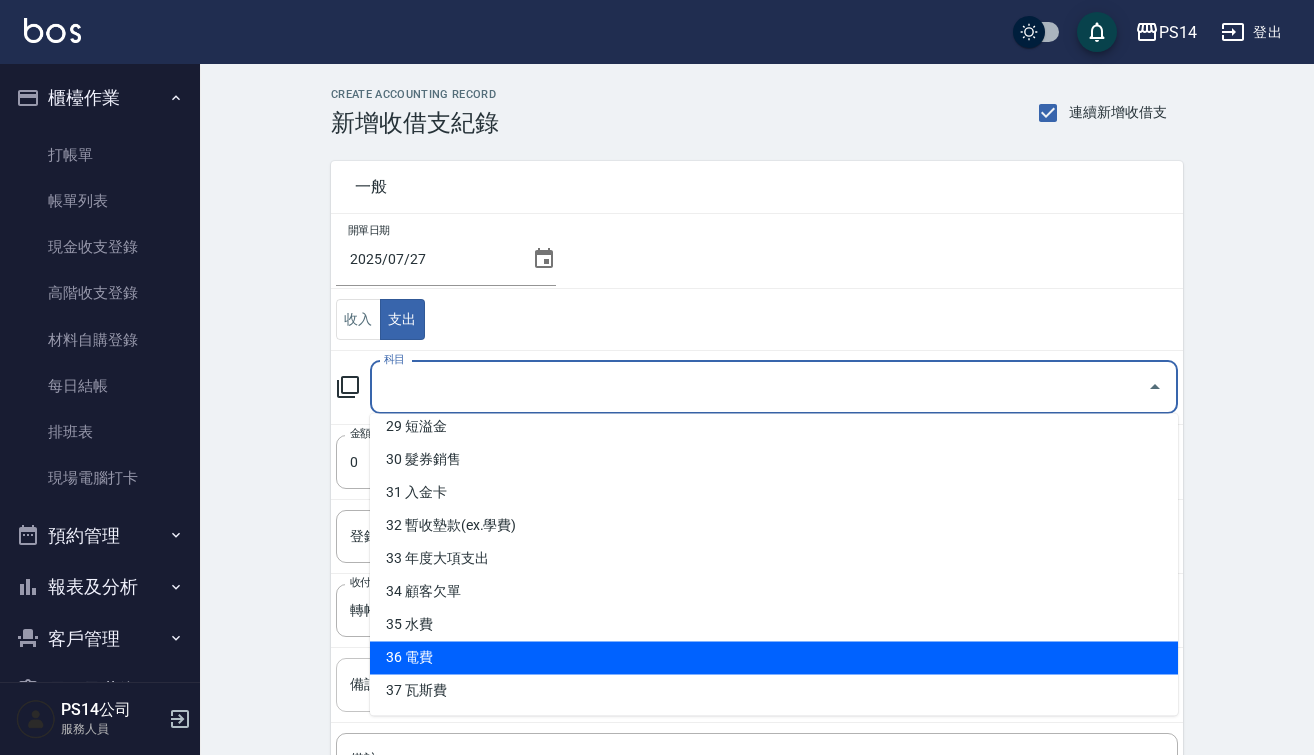 type on "36 電費" 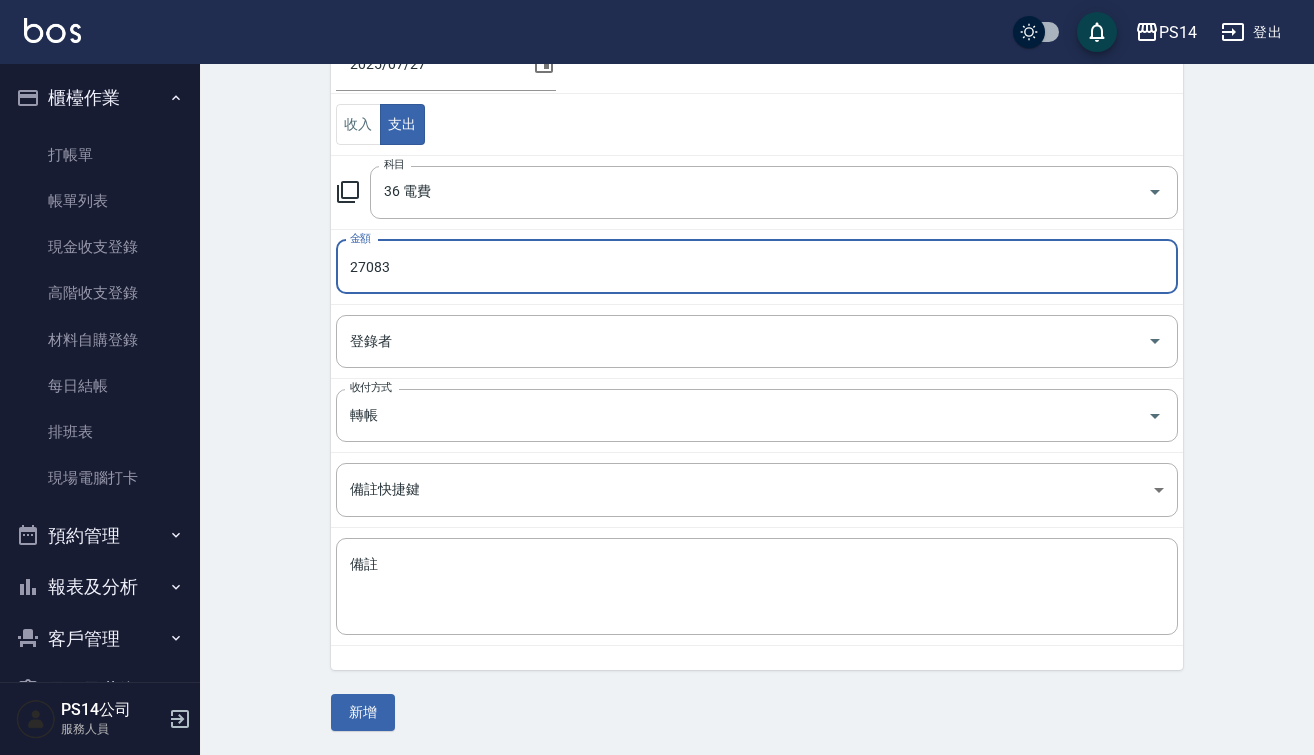 scroll, scrollTop: 194, scrollLeft: 0, axis: vertical 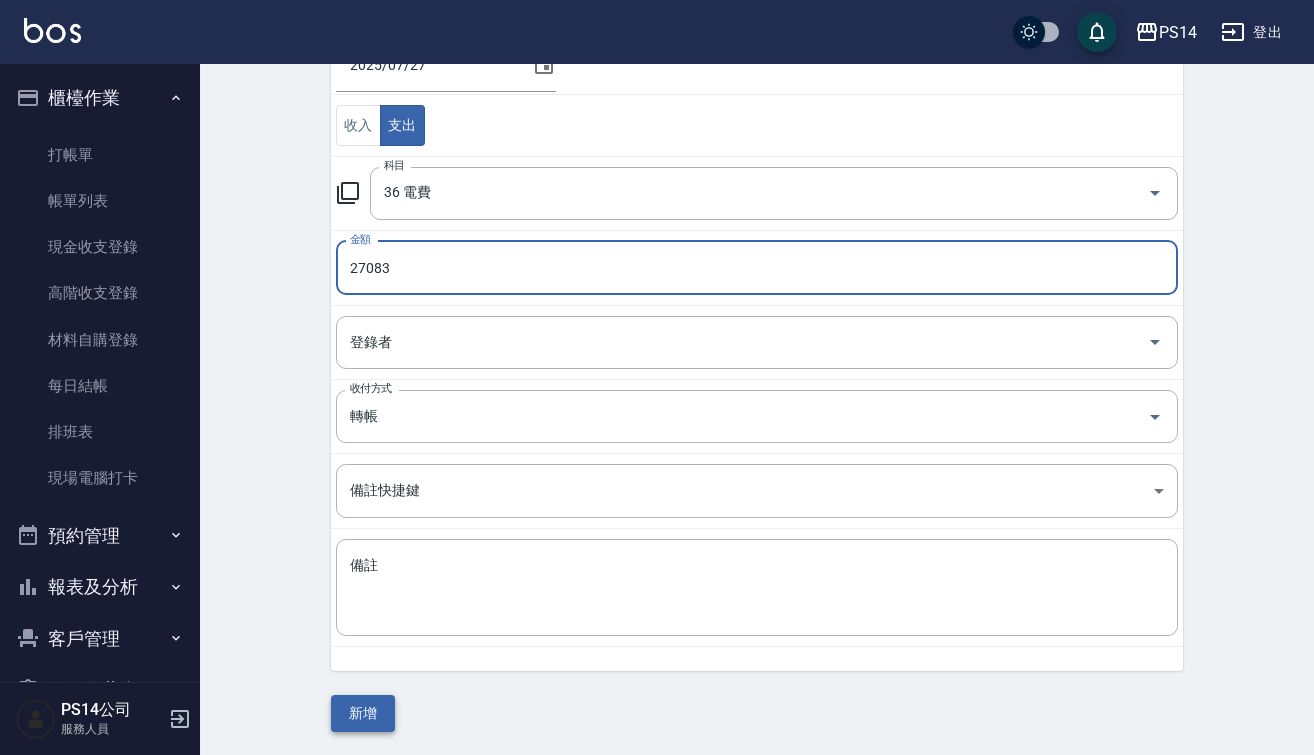 type on "27083" 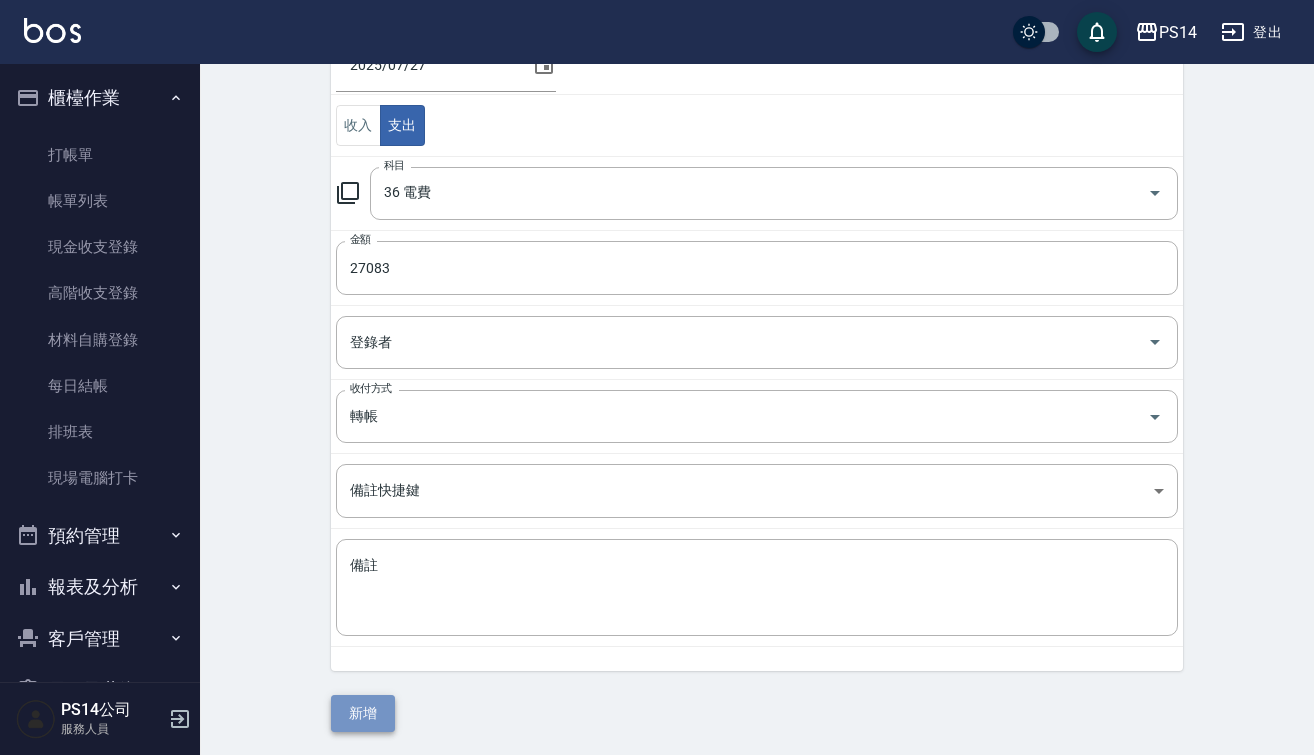 click on "新增" at bounding box center (363, 713) 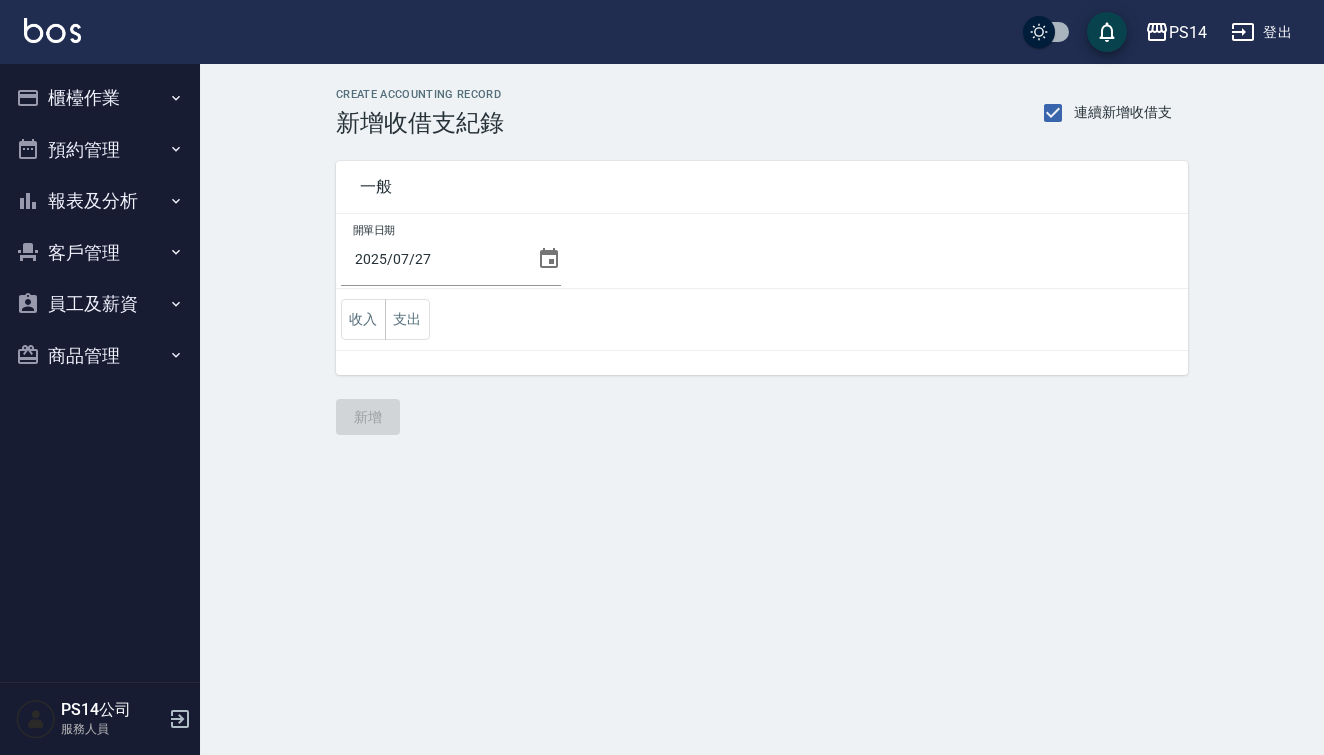 scroll, scrollTop: 0, scrollLeft: 0, axis: both 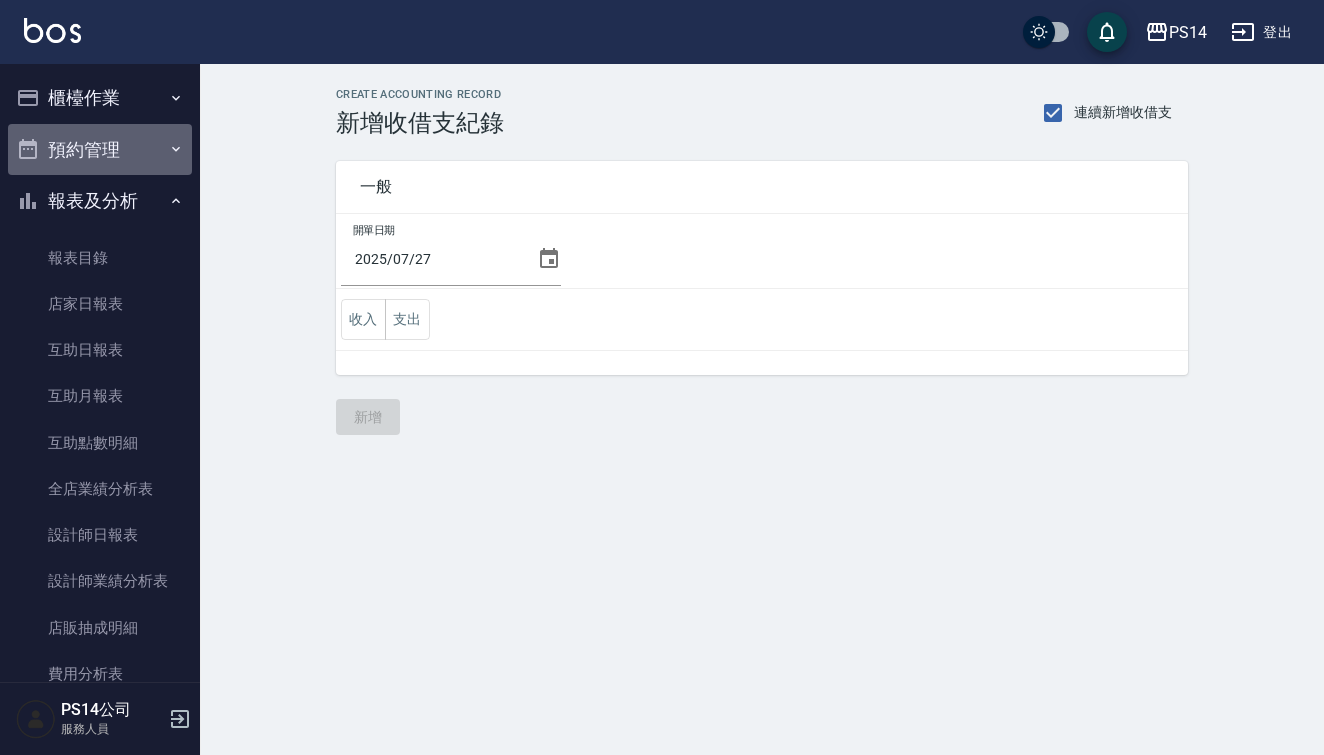 click on "預約管理" at bounding box center [100, 150] 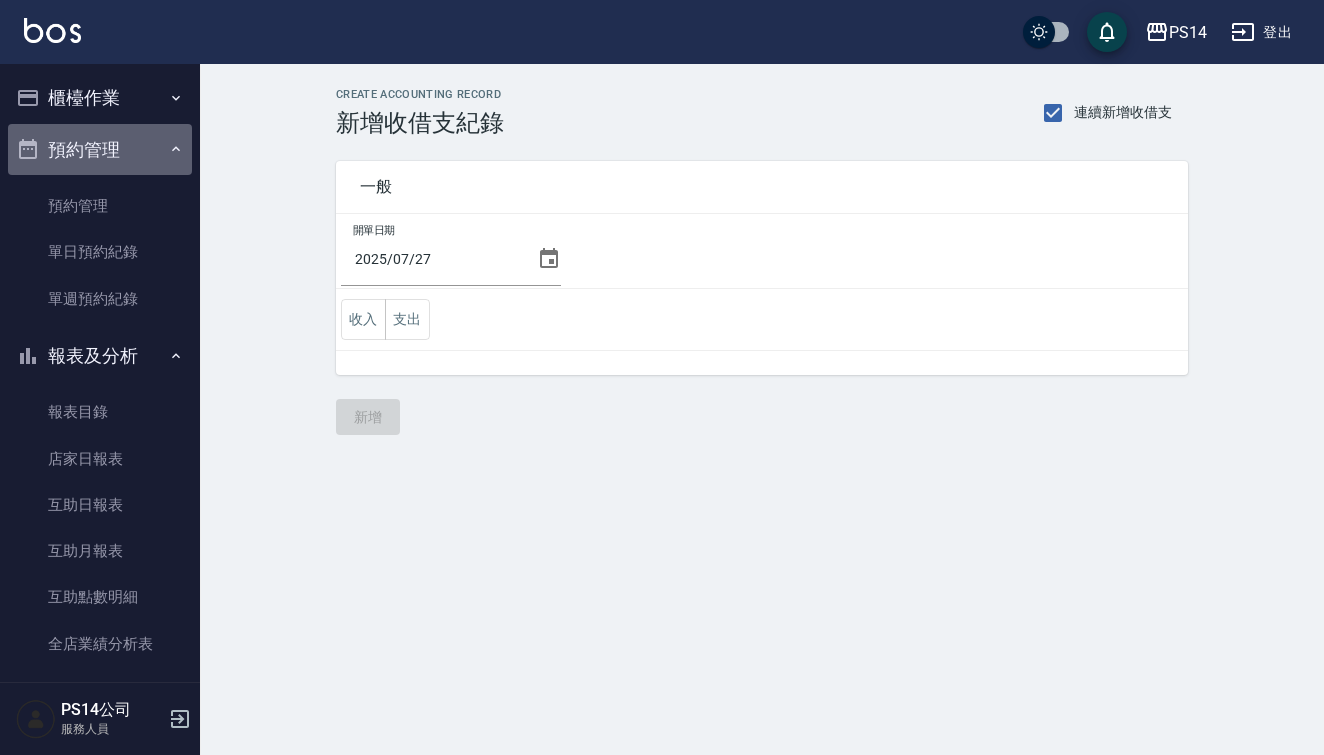 click on "預約管理" at bounding box center [100, 150] 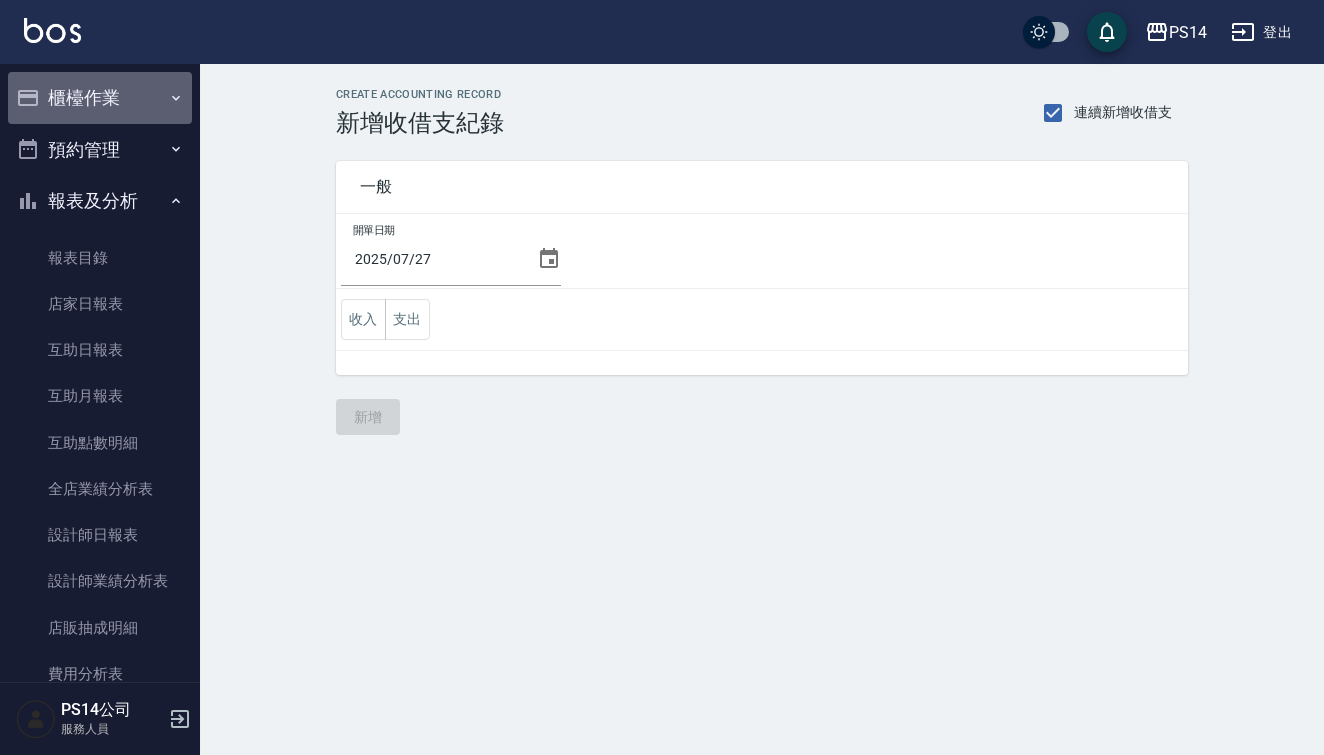 click on "櫃檯作業" at bounding box center (100, 98) 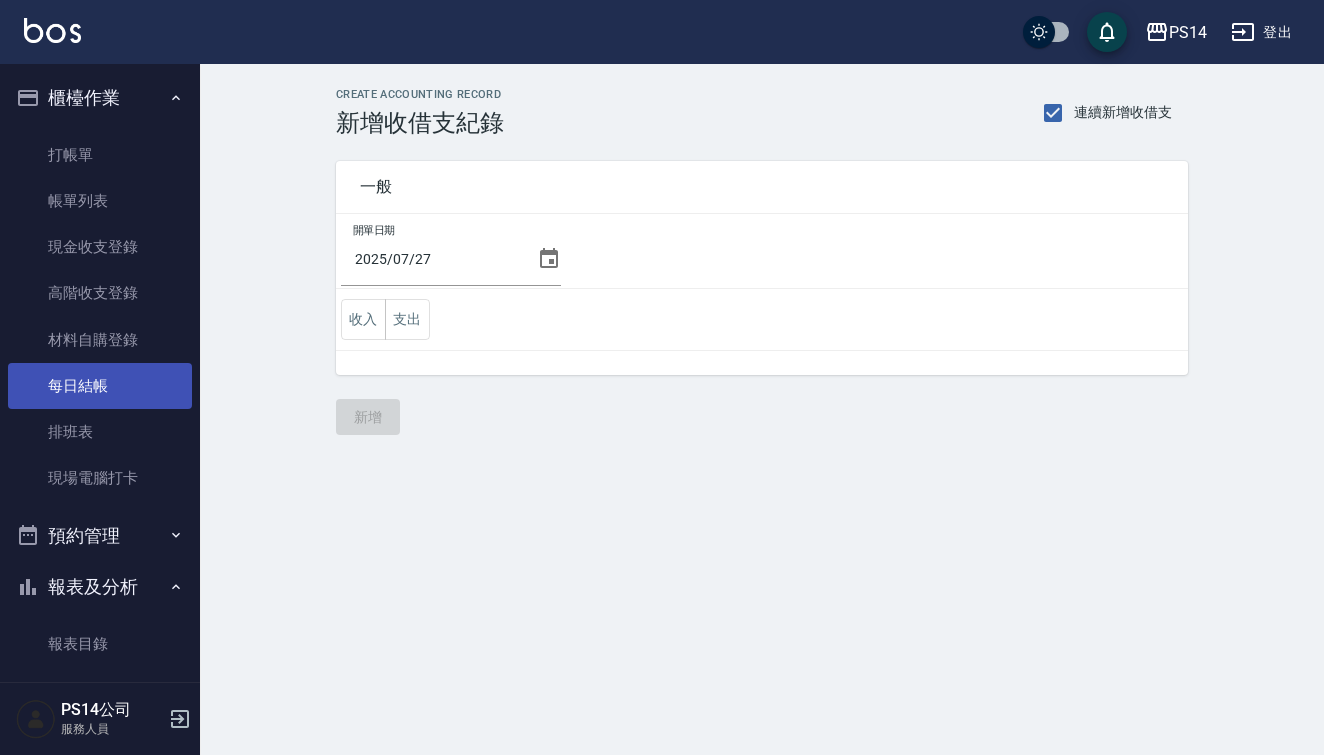 click on "每日結帳" at bounding box center [100, 386] 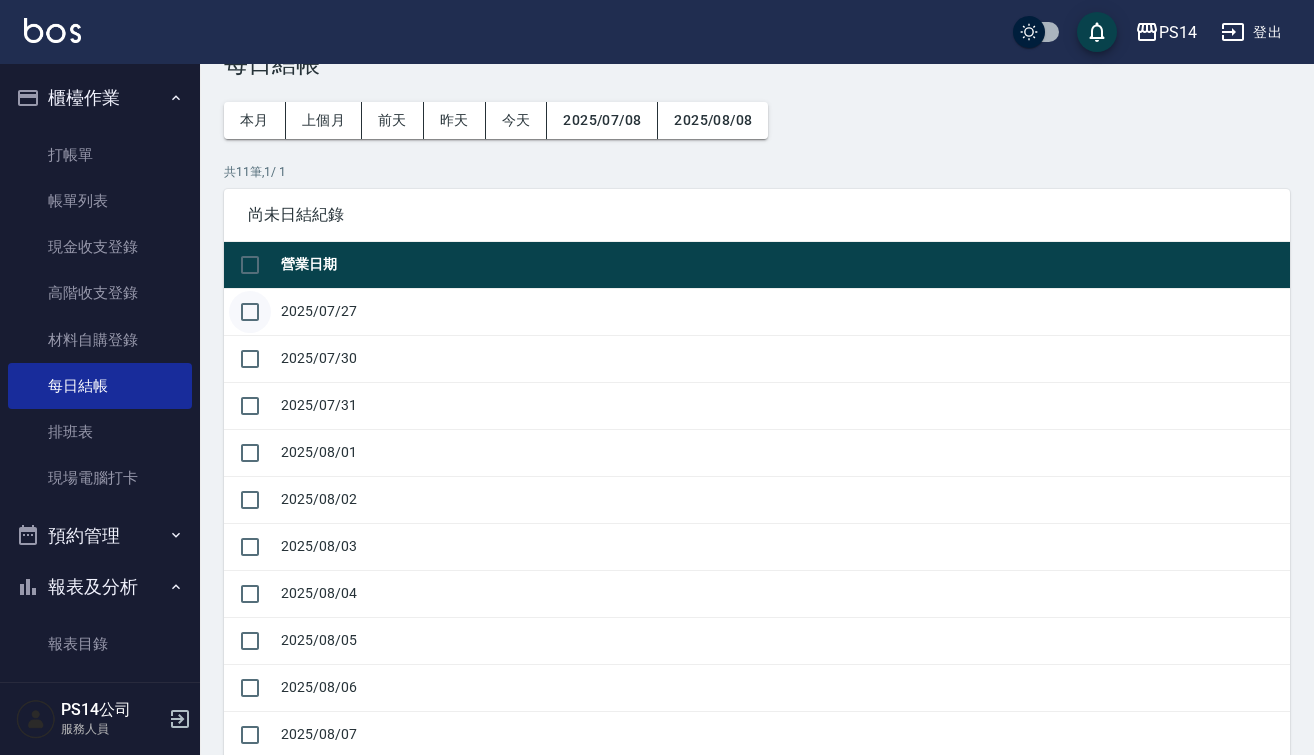 scroll, scrollTop: 63, scrollLeft: 0, axis: vertical 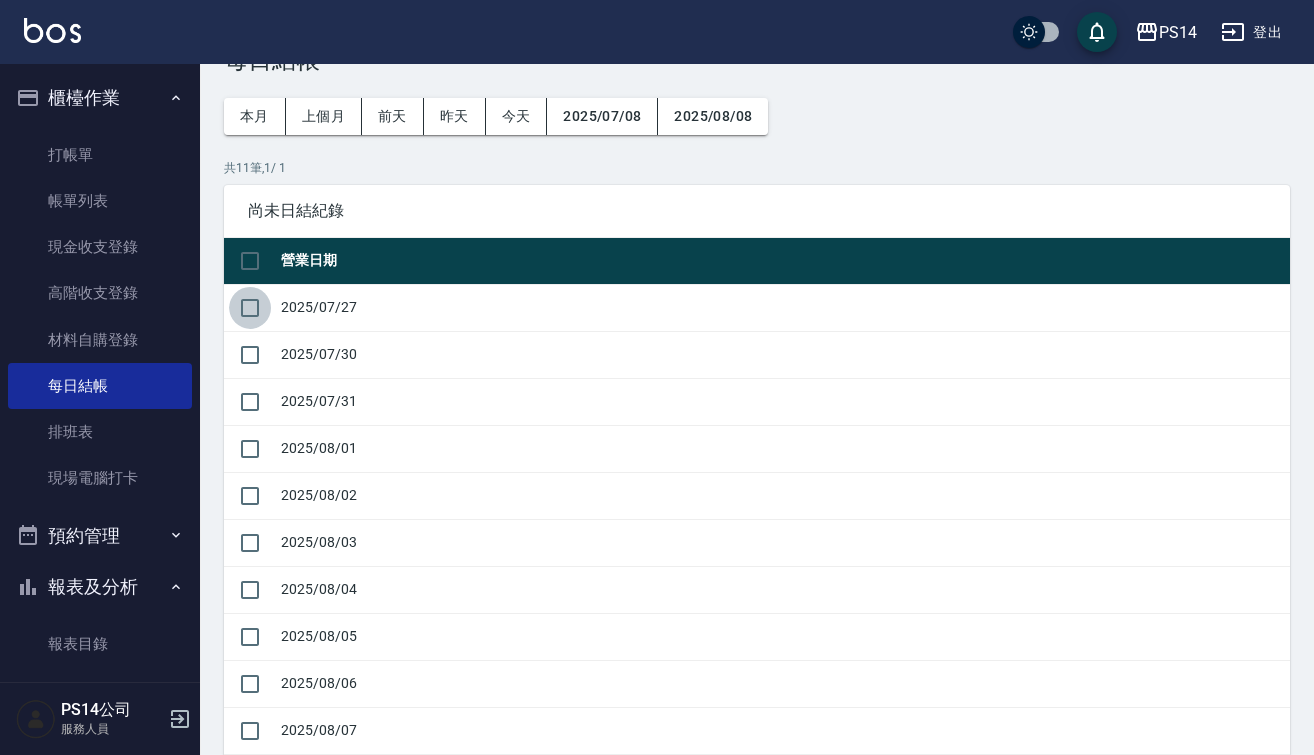 click at bounding box center (250, 308) 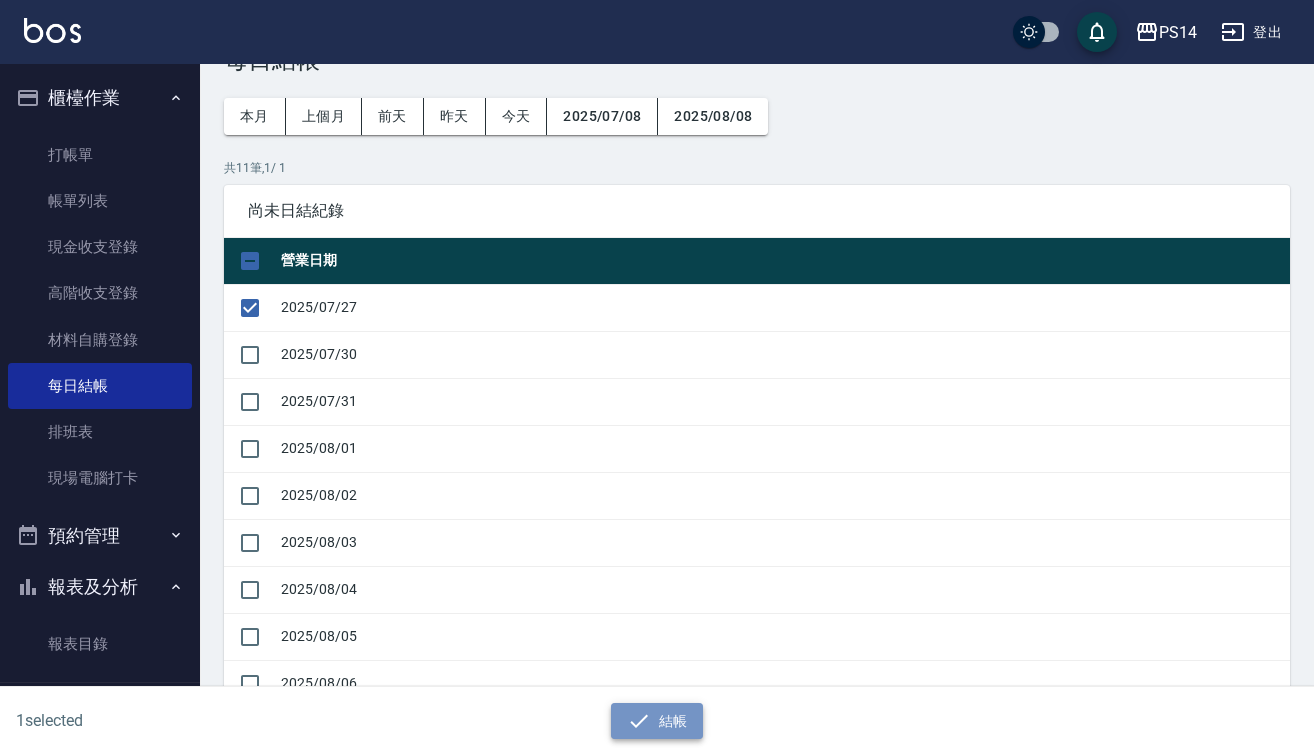 click on "結帳" at bounding box center [657, 721] 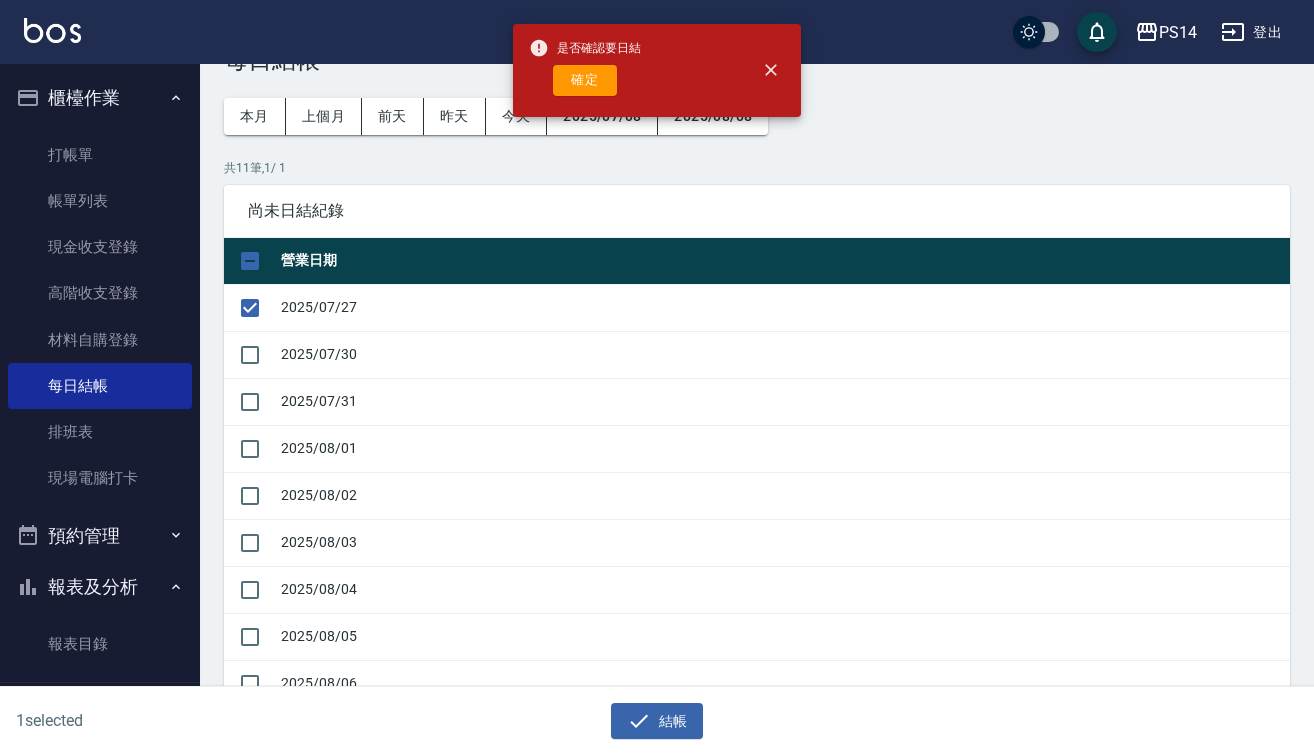 click on "確定" at bounding box center (585, 80) 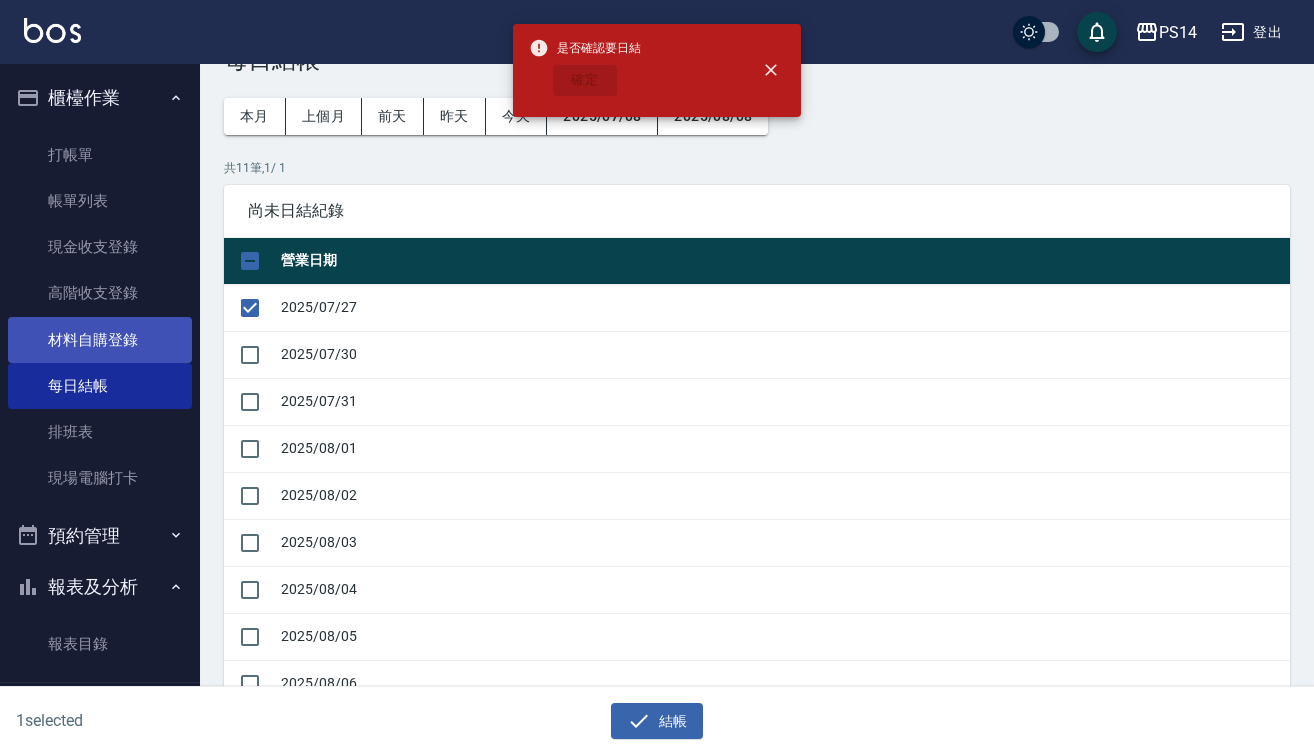 checkbox on "false" 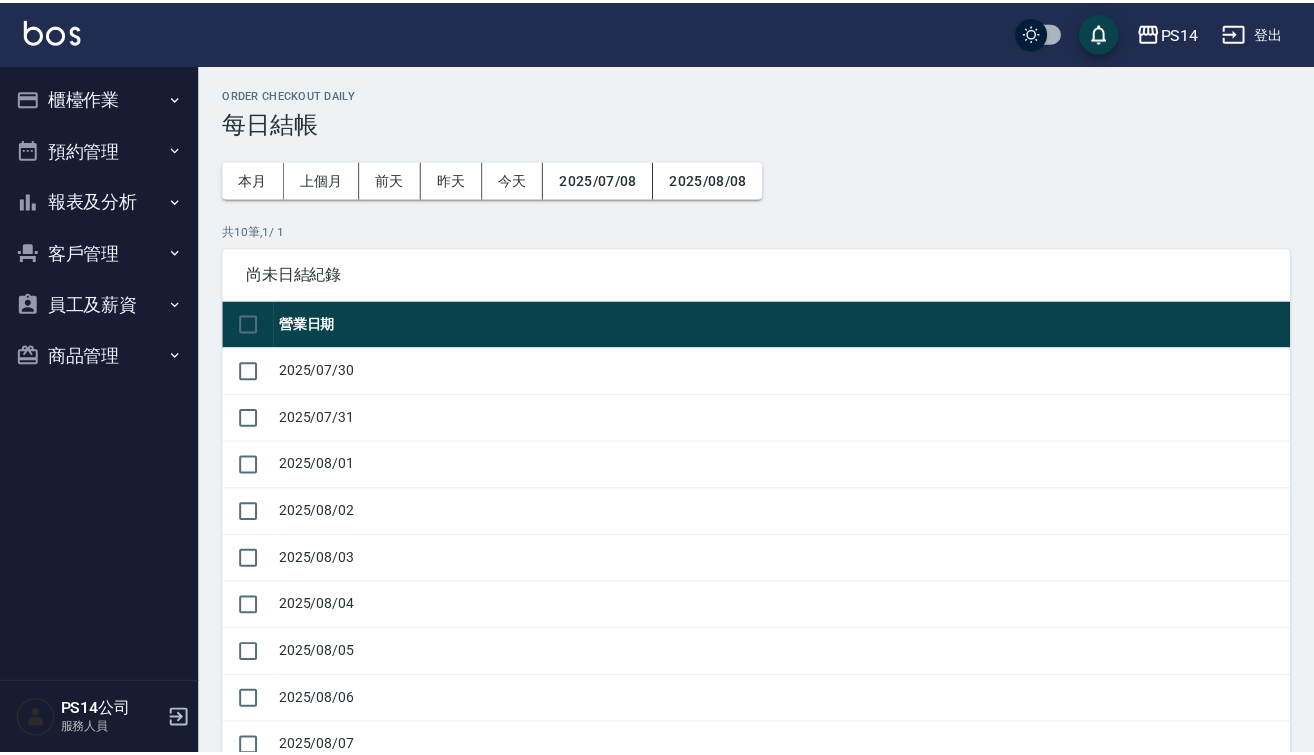 scroll, scrollTop: 0, scrollLeft: 0, axis: both 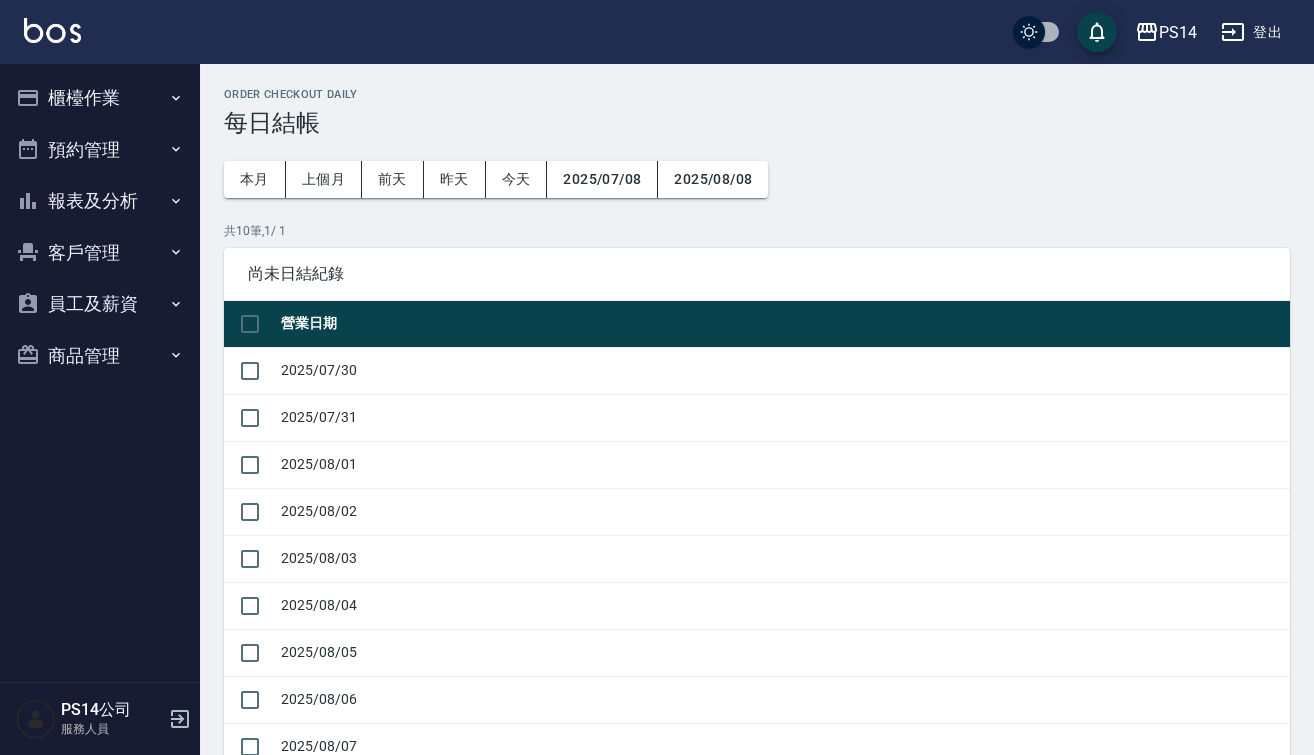 click on "報表及分析" at bounding box center (100, 201) 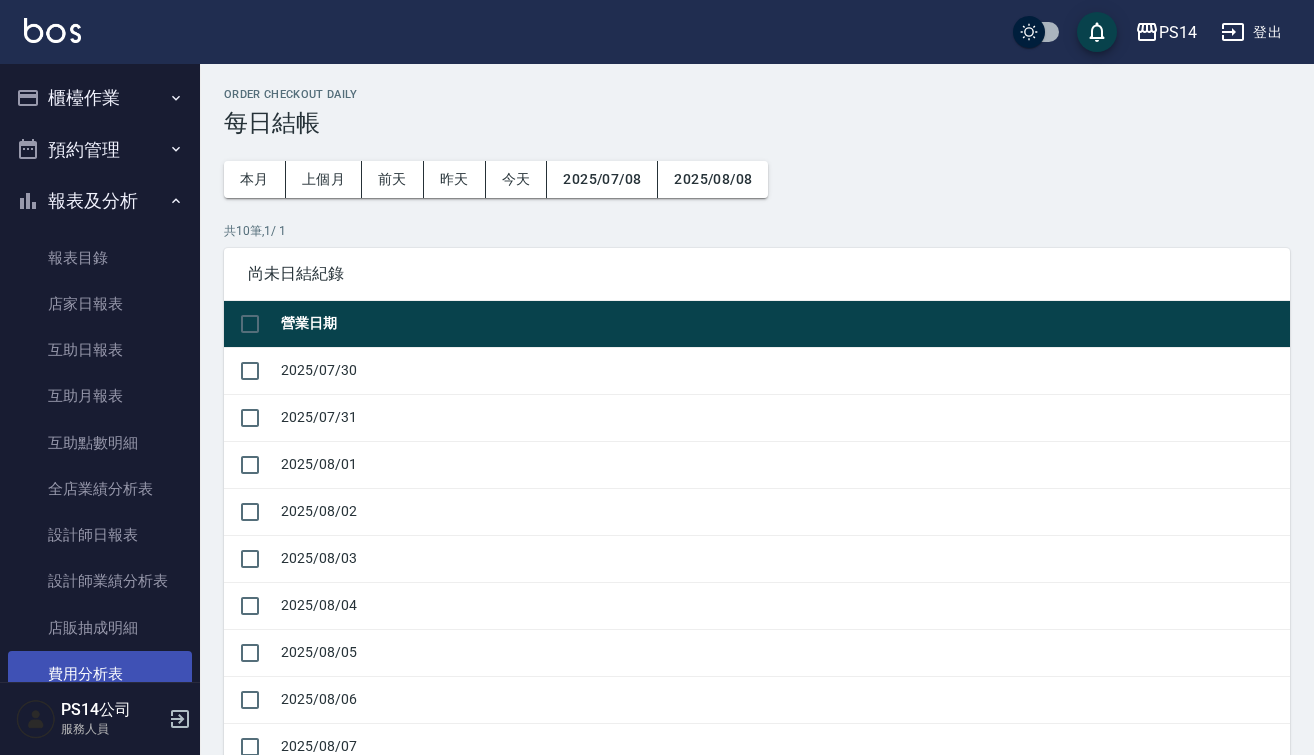 click on "費用分析表" at bounding box center [100, 674] 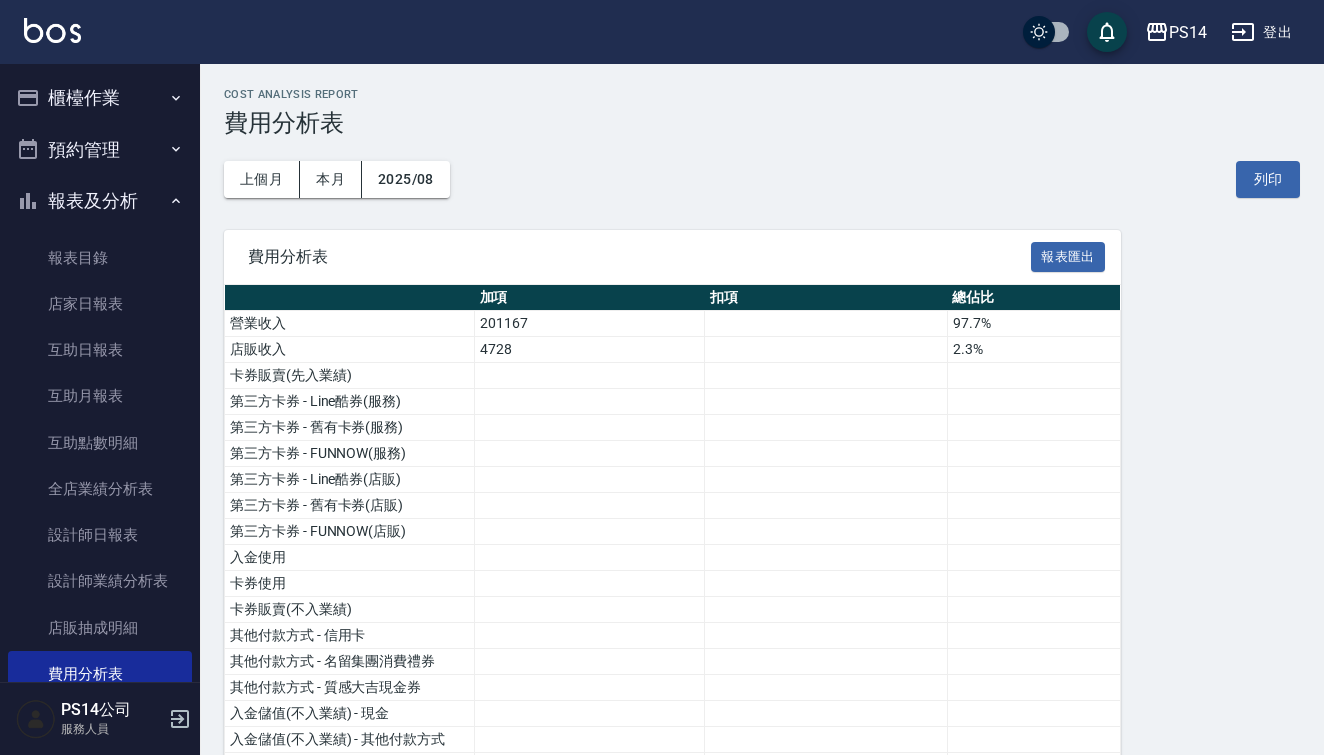 click on "上個月 本月 2025/08 列印" at bounding box center [762, 179] 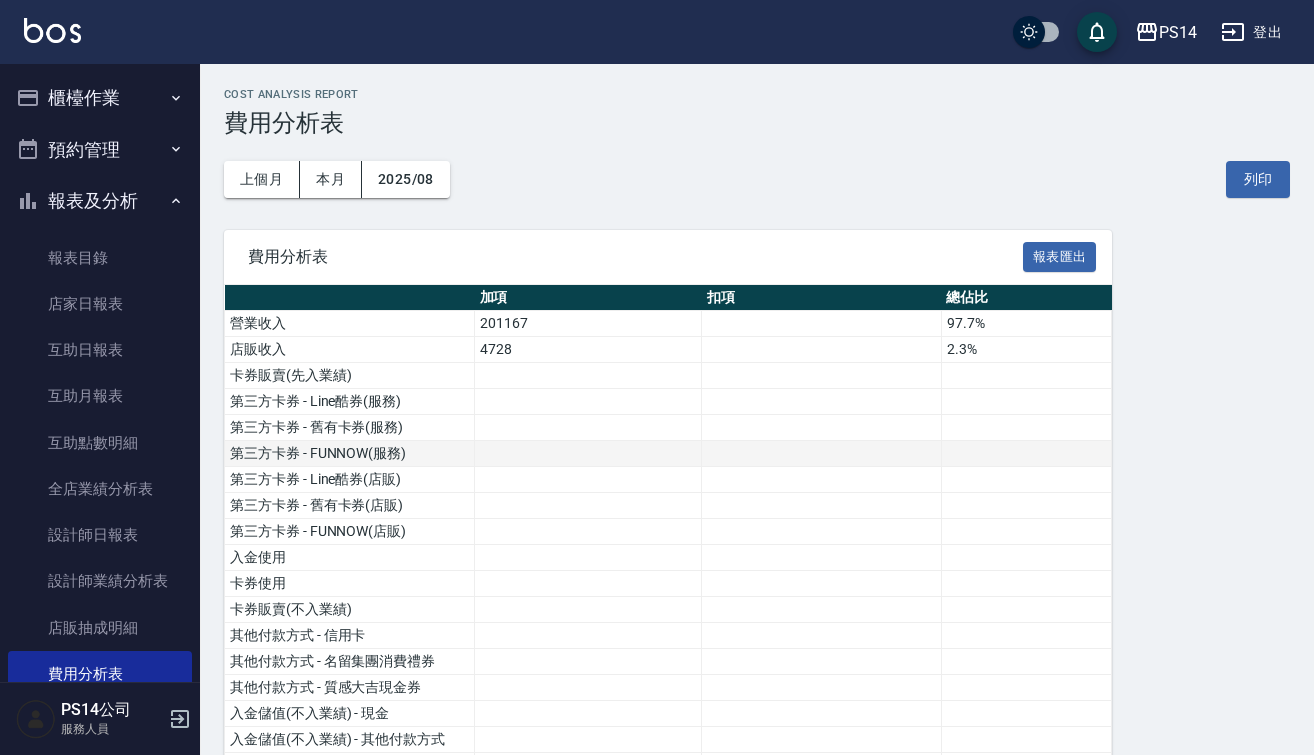 scroll, scrollTop: 0, scrollLeft: 1, axis: horizontal 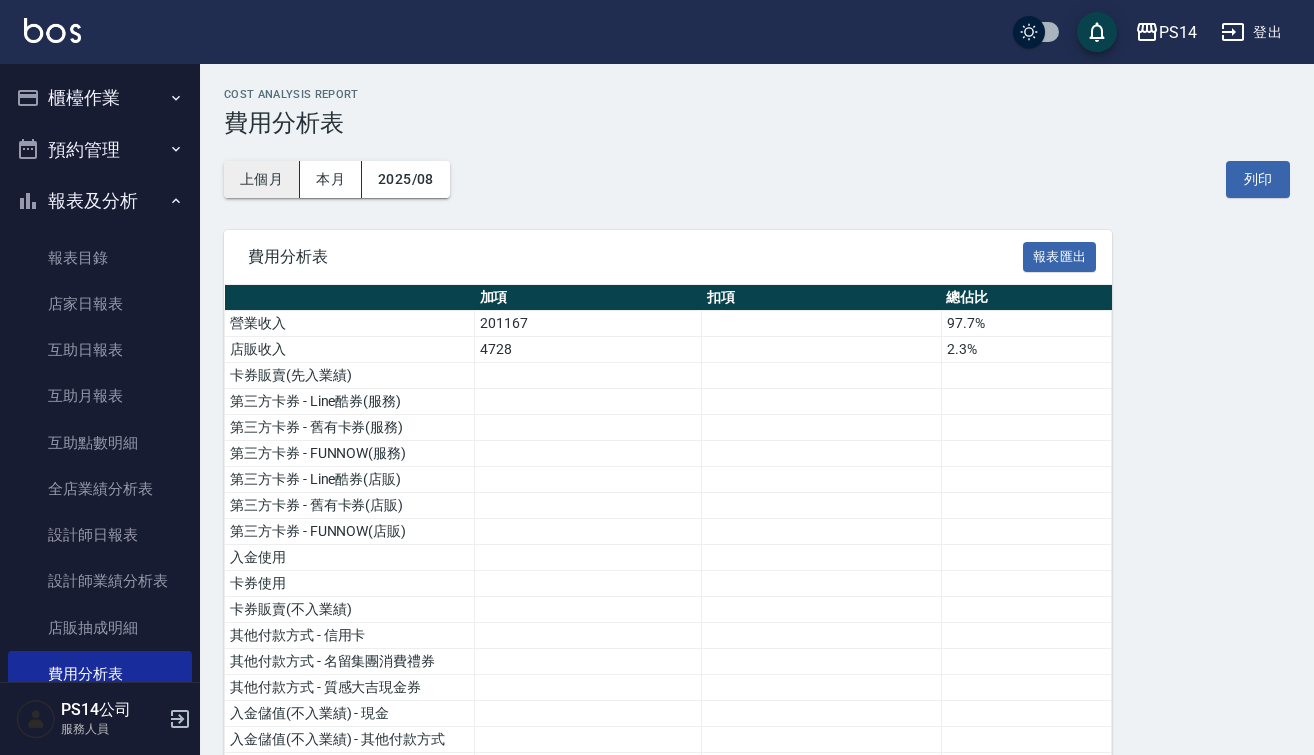 click on "上個月" at bounding box center [262, 179] 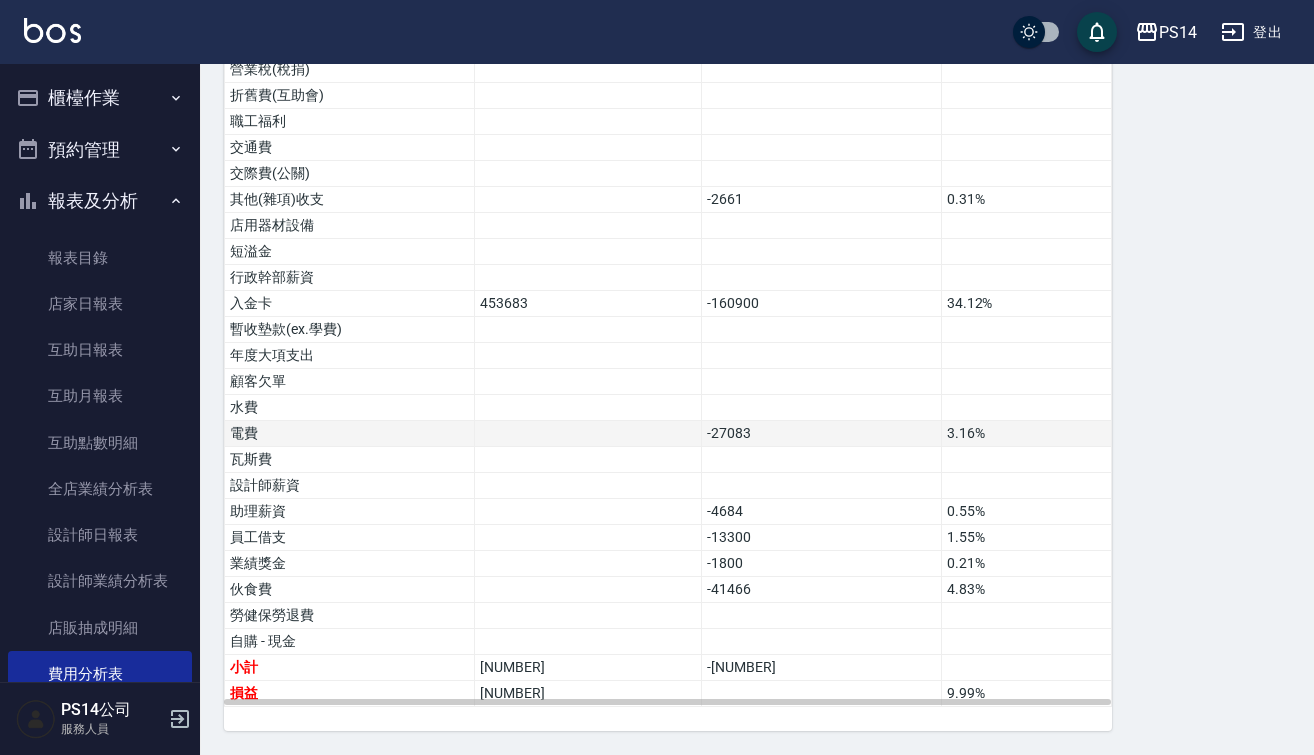 scroll, scrollTop: 1059, scrollLeft: 0, axis: vertical 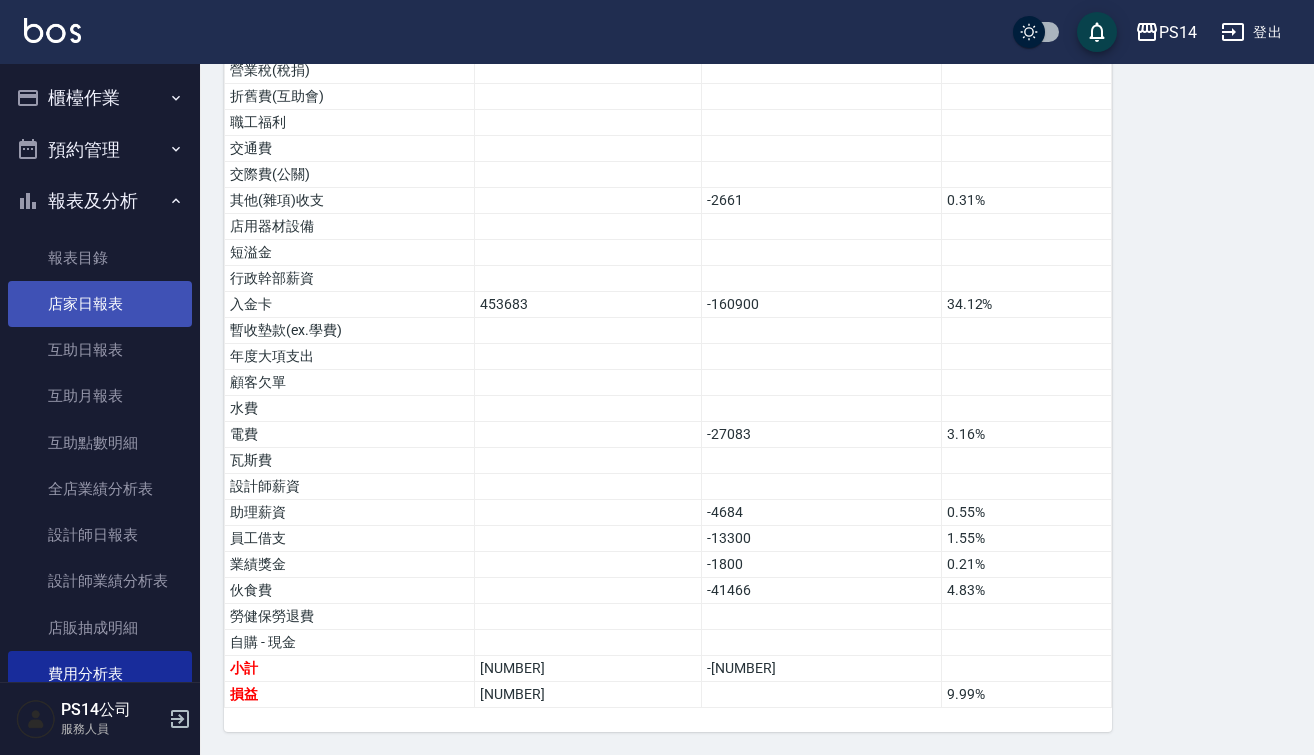 click on "店家日報表" at bounding box center (100, 304) 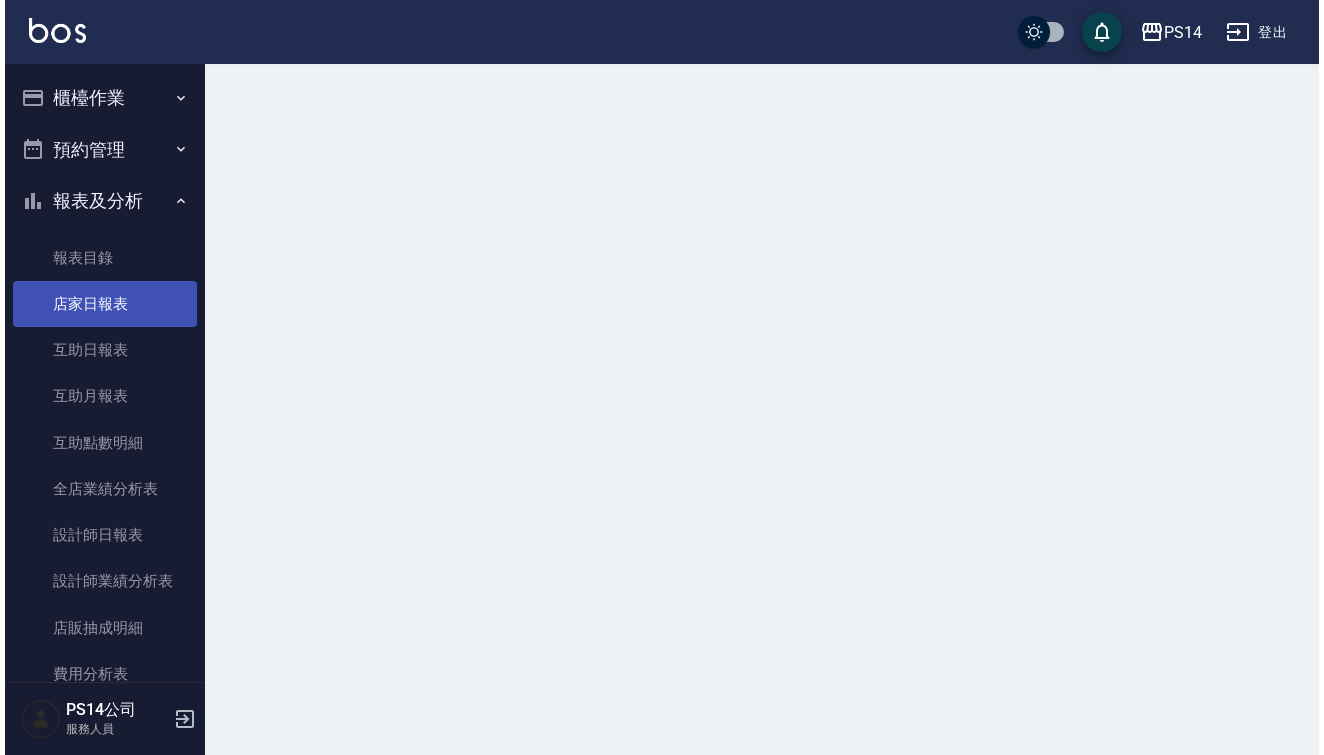 scroll, scrollTop: 0, scrollLeft: 0, axis: both 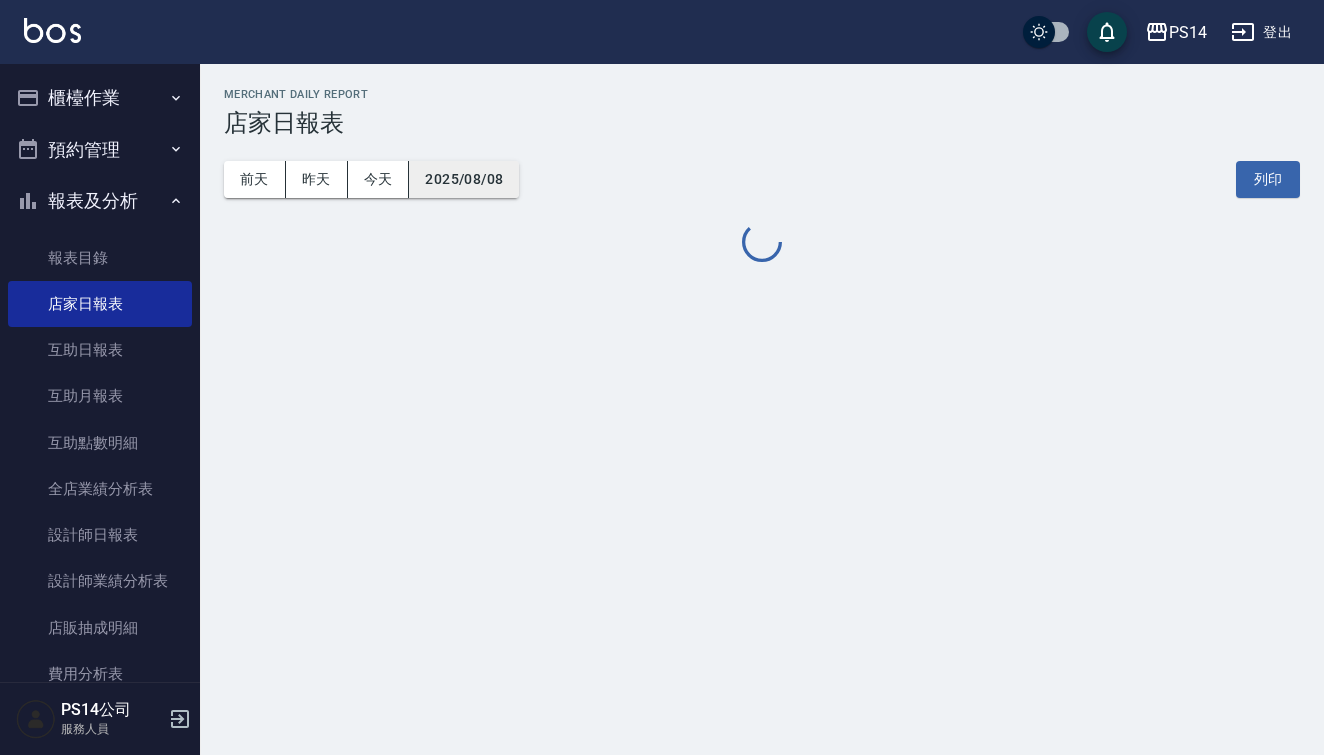 drag, startPoint x: 408, startPoint y: 174, endPoint x: 443, endPoint y: 176, distance: 35.057095 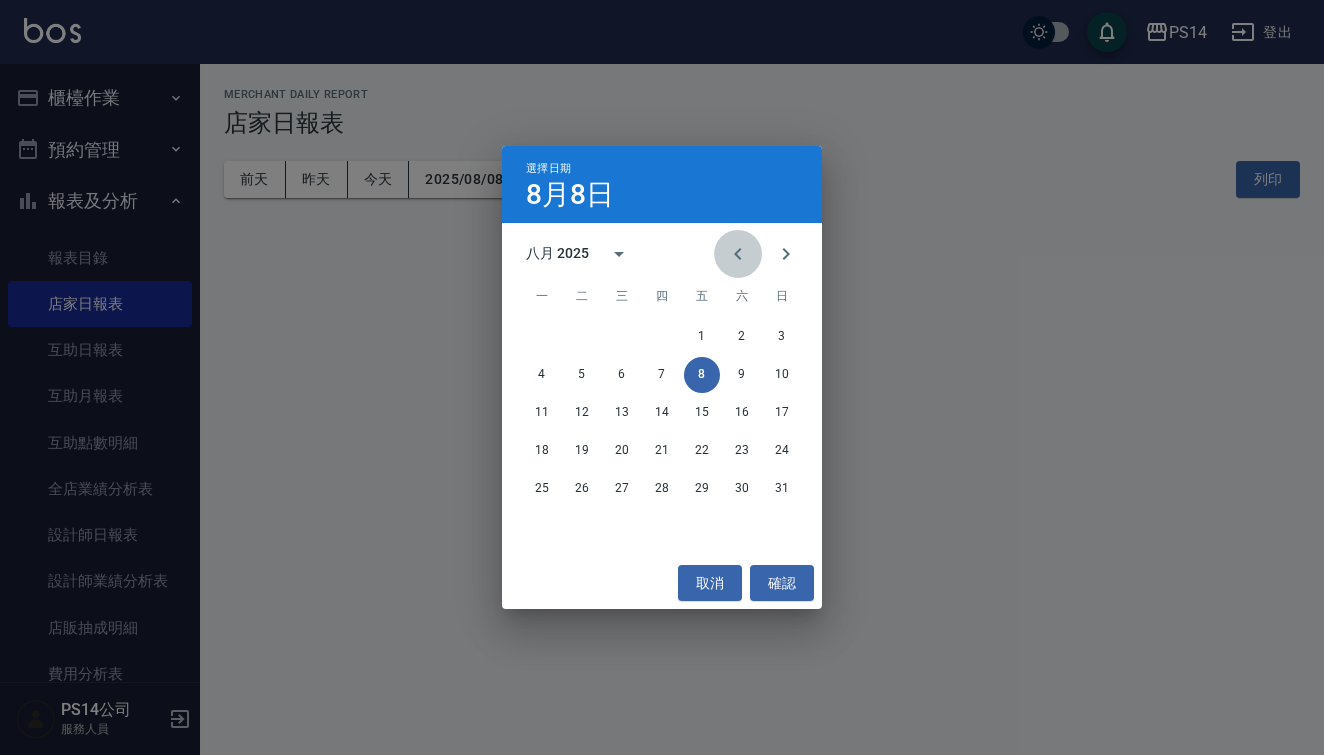 click 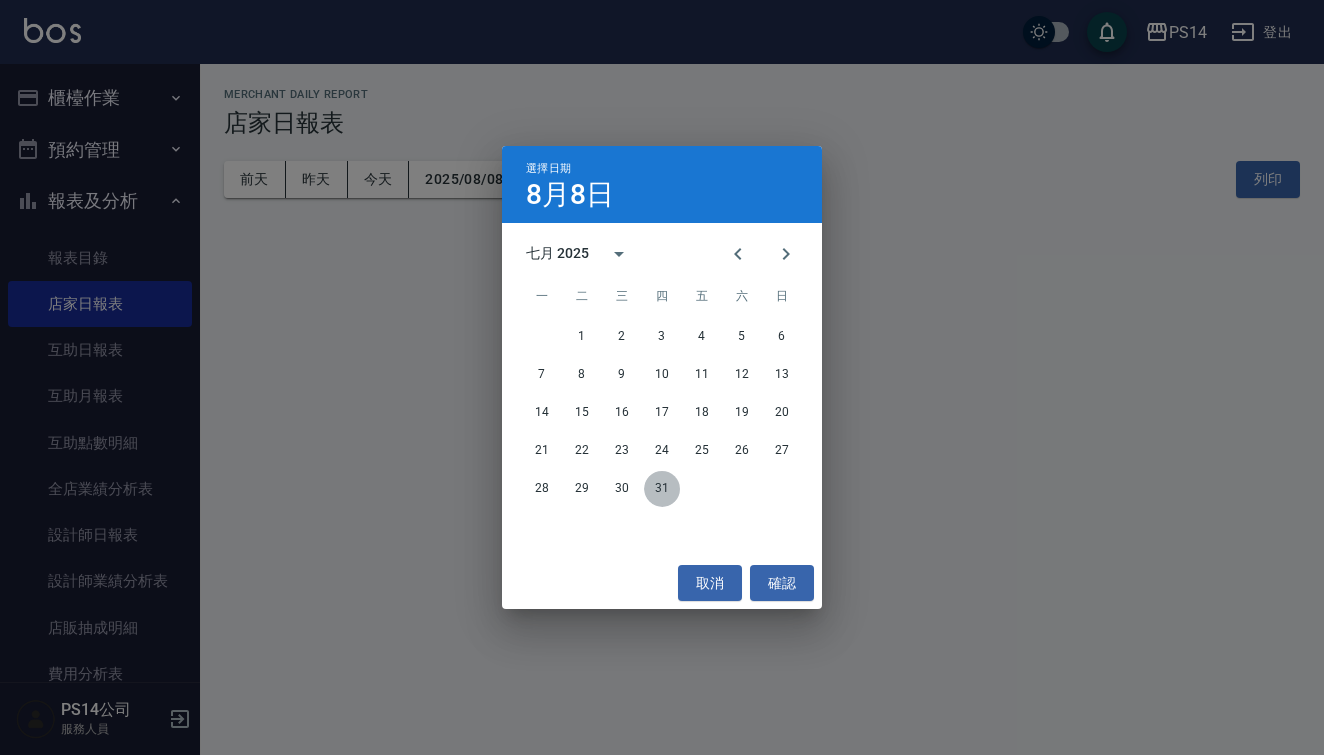 click on "31" at bounding box center [662, 489] 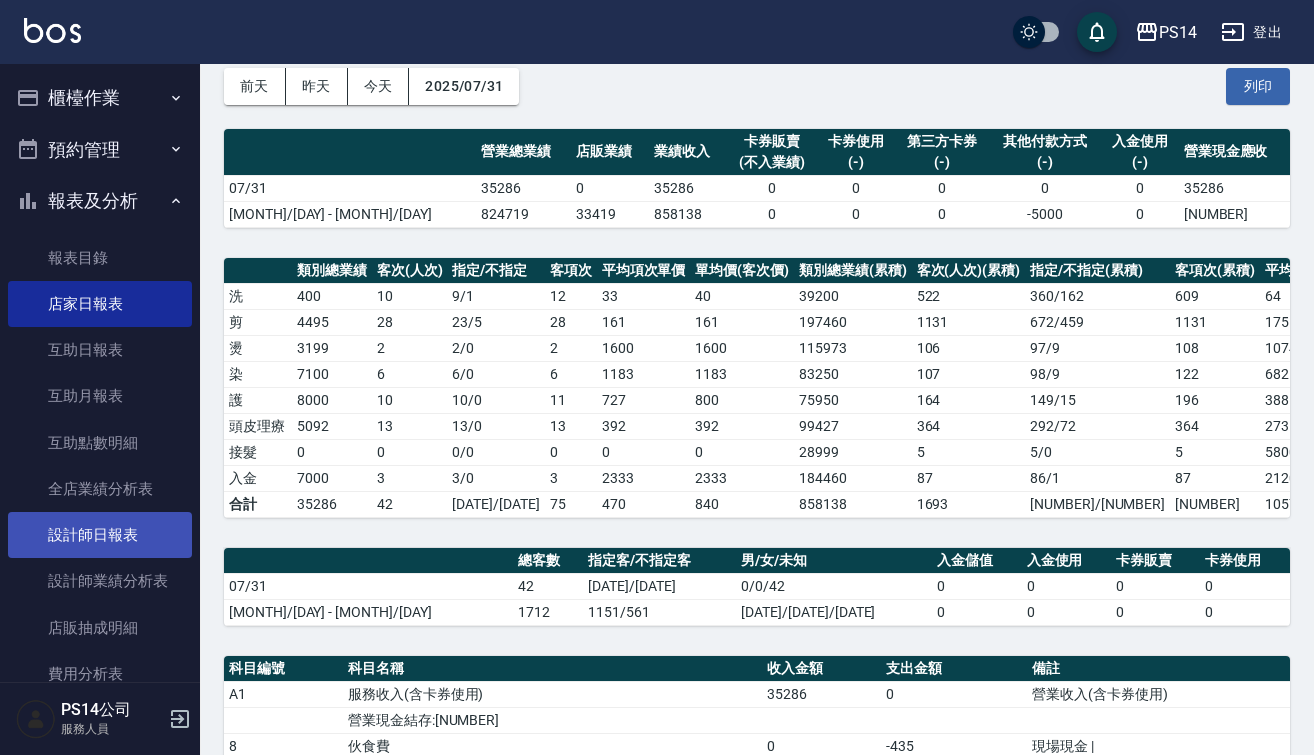 scroll, scrollTop: 93, scrollLeft: 0, axis: vertical 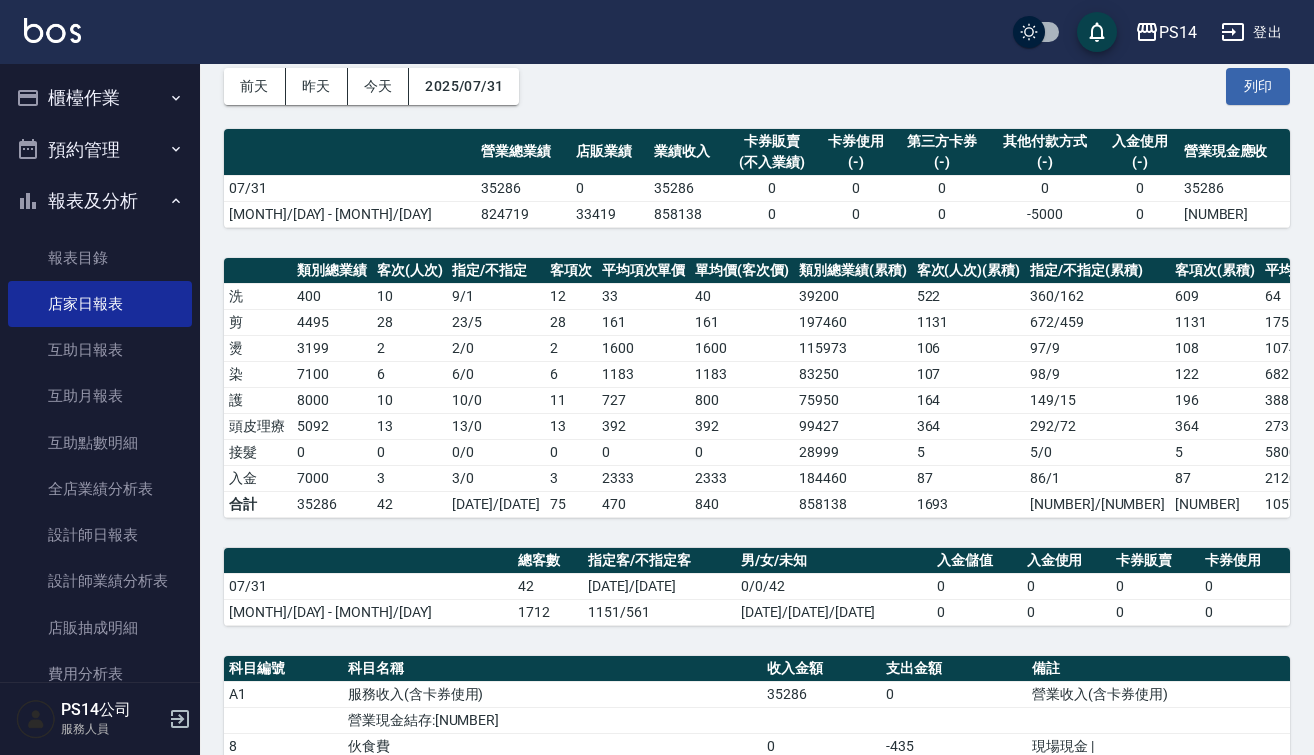 click at bounding box center [100, 682] 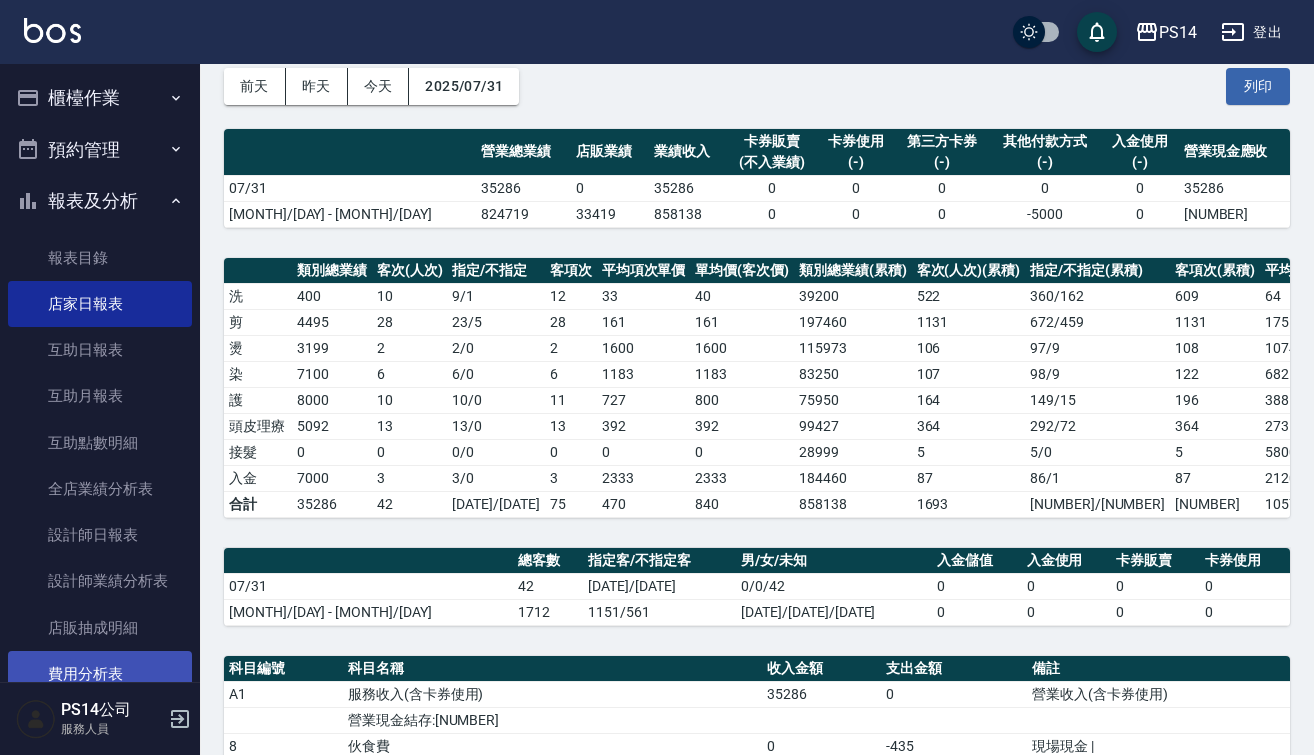 click on "費用分析表" at bounding box center [100, 674] 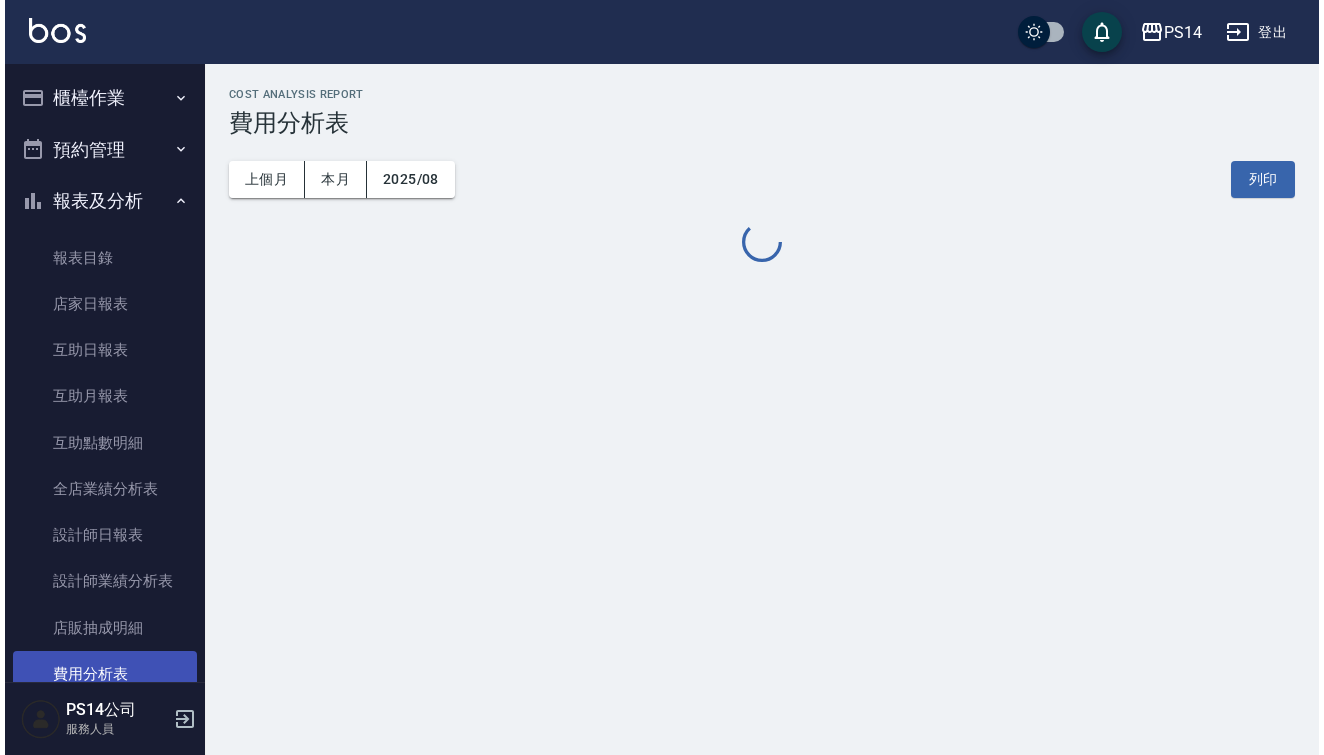scroll, scrollTop: 0, scrollLeft: 0, axis: both 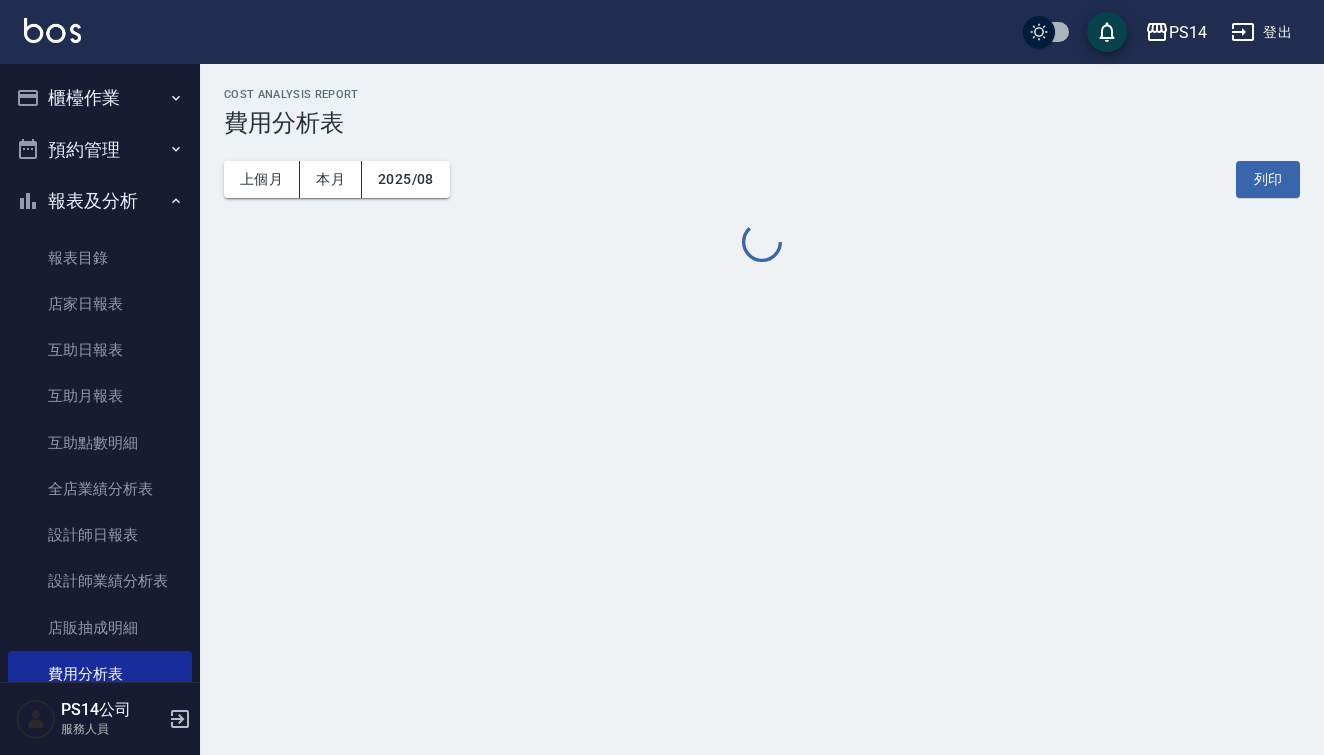 click on "上個月 本月 2025/08 列印" at bounding box center [762, 179] 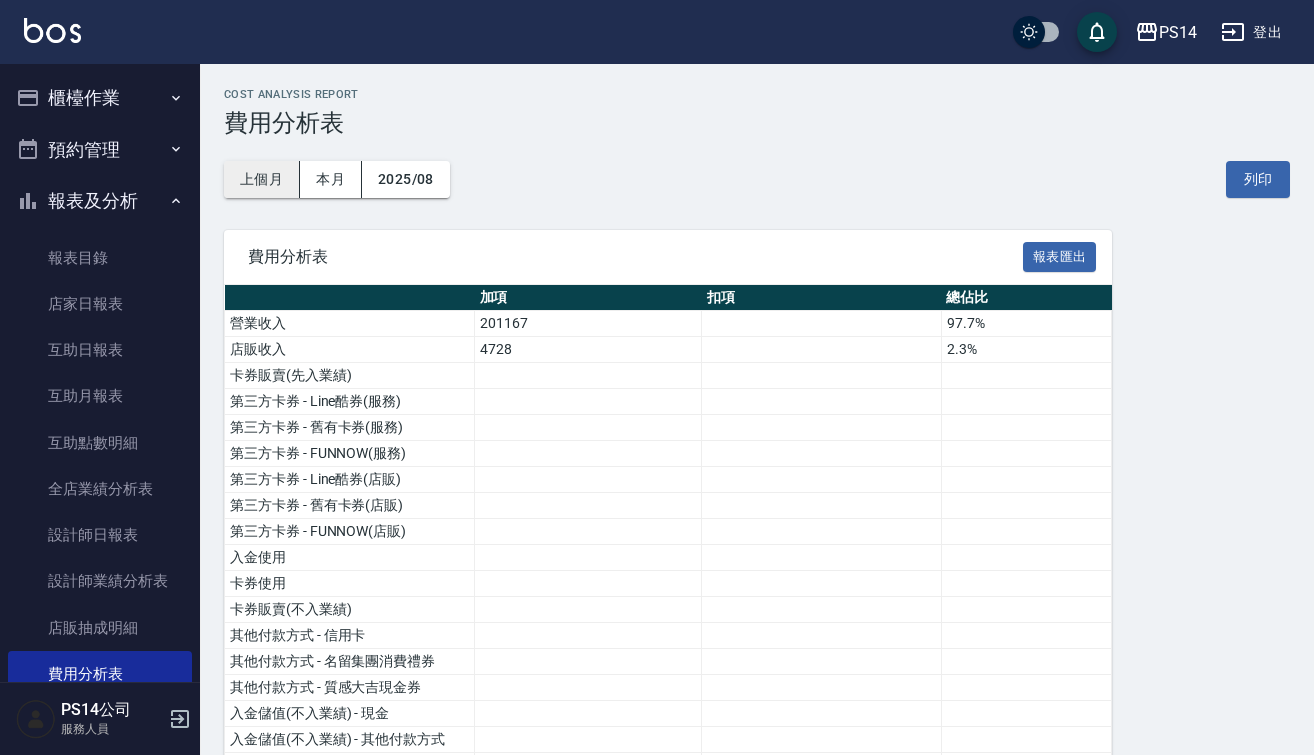 click on "上個月" at bounding box center [262, 179] 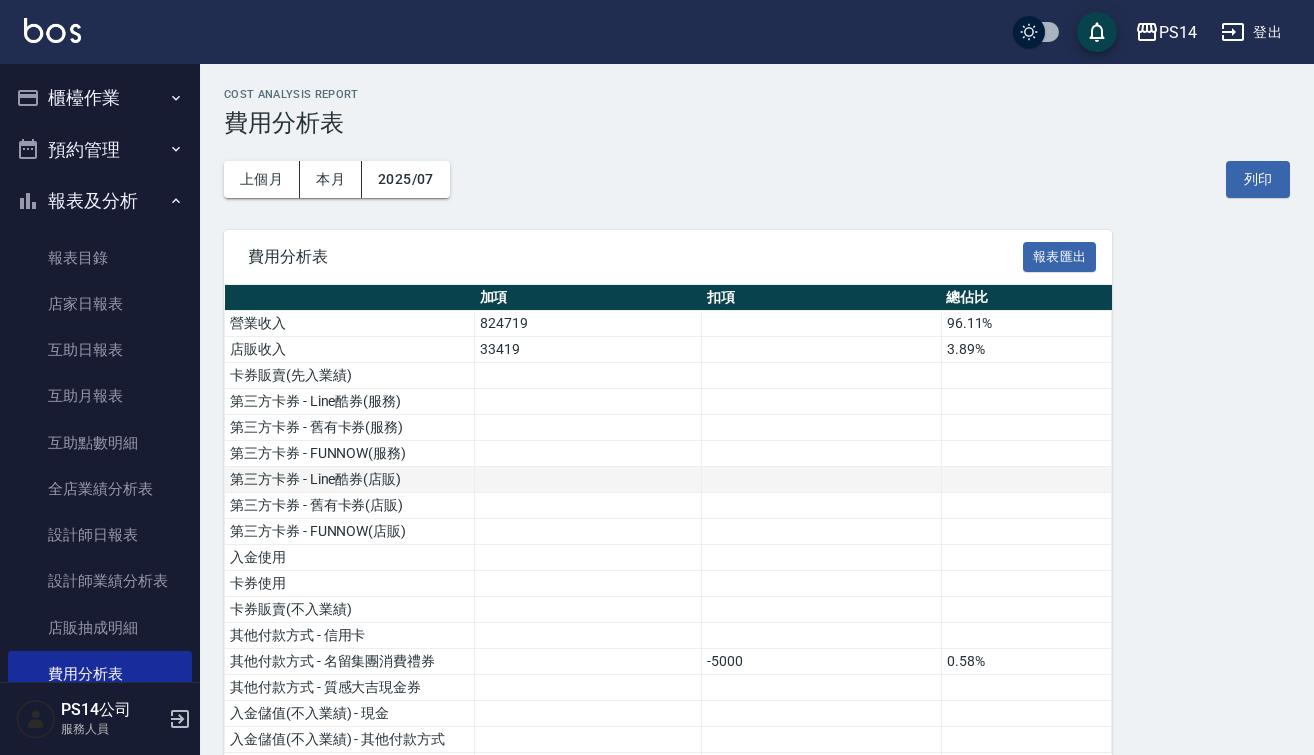 scroll, scrollTop: 0, scrollLeft: 0, axis: both 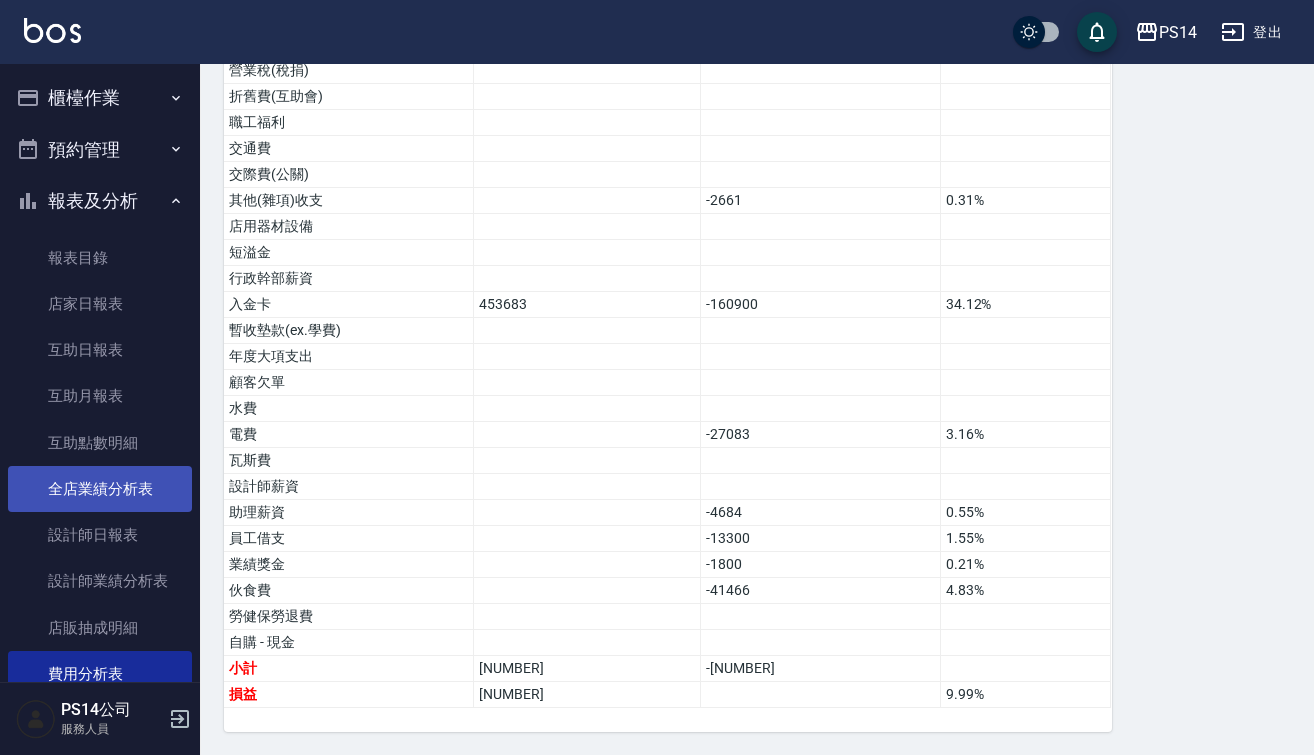 click on "全店業績分析表" at bounding box center (100, 489) 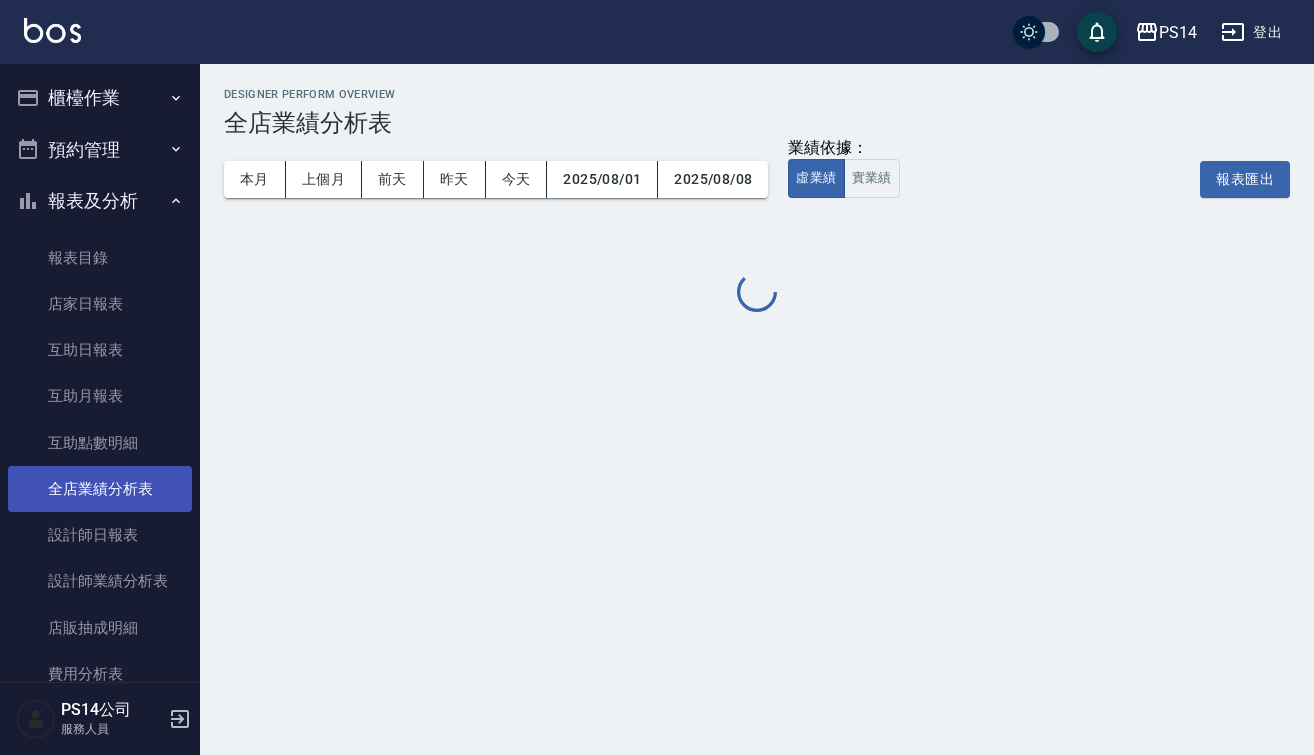 scroll, scrollTop: 0, scrollLeft: 0, axis: both 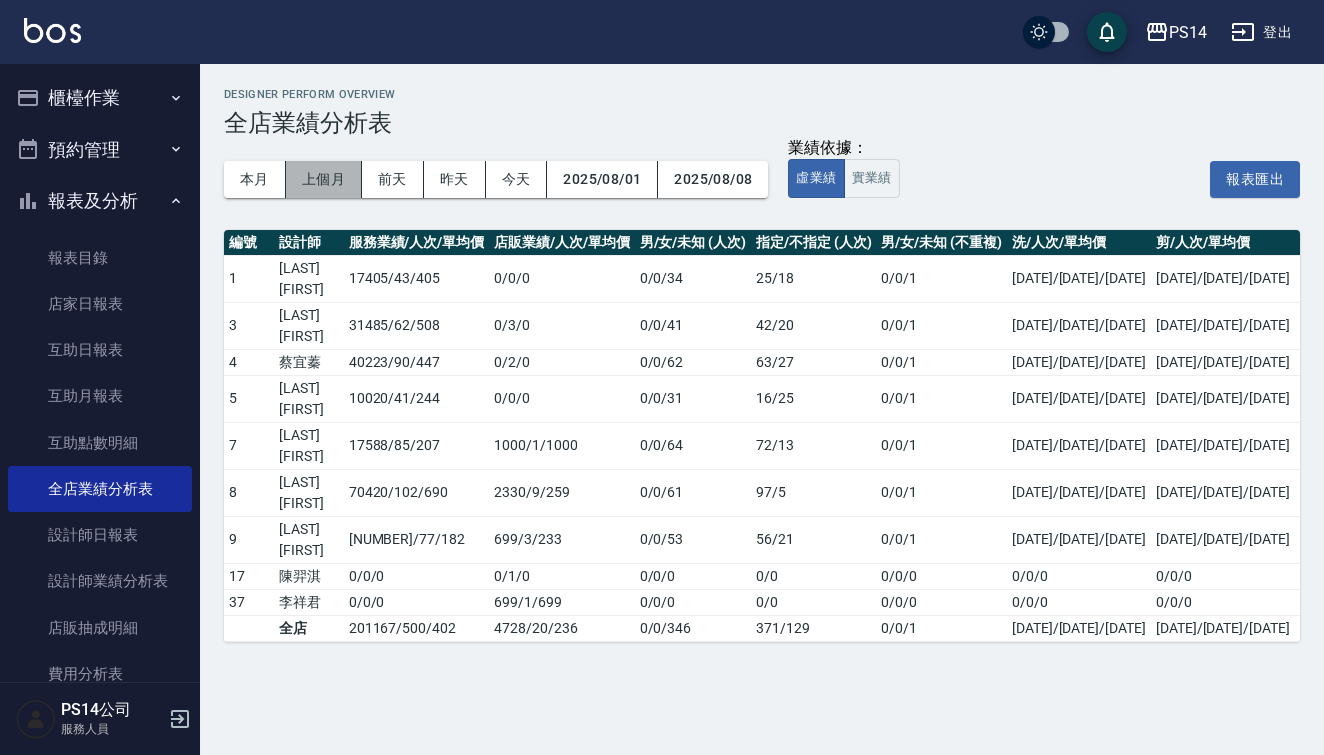click on "上個月" at bounding box center (324, 179) 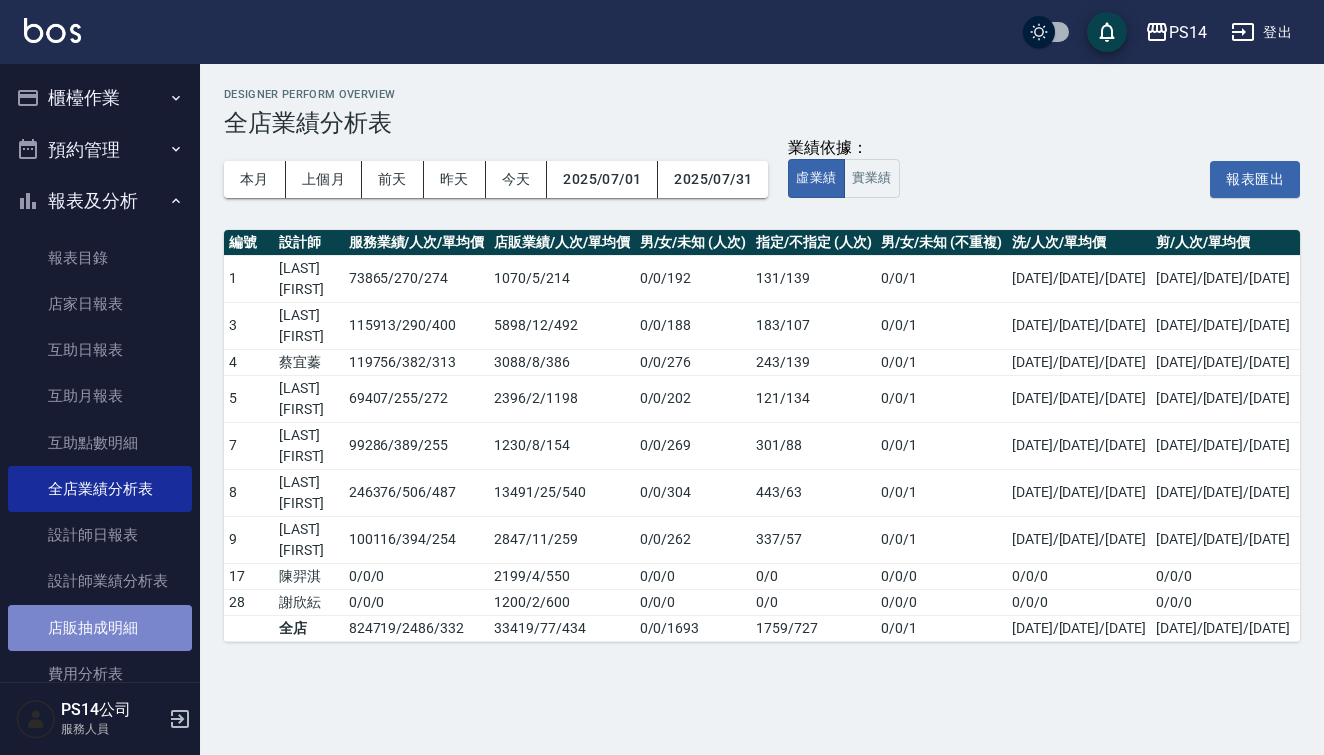 click on "店販抽成明細" at bounding box center [100, 628] 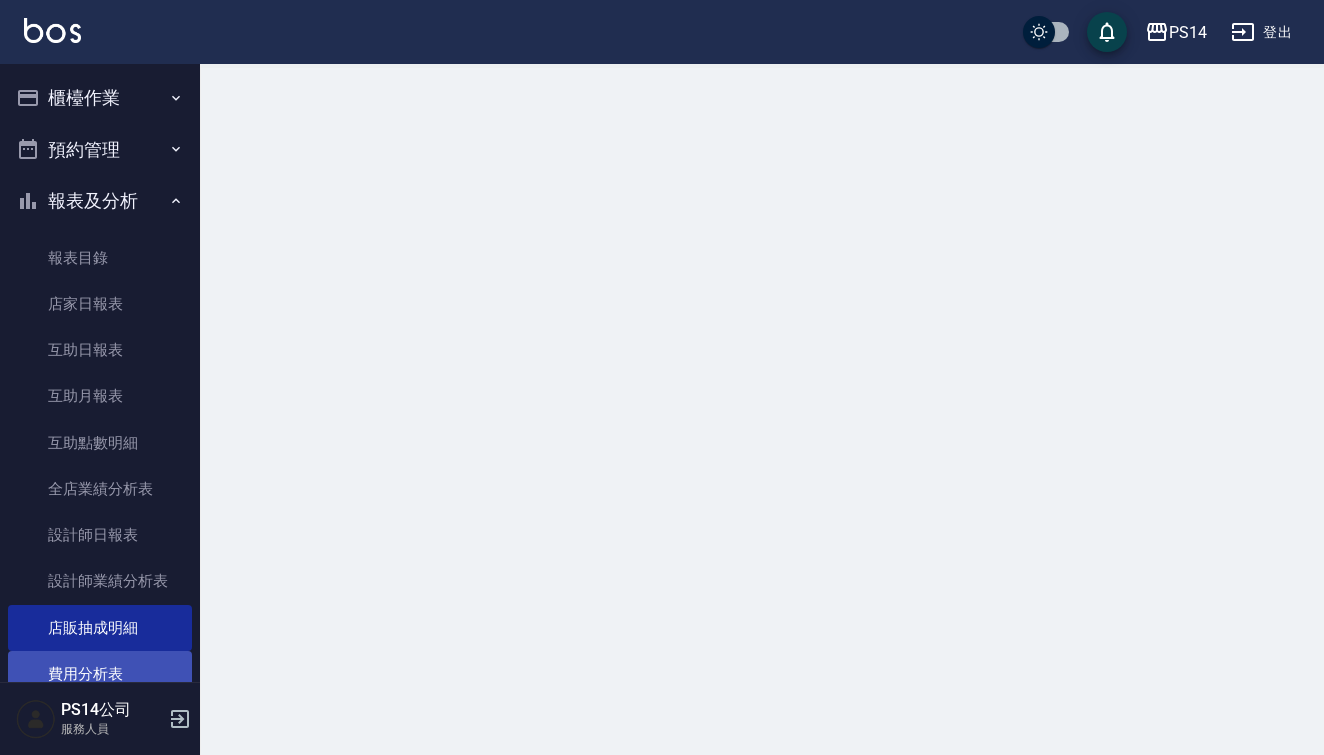 click on "費用分析表" at bounding box center [100, 674] 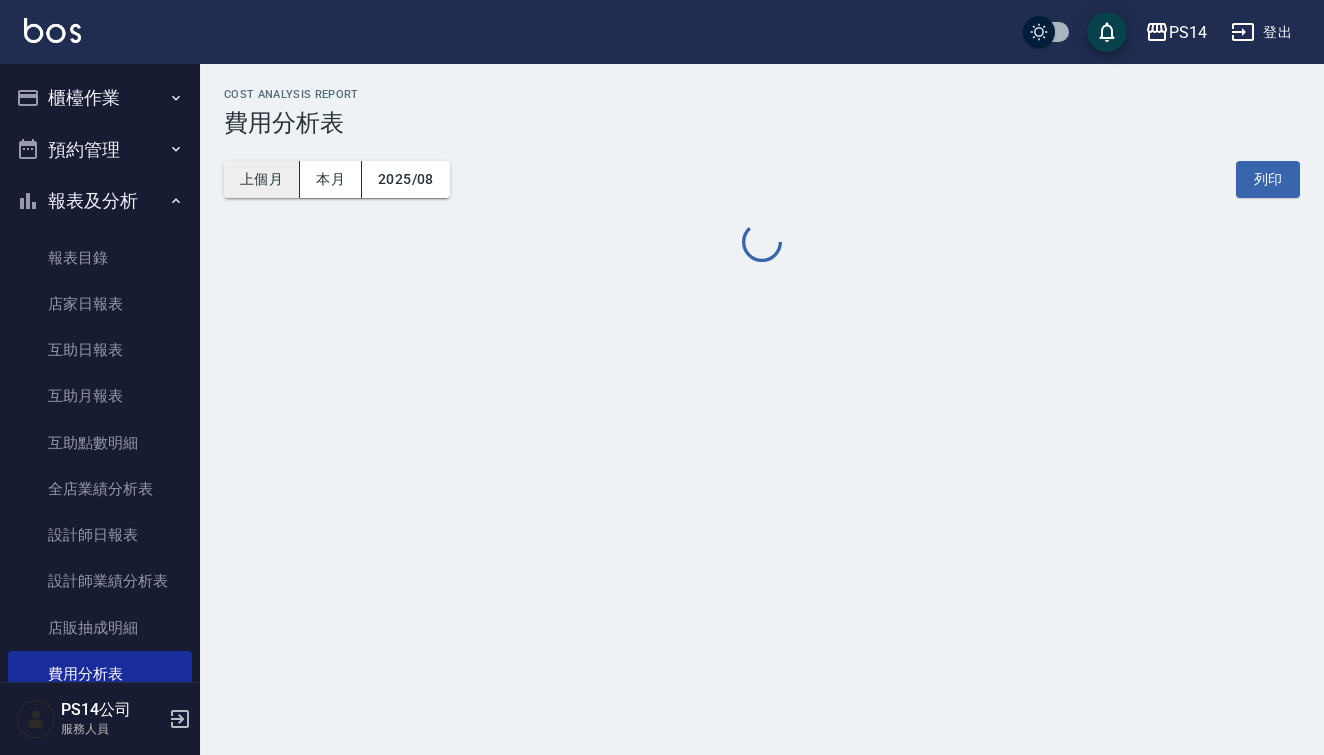 click on "上個月" at bounding box center [262, 179] 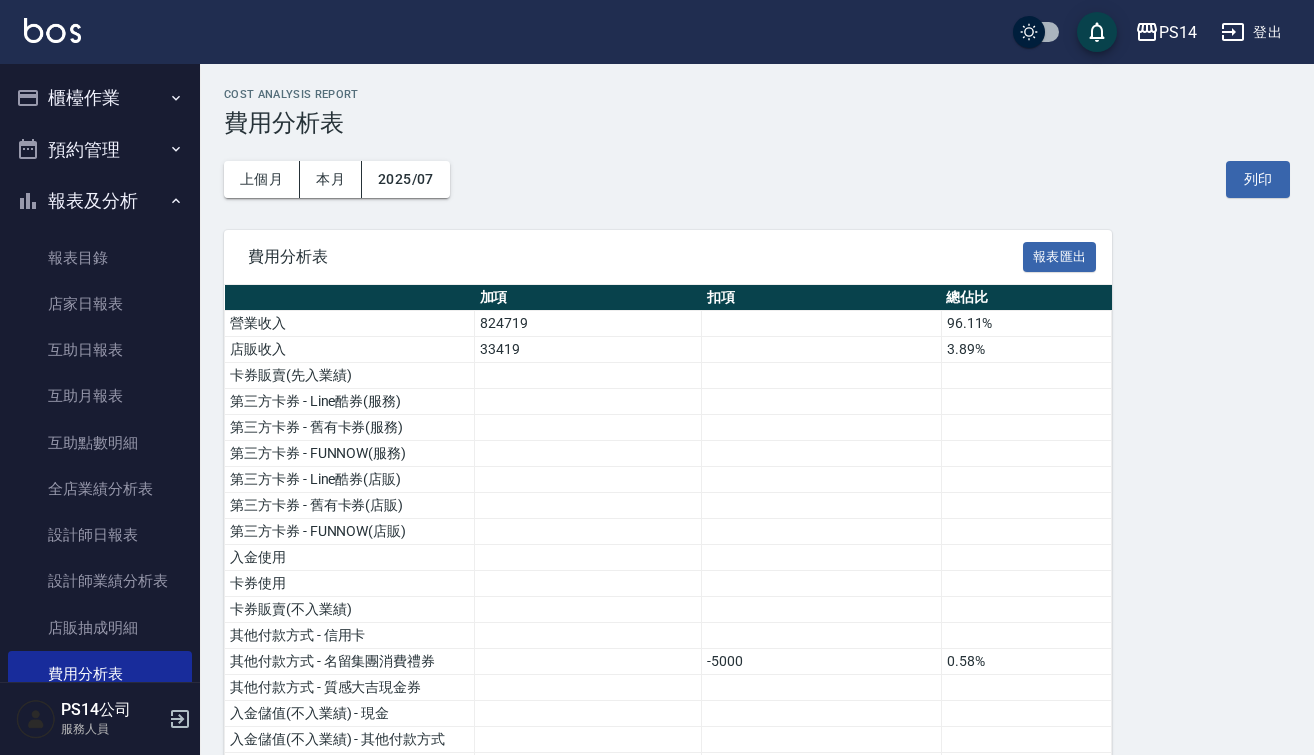 scroll, scrollTop: 17, scrollLeft: 0, axis: vertical 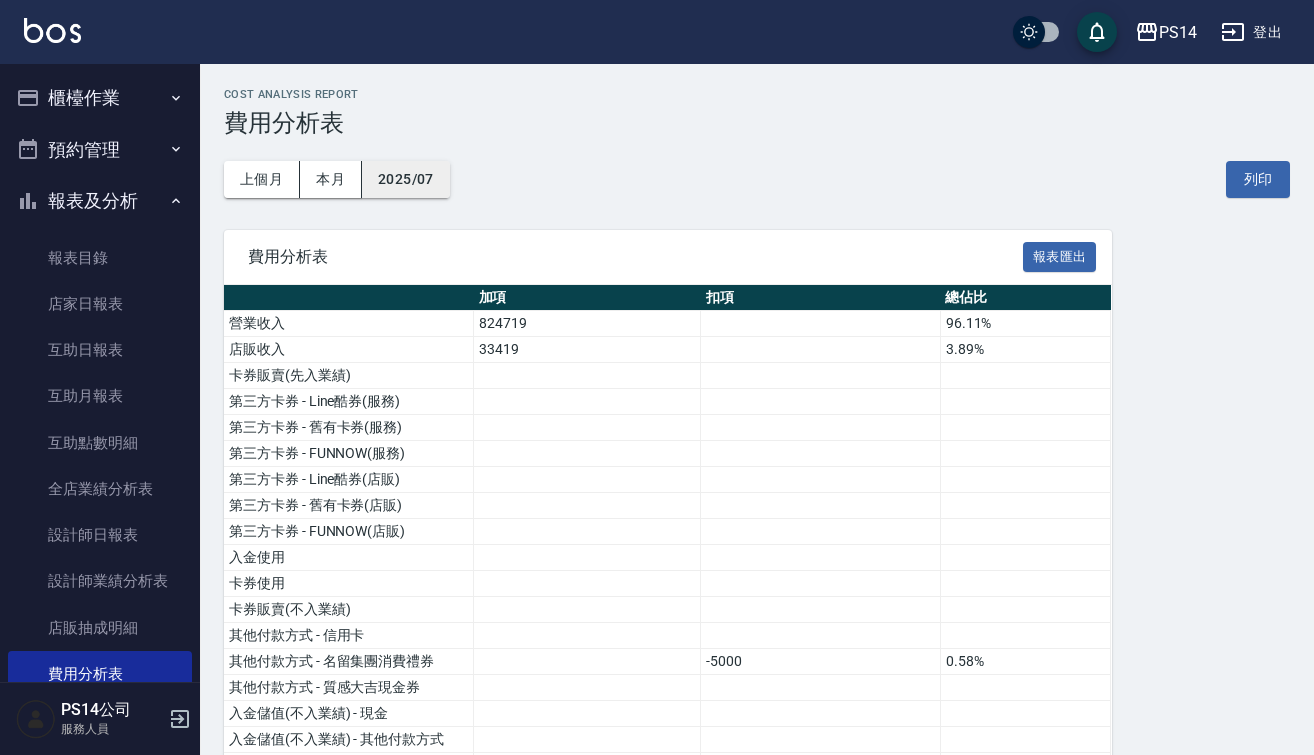 click on "2025/07" at bounding box center [406, 179] 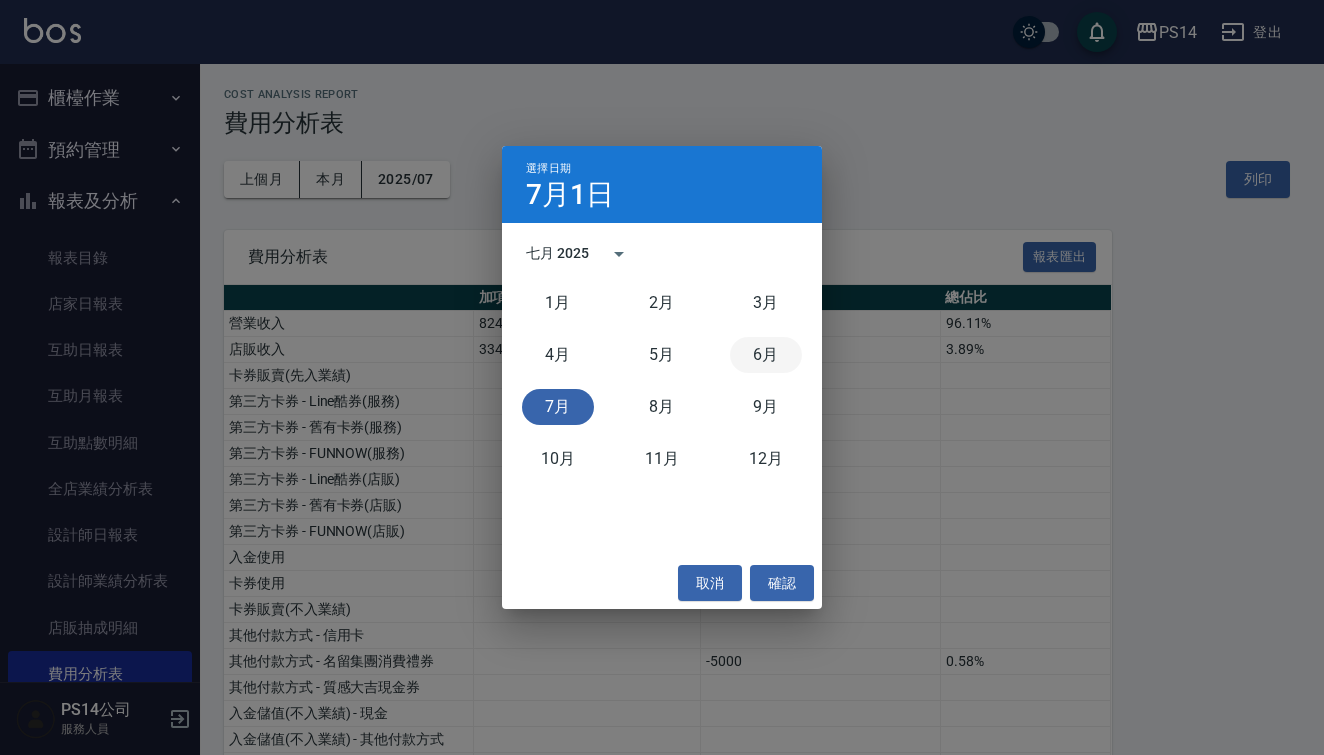 click on "6月" at bounding box center [766, 355] 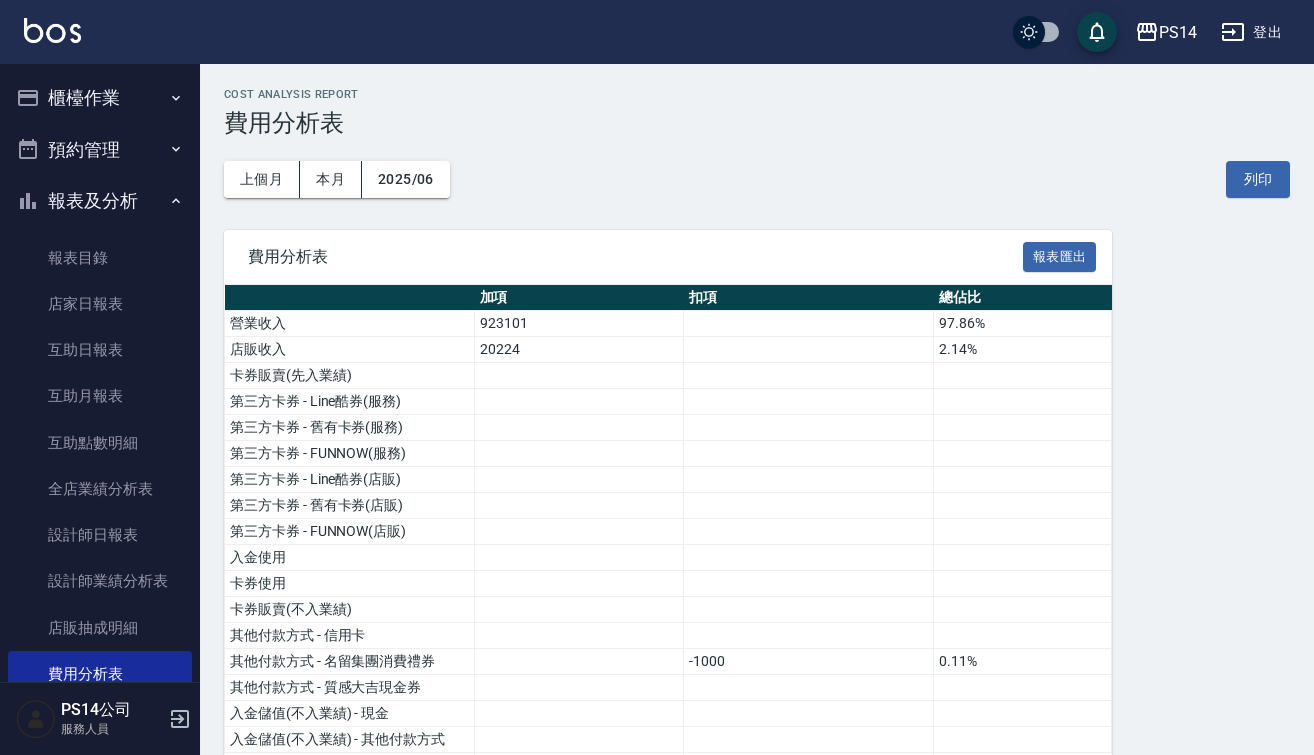 scroll, scrollTop: 164, scrollLeft: 0, axis: vertical 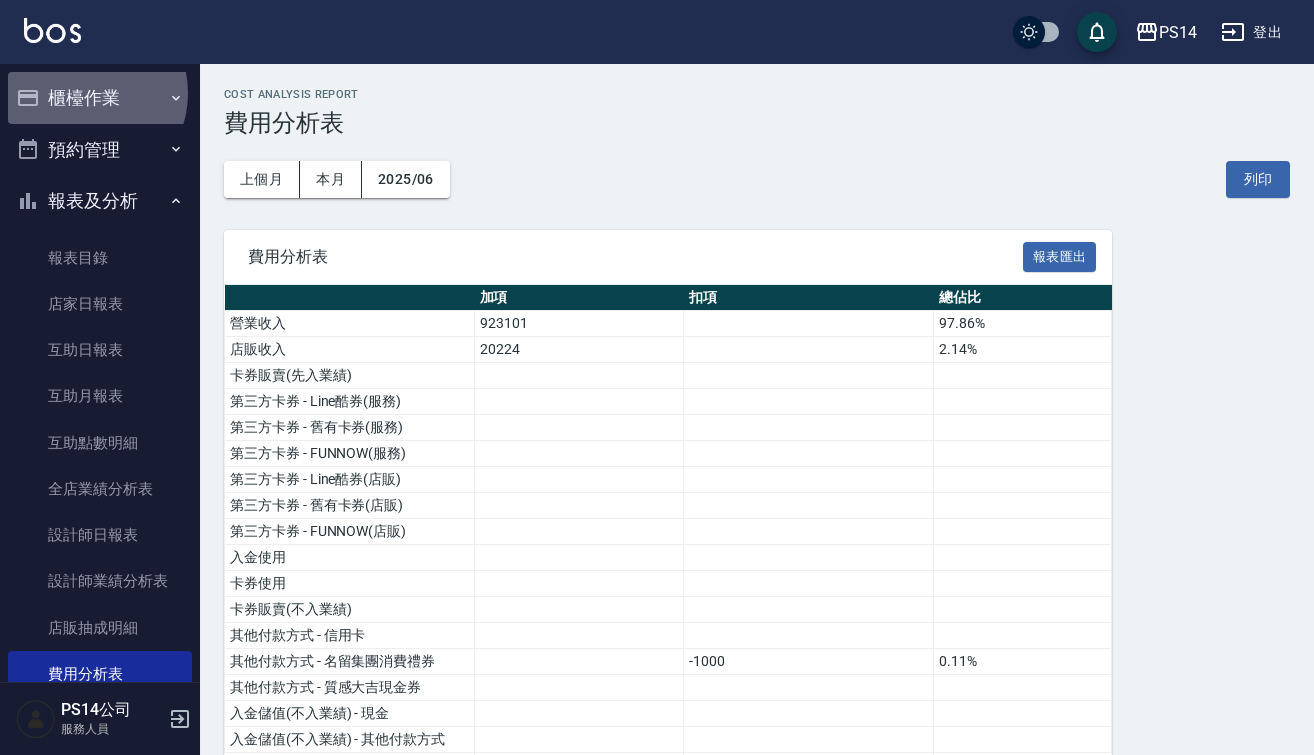 click on "櫃檯作業" at bounding box center [100, 98] 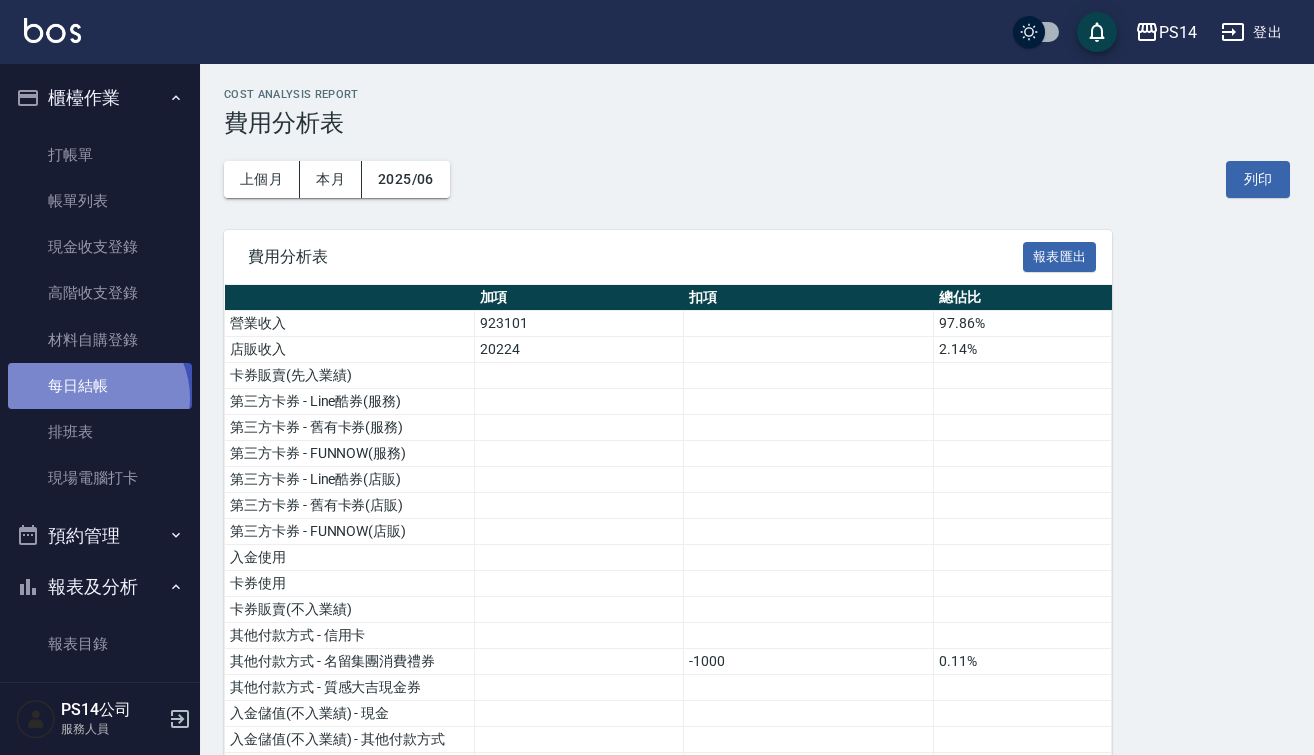 click on "每日結帳" at bounding box center [100, 386] 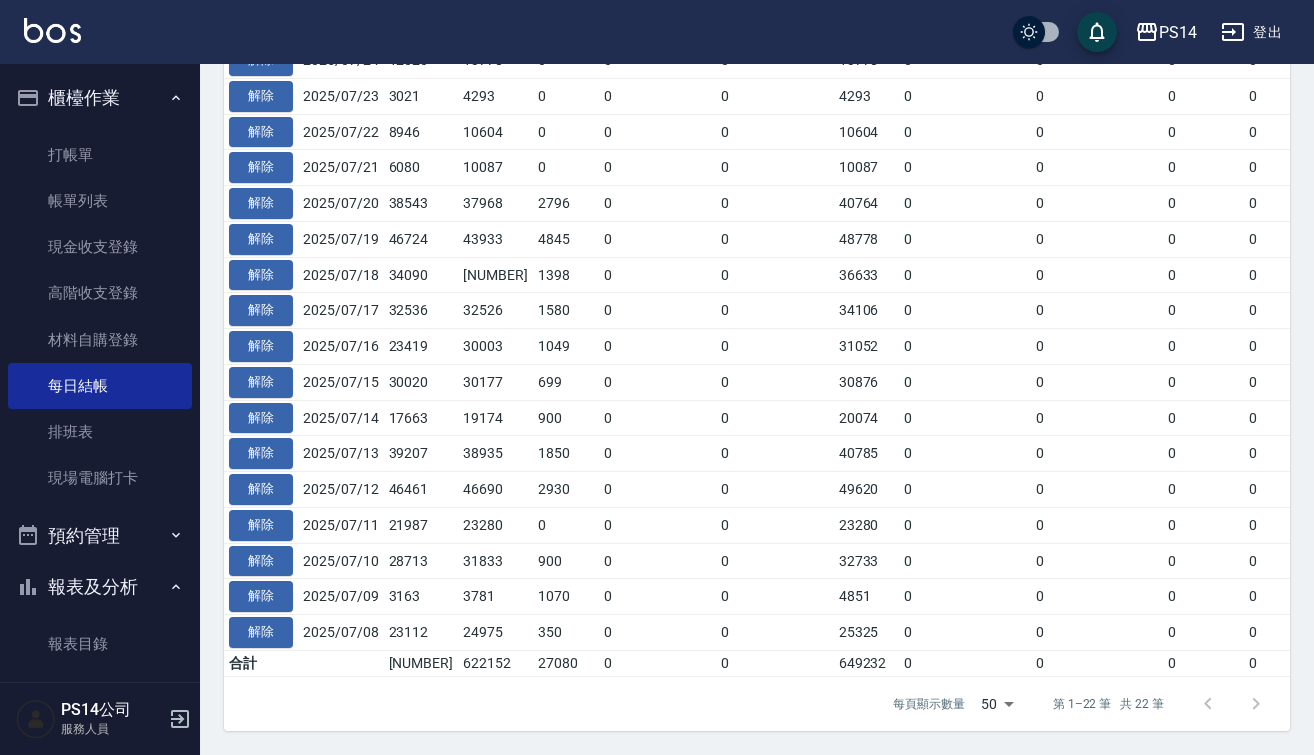 scroll, scrollTop: 1137, scrollLeft: 0, axis: vertical 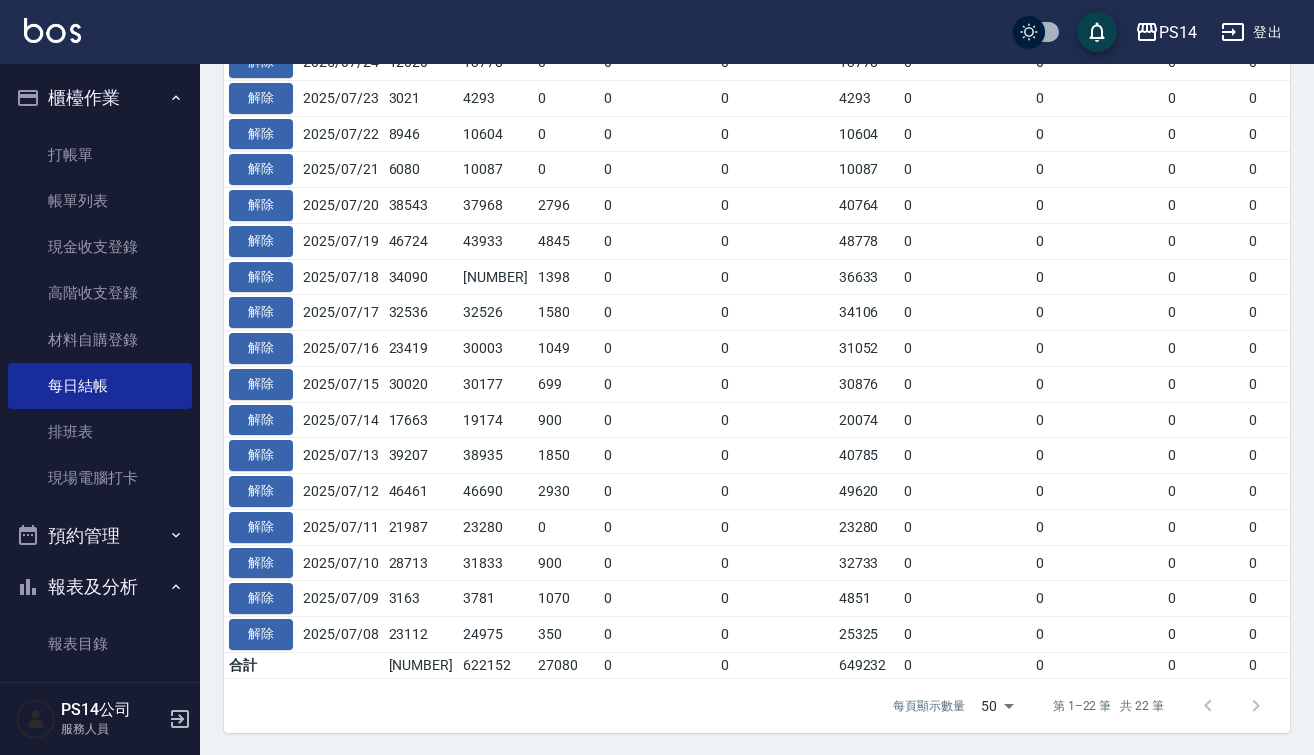 click at bounding box center [1232, 706] 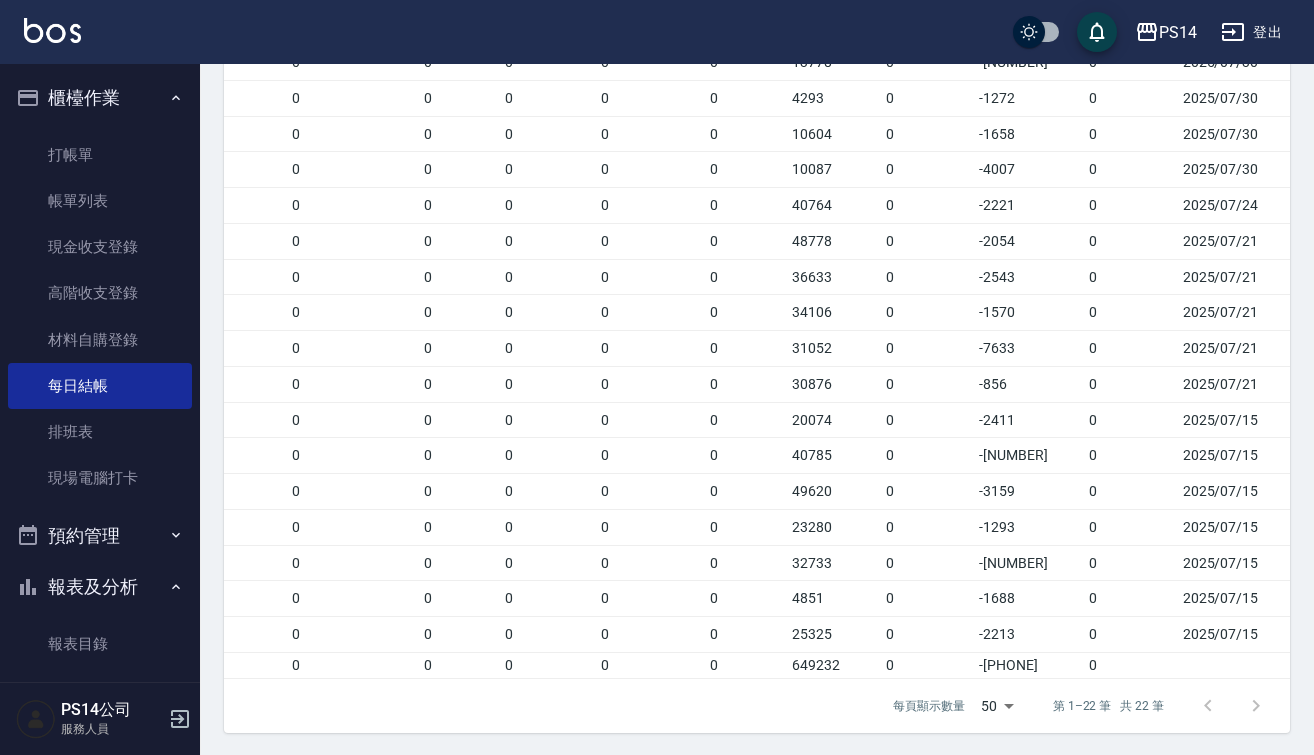scroll, scrollTop: 0, scrollLeft: 754, axis: horizontal 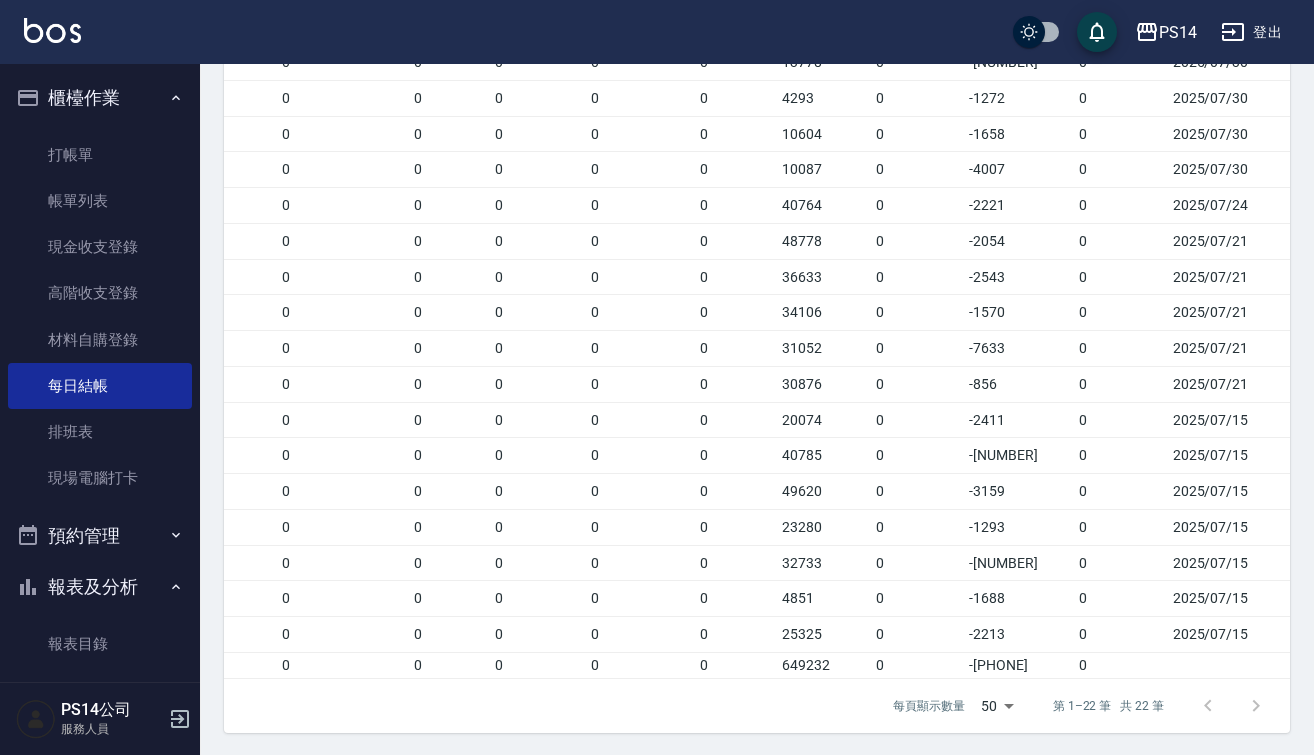 click at bounding box center (1232, 706) 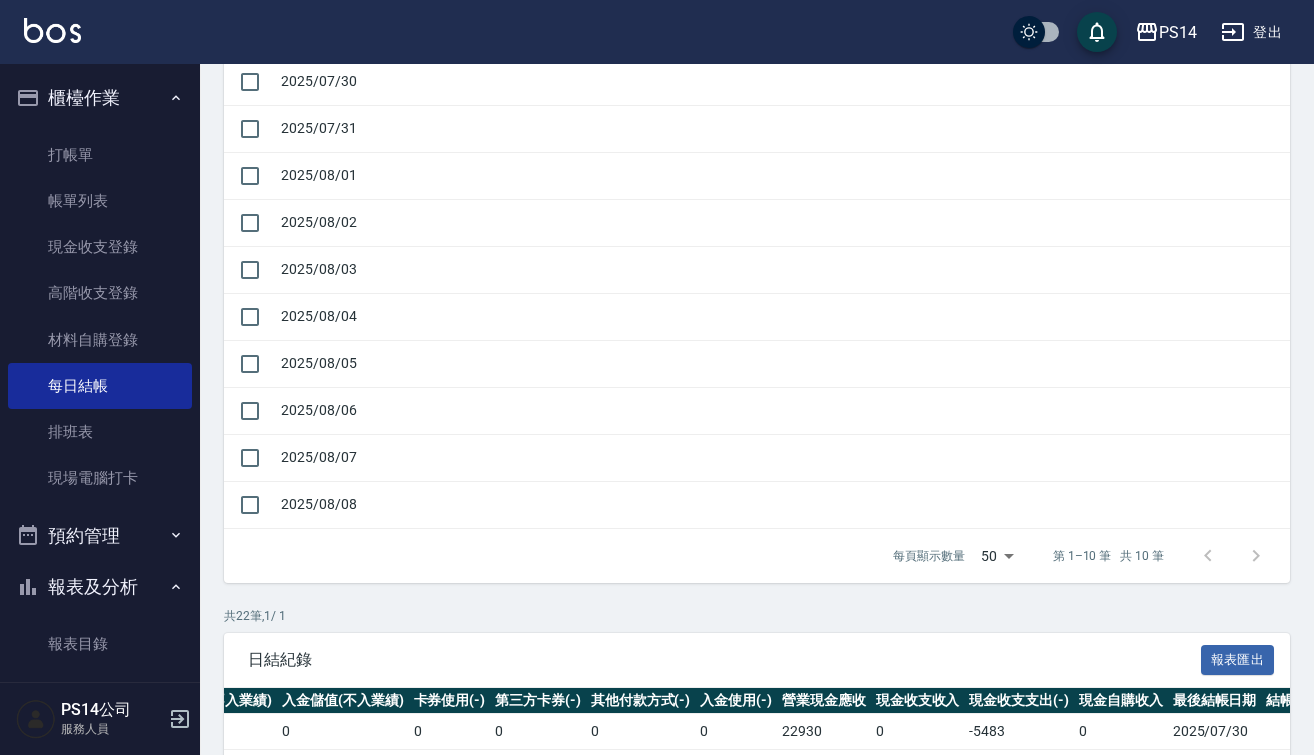 scroll, scrollTop: 310, scrollLeft: 0, axis: vertical 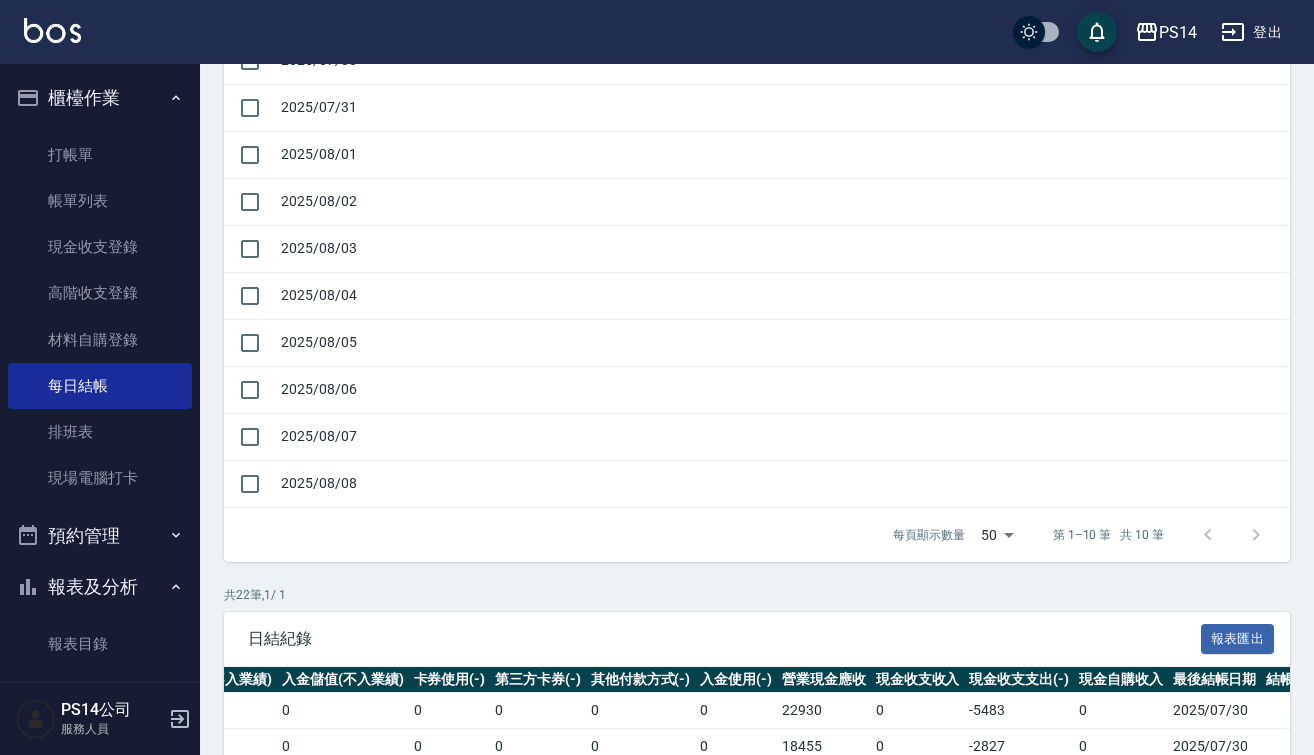 click at bounding box center (1232, 535) 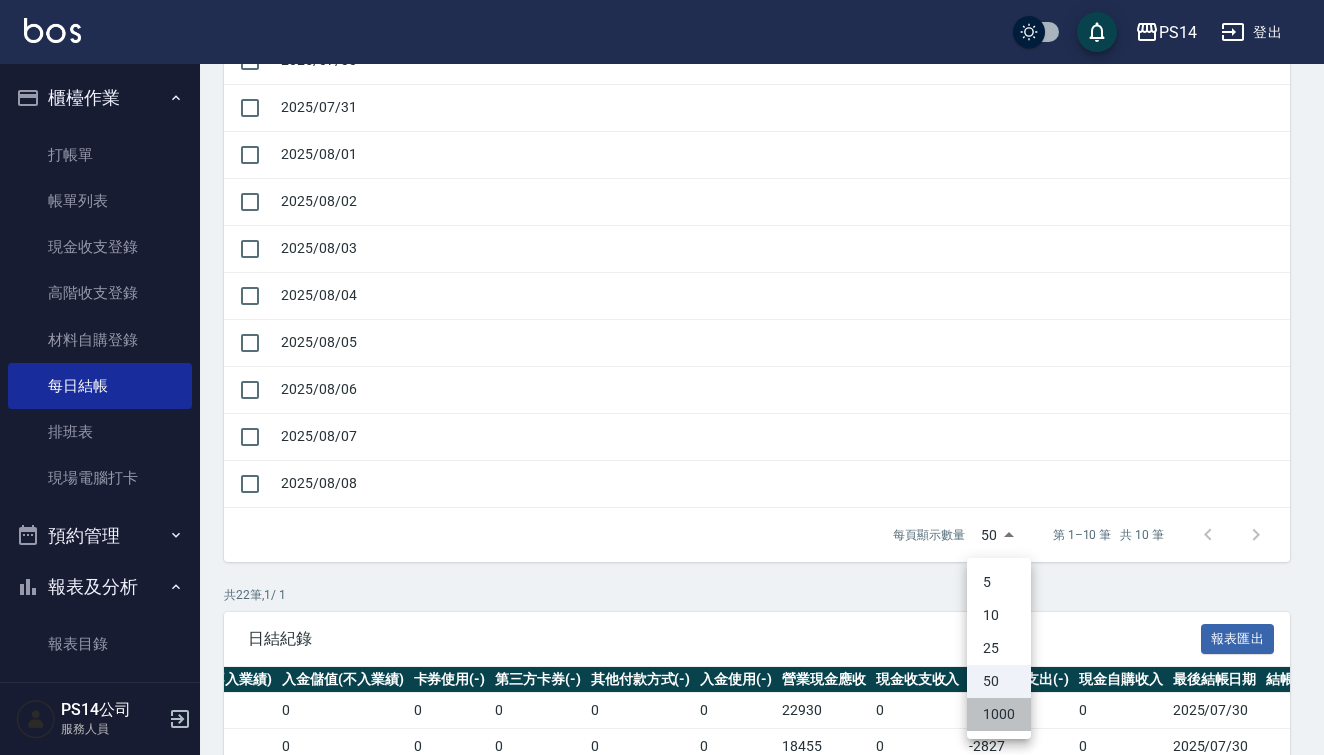 click on "1000" at bounding box center (999, 714) 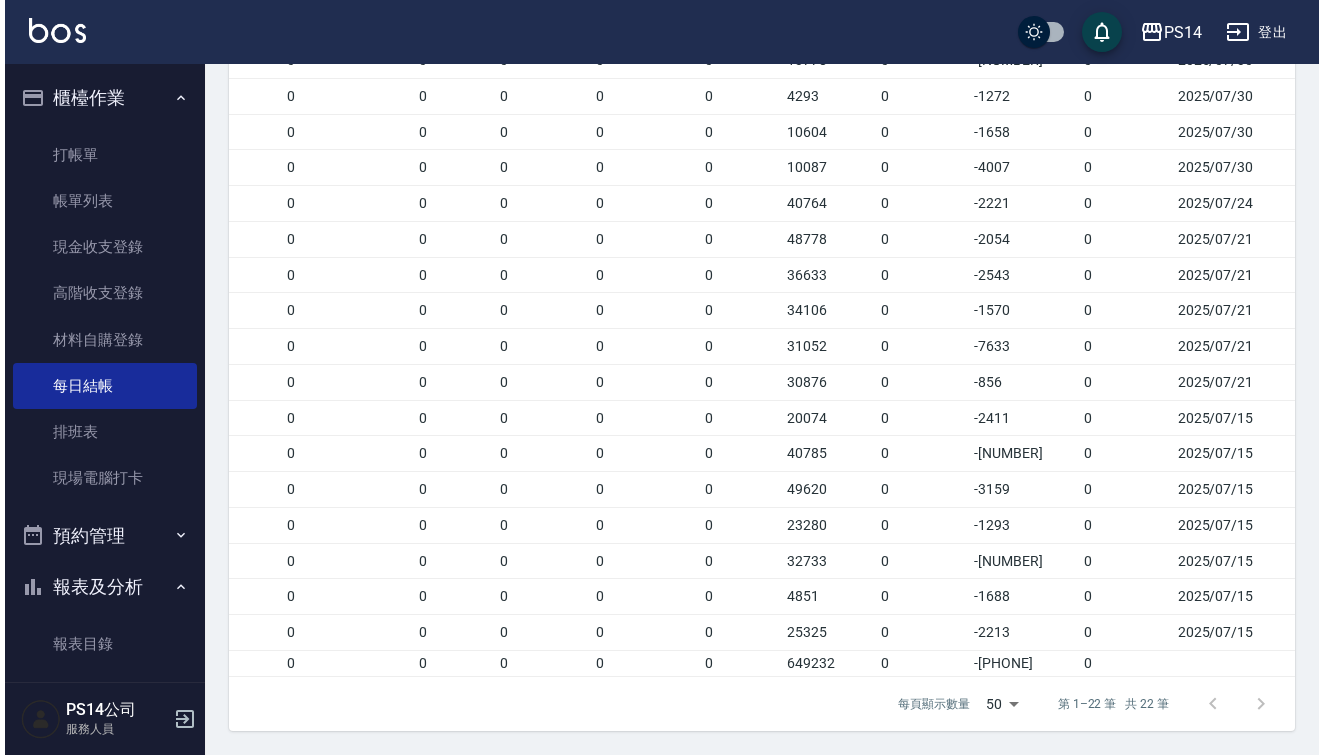 scroll, scrollTop: 1137, scrollLeft: 0, axis: vertical 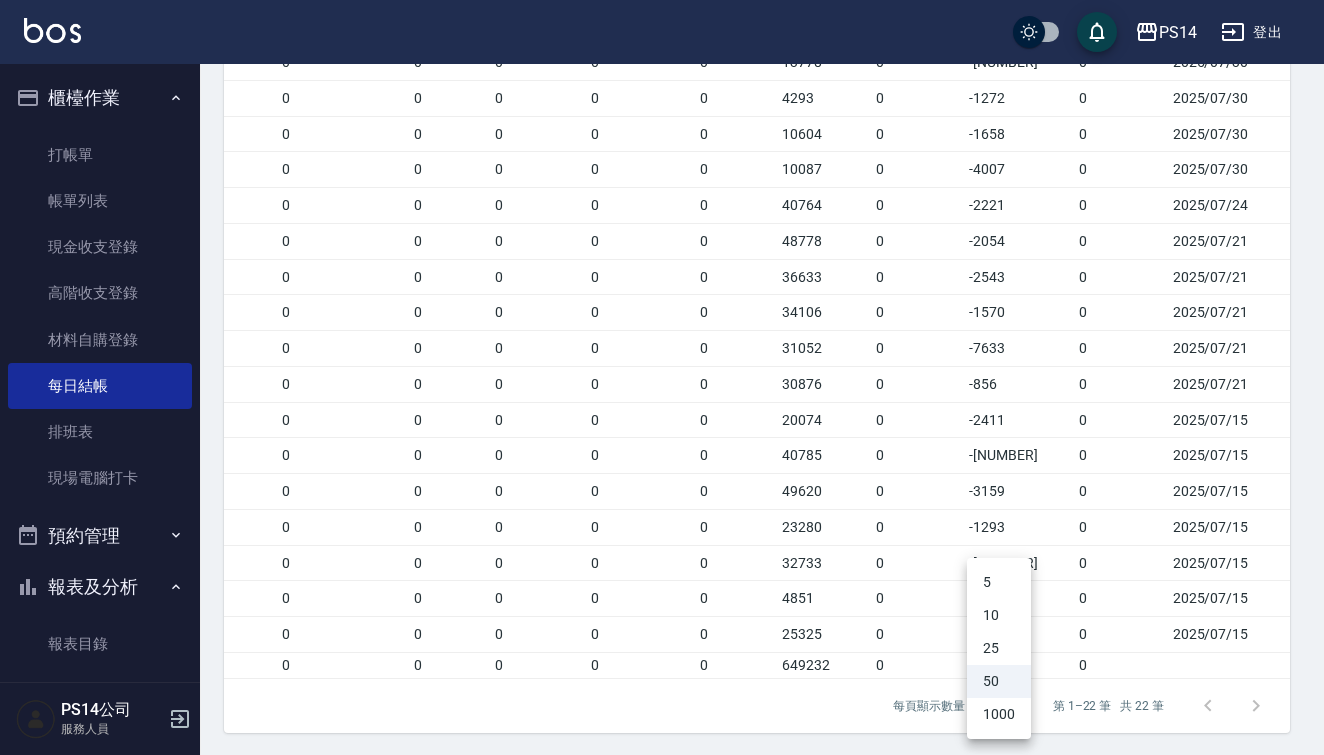 click on "PS14 登出 櫃檯作業 打帳單 帳單列表 現金收支登錄 高階收支登錄 材料自購登錄 每日結帳 排班表 現場電腦打卡 預約管理 預約管理 單日預約紀錄 單週預約紀錄 報表及分析 報表目錄 店家日報表 互助日報表 互助月報表 互助點數明細 全店業績分析表 設計師日報表 設計師業績分析表 店販抽成明細 費用分析表 客戶管理 客戶列表 卡券管理 入金管理 員工及薪資 員工列表 商品管理 商品分類設定 商品列表 PS14公司 服務人員 Order checkout daily 每日結帳 本月 上個月 前天 昨天 今天 [DATE] [DATE] 共  10  筆,  1  /   1 尚未日結紀錄 營業日期 [DATE] [DATE] [DATE] [DATE] [DATE] [DATE] [DATE] [DATE] [DATE] [DATE] 每頁顯示數量 1000 1000 第 1–10 筆   共 10 筆 0  selected 結帳 共  22  筆,  1  /   1 日結紀錄 報表匯出 解除日結 營業日期 現金結存 服務消費 店販消費 結帳人" at bounding box center [662, -190] 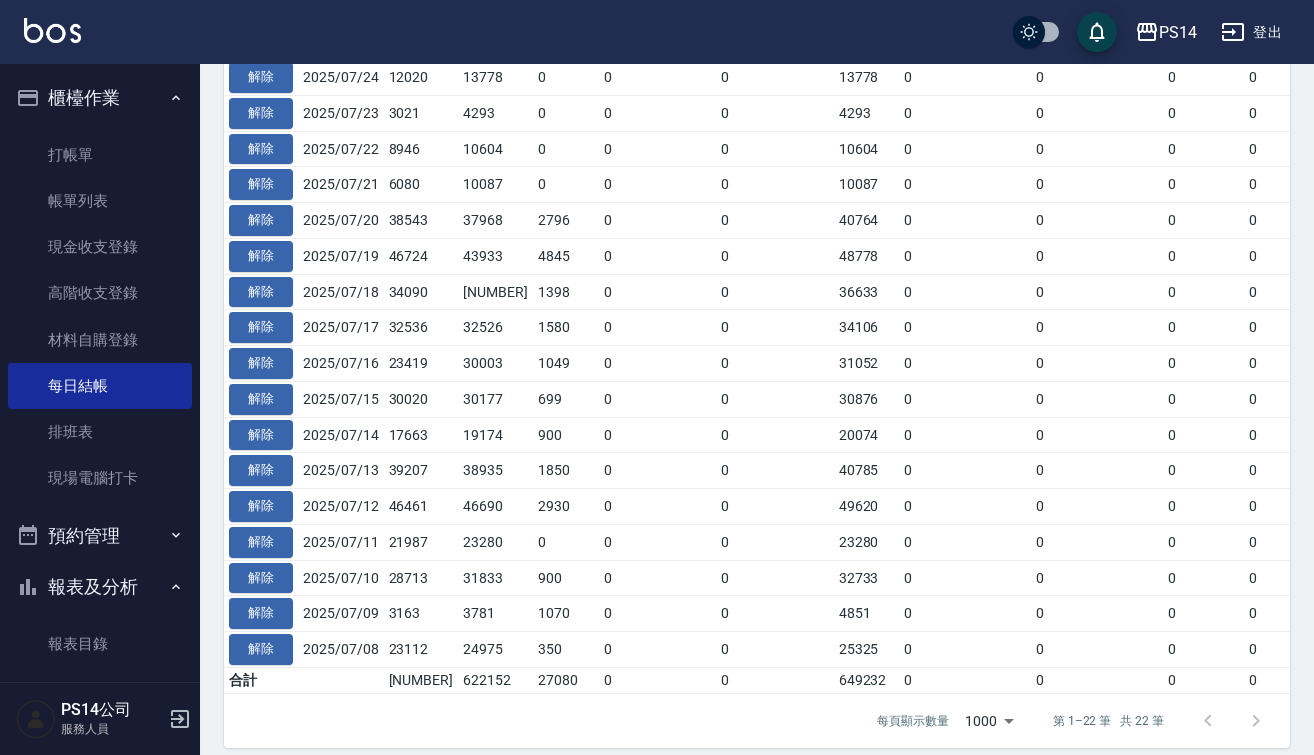 scroll, scrollTop: 1121, scrollLeft: 0, axis: vertical 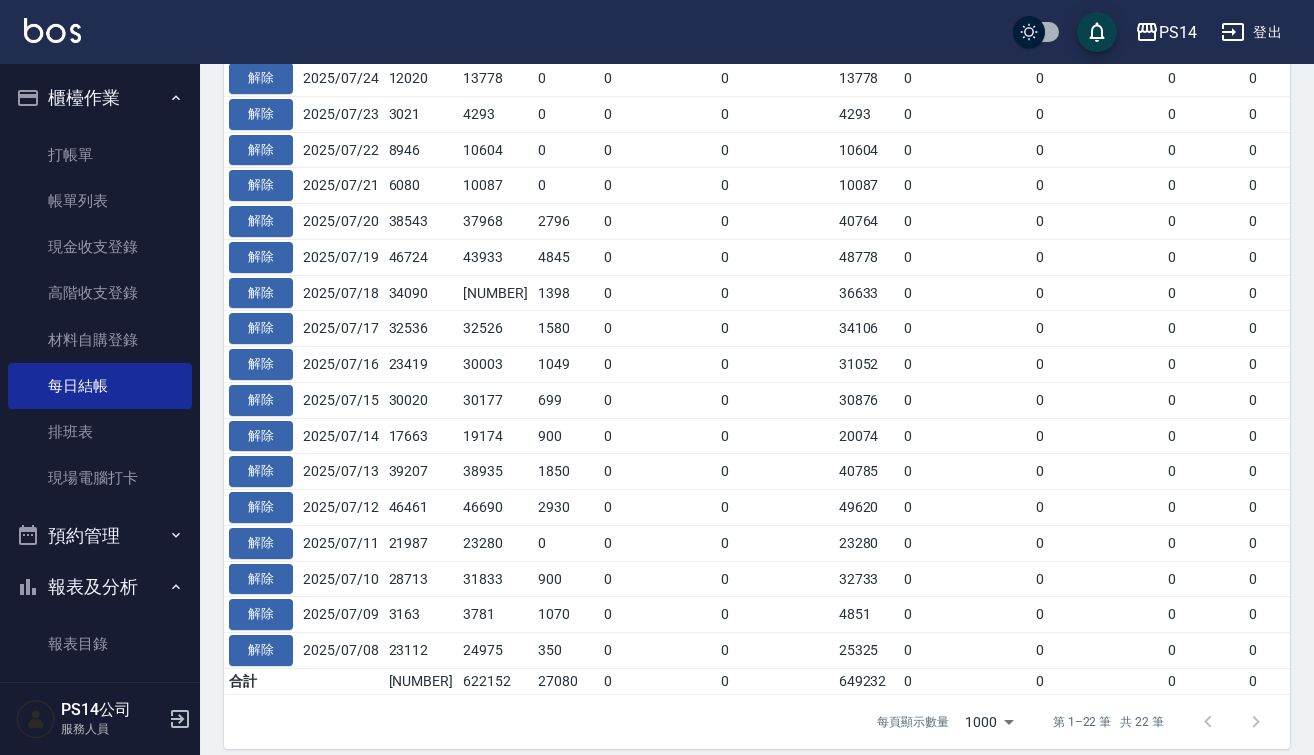 click at bounding box center [1232, 722] 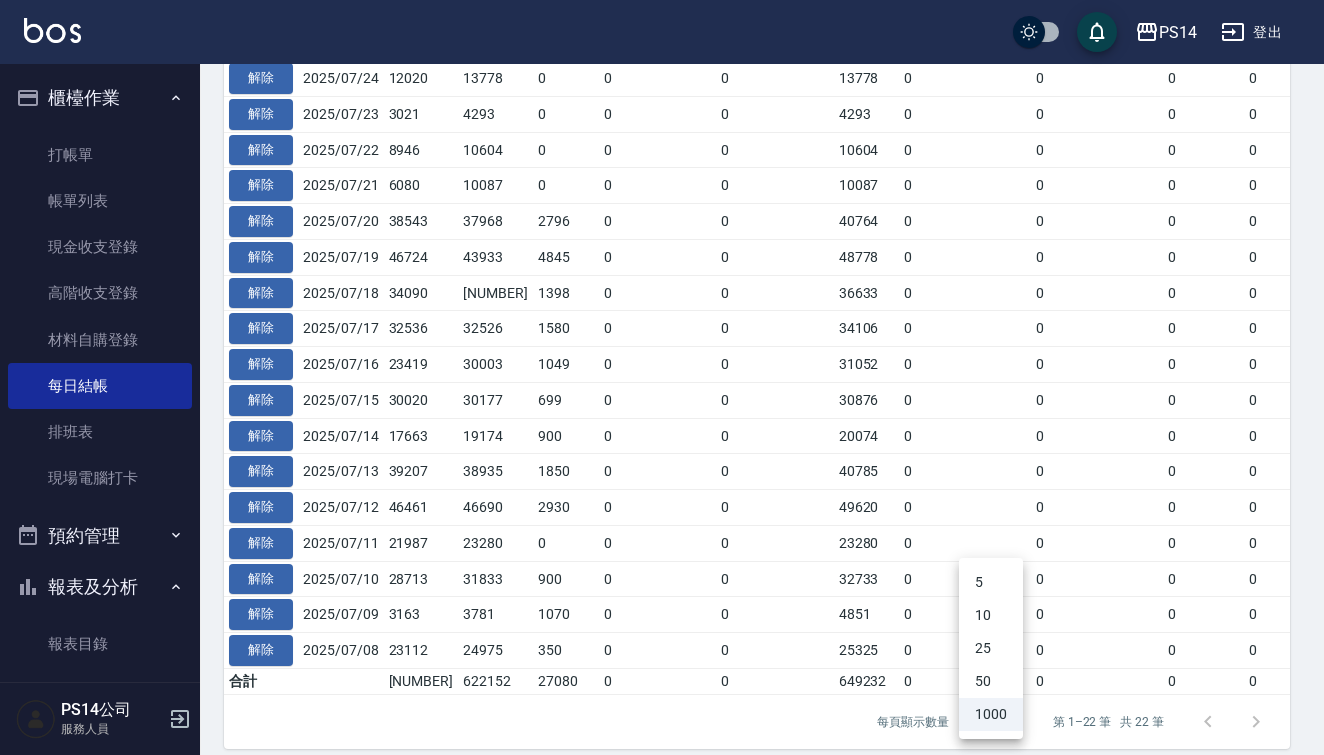 click at bounding box center (662, 377) 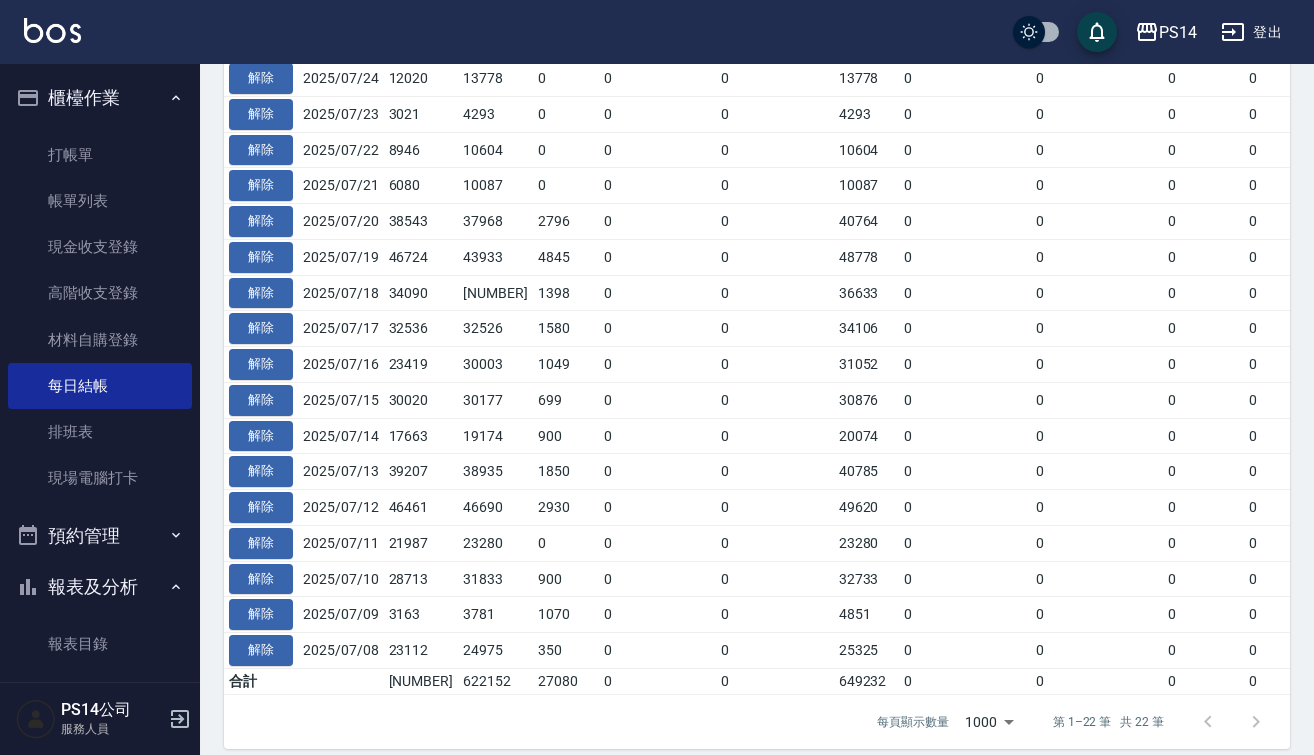 click on "0" at bounding box center (775, 615) 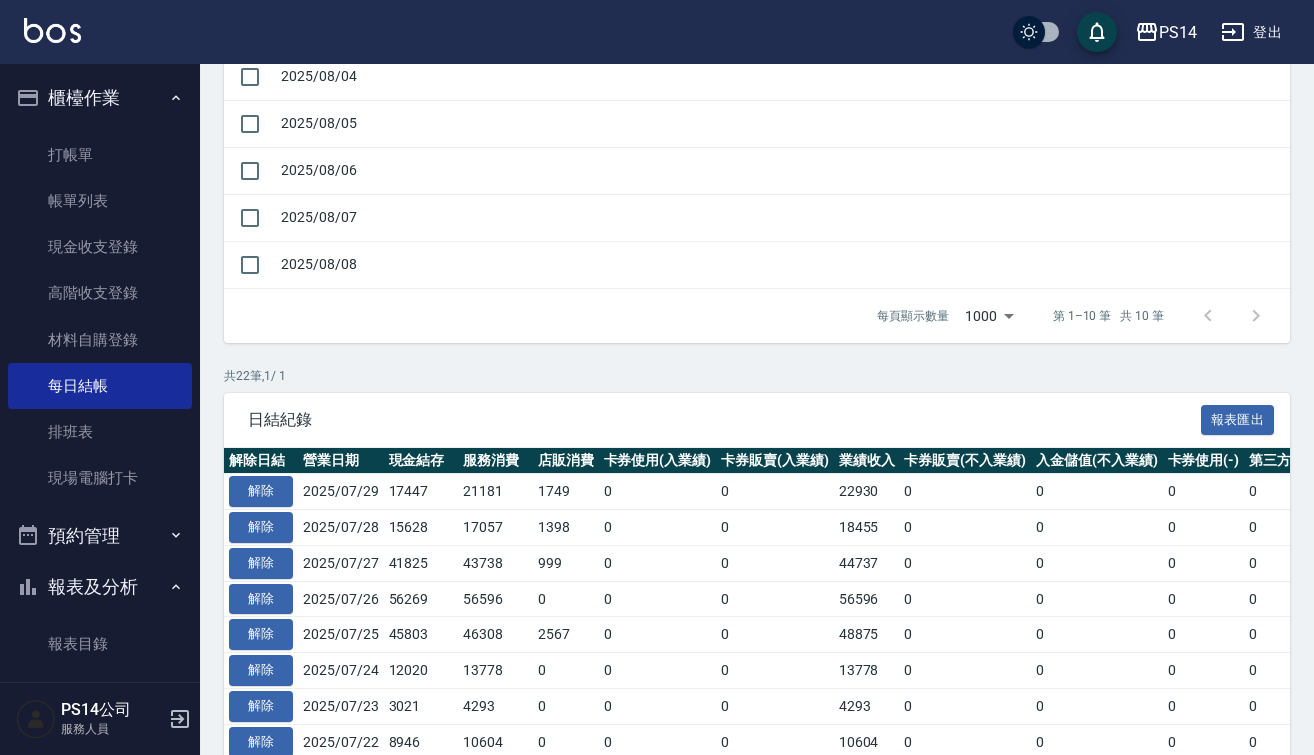scroll, scrollTop: 513, scrollLeft: 0, axis: vertical 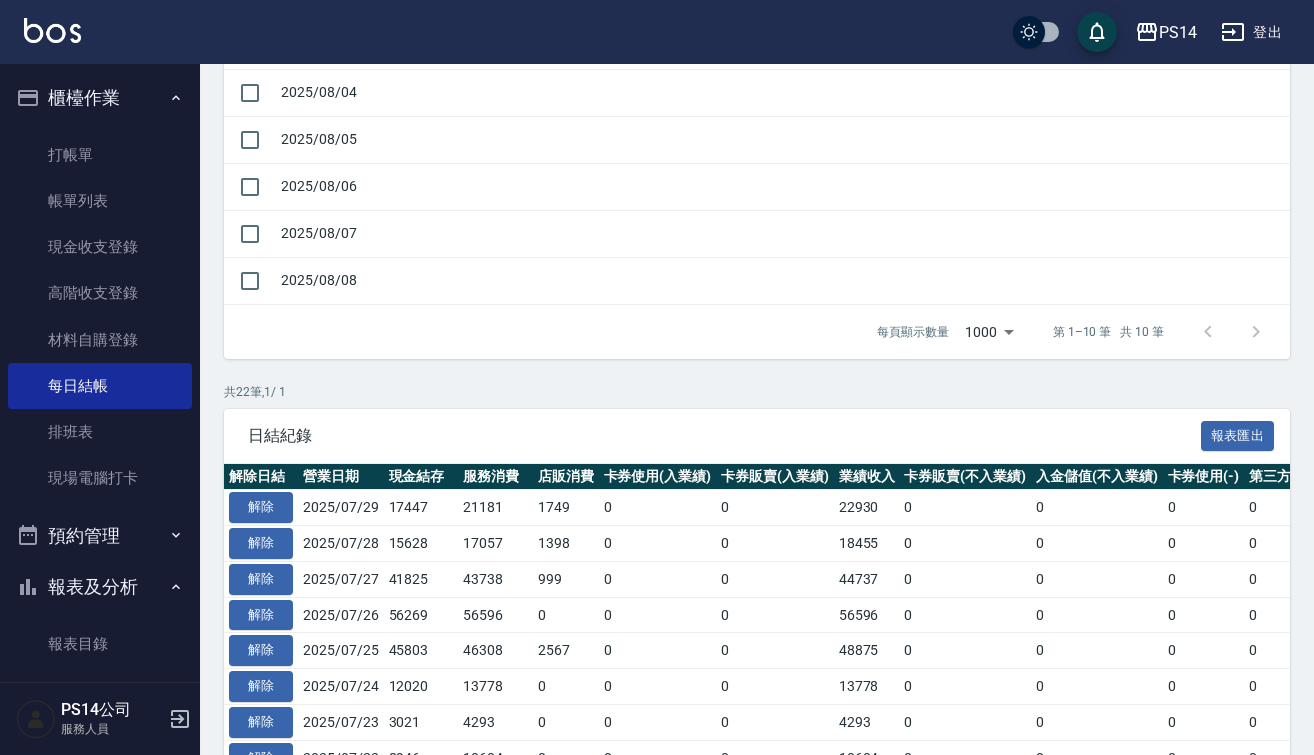click at bounding box center (1232, 332) 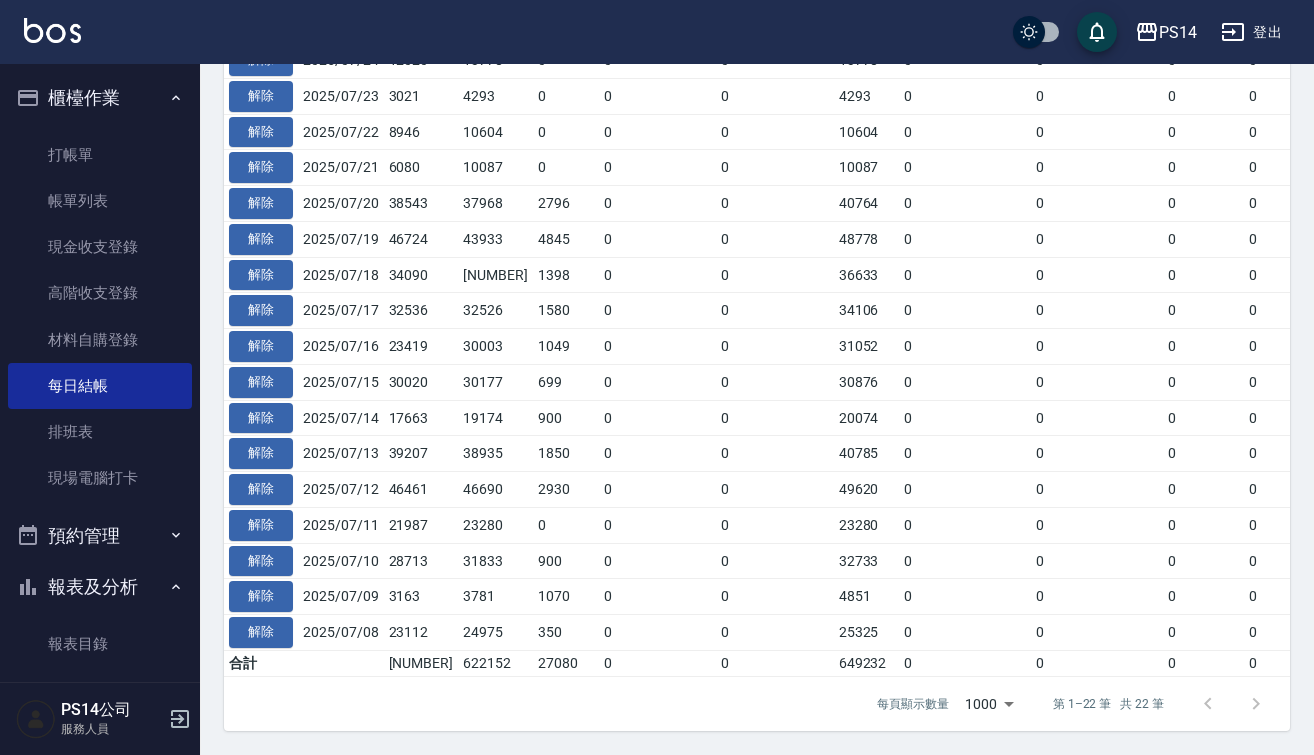 scroll, scrollTop: 1137, scrollLeft: 0, axis: vertical 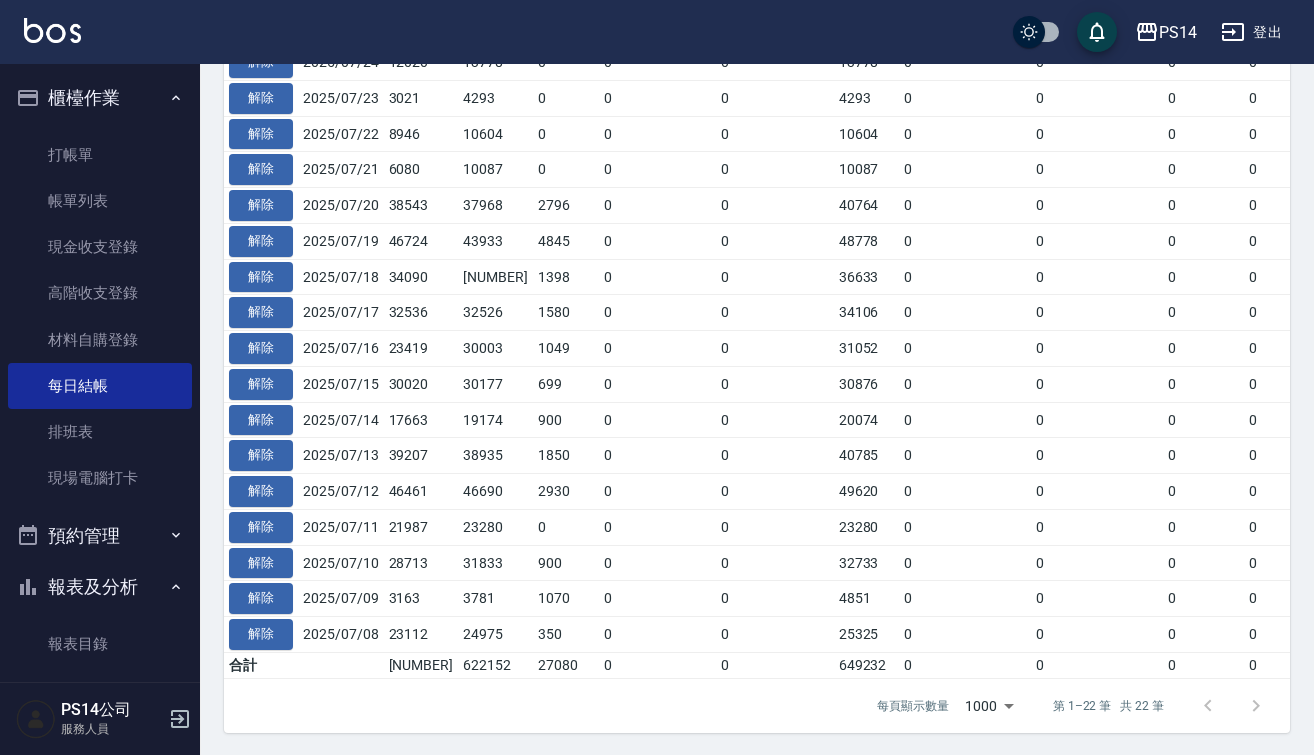 click at bounding box center [1232, 706] 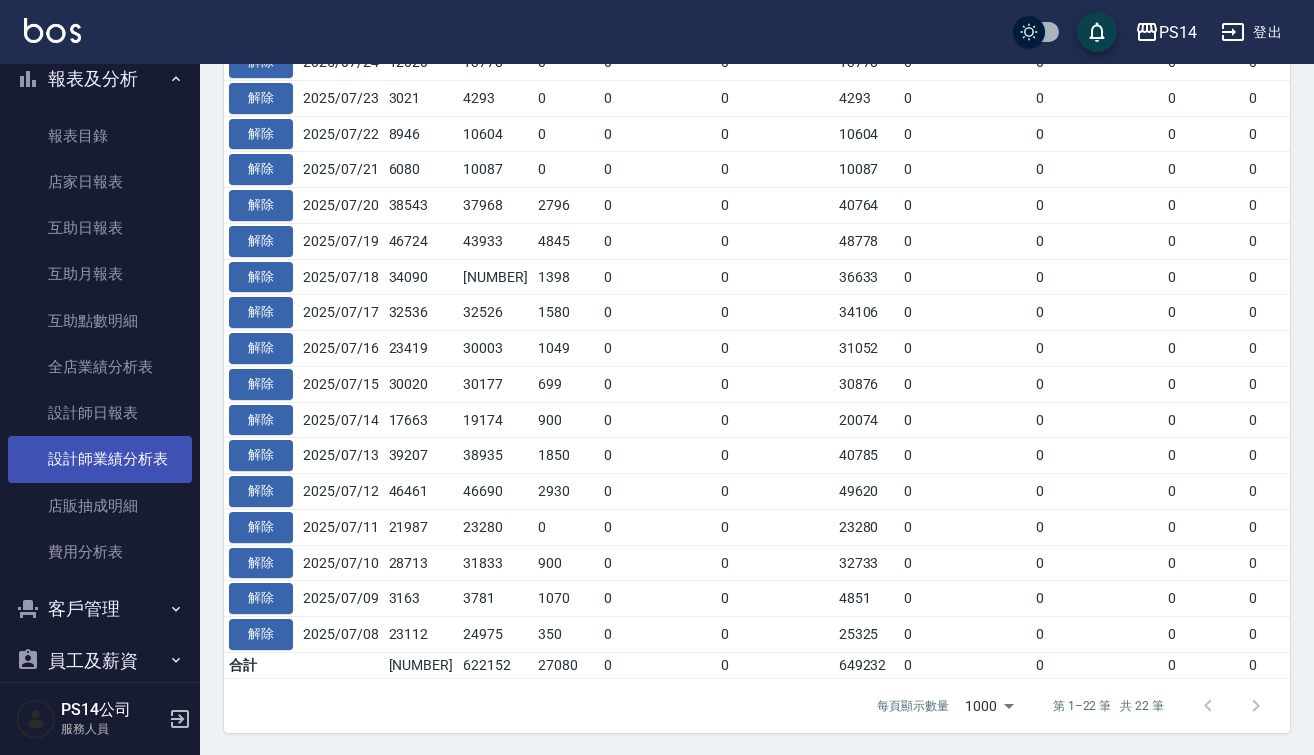 scroll, scrollTop: 542, scrollLeft: 0, axis: vertical 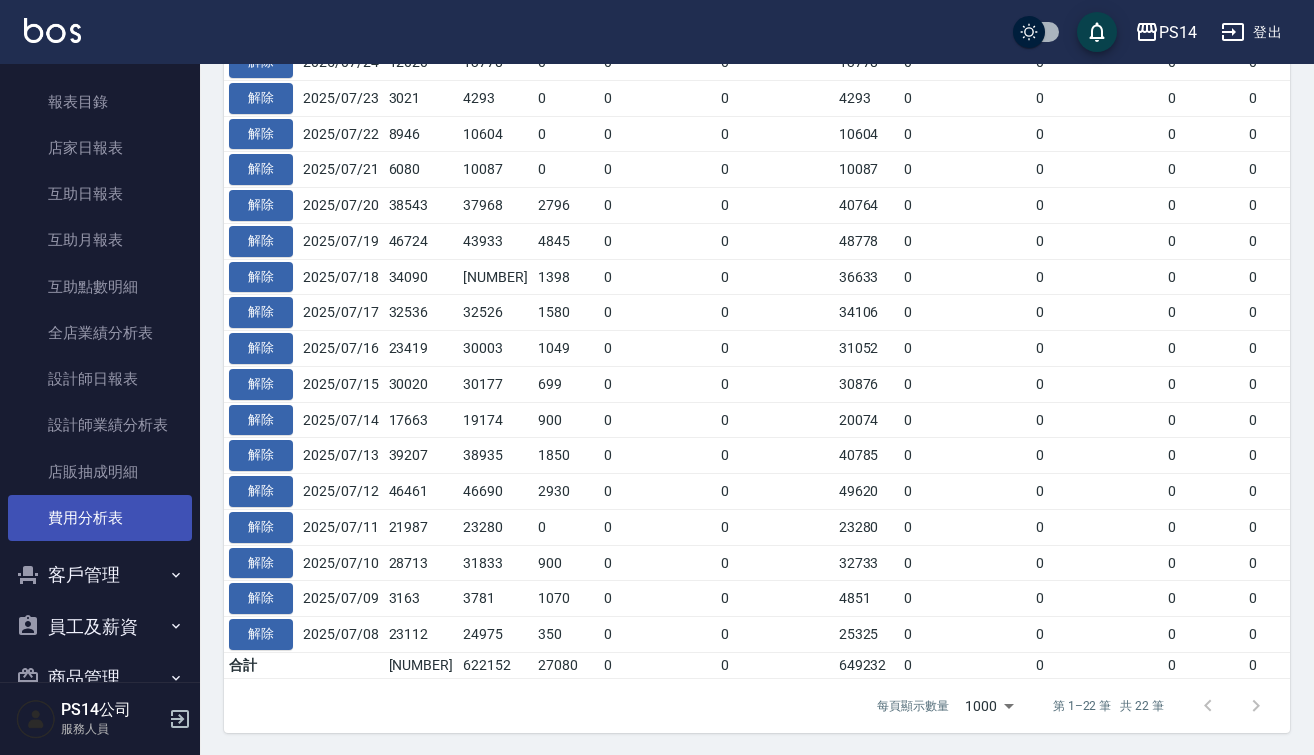click on "費用分析表" at bounding box center (100, 518) 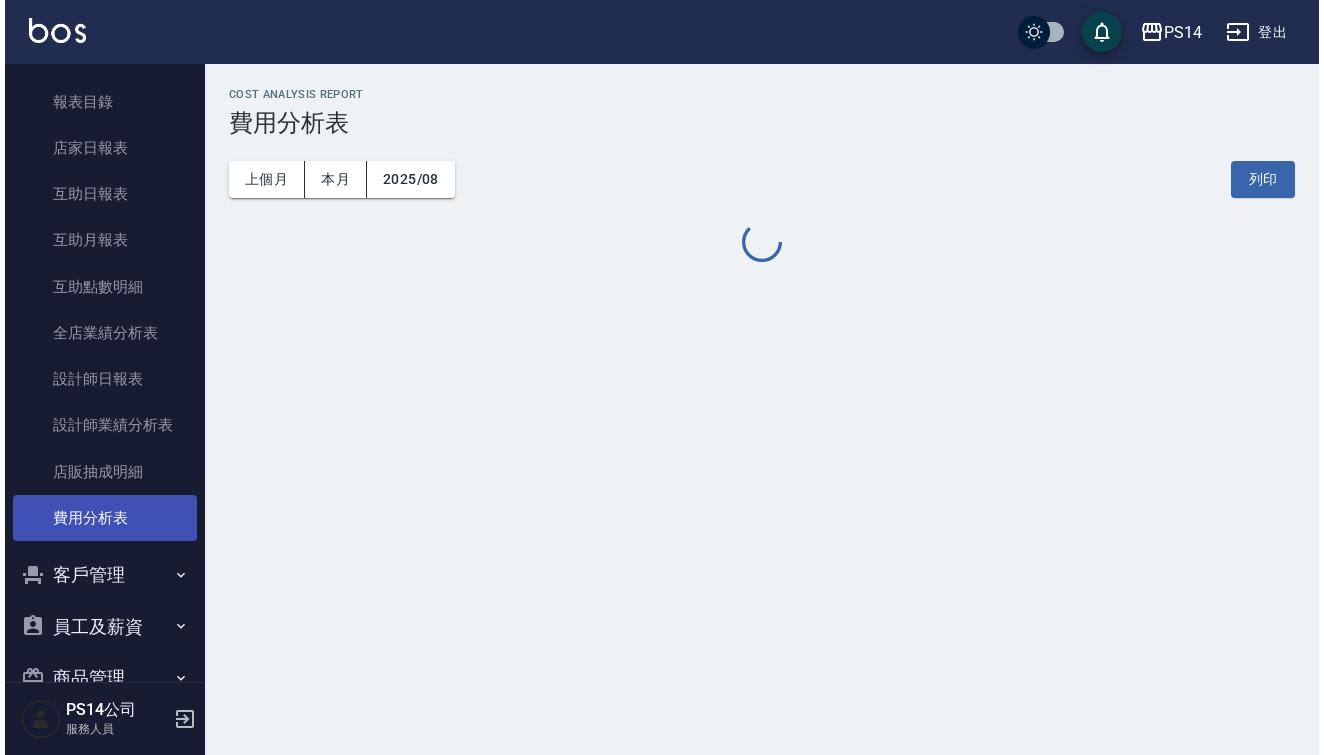 scroll, scrollTop: 0, scrollLeft: 0, axis: both 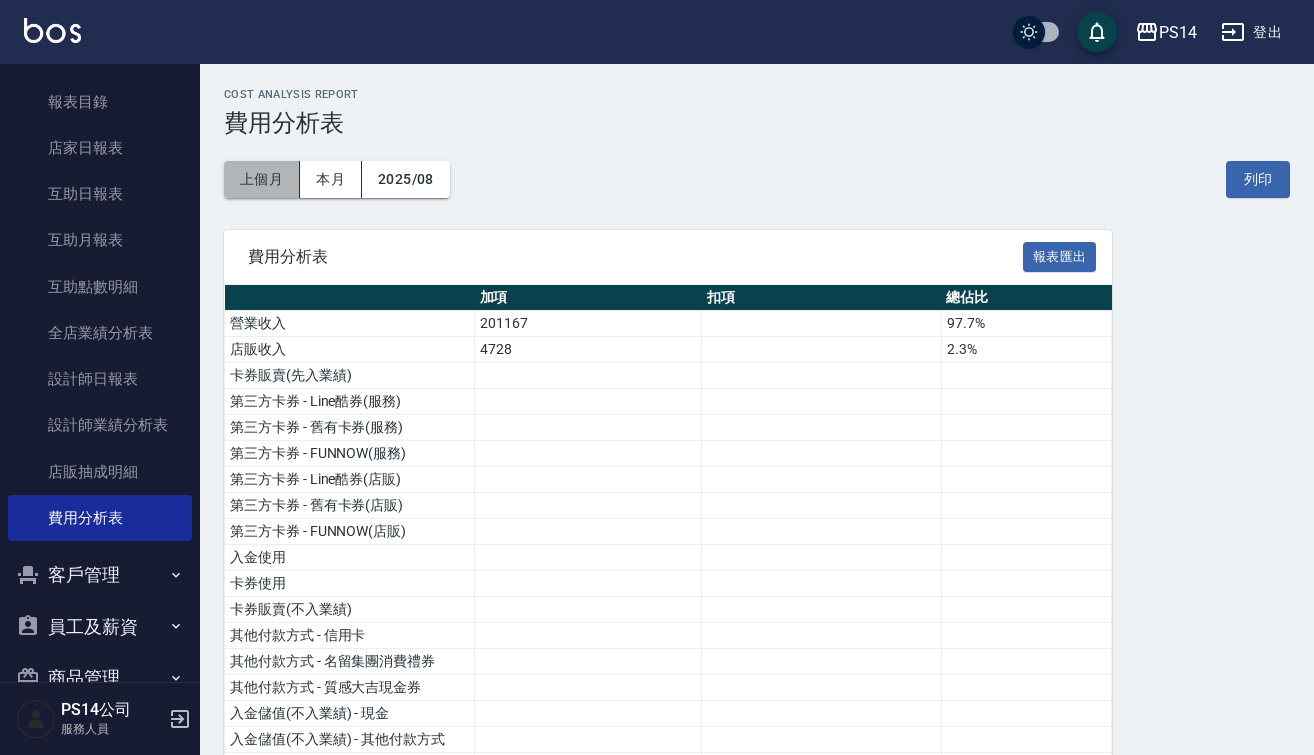 click on "上個月" at bounding box center (262, 179) 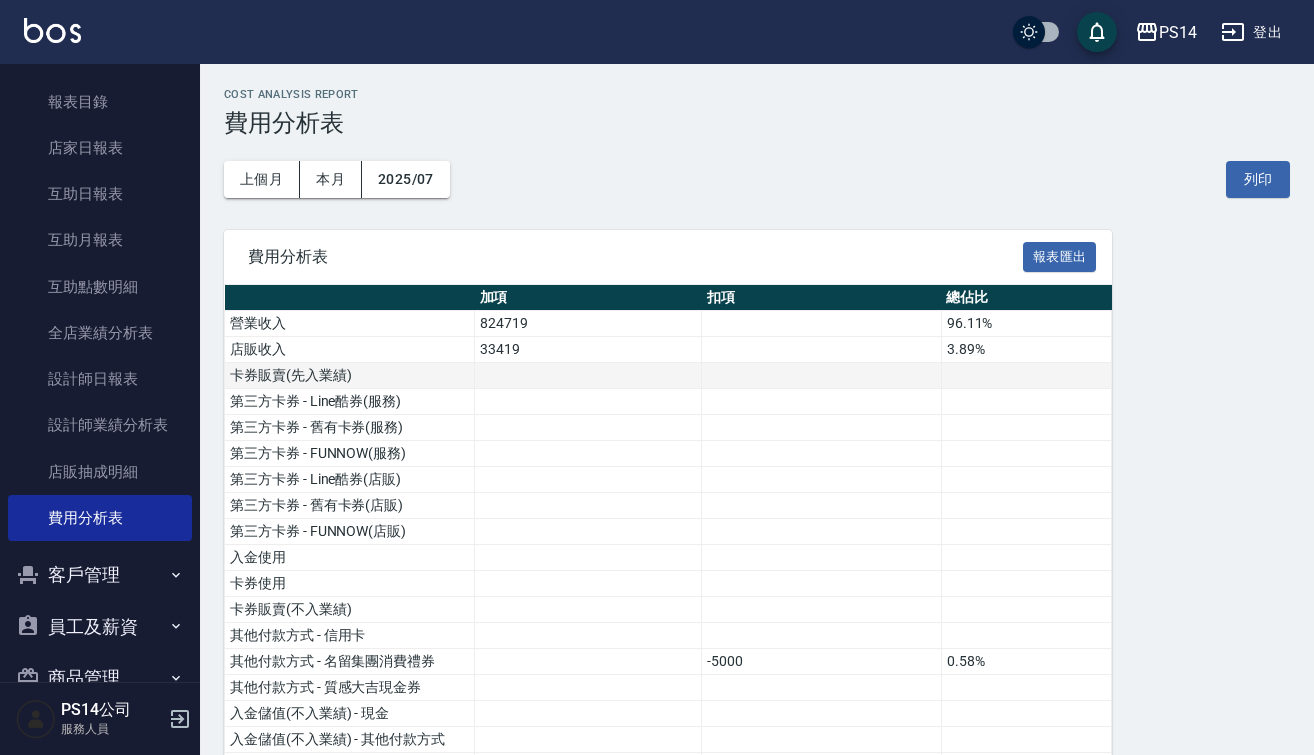 scroll, scrollTop: 715, scrollLeft: 0, axis: vertical 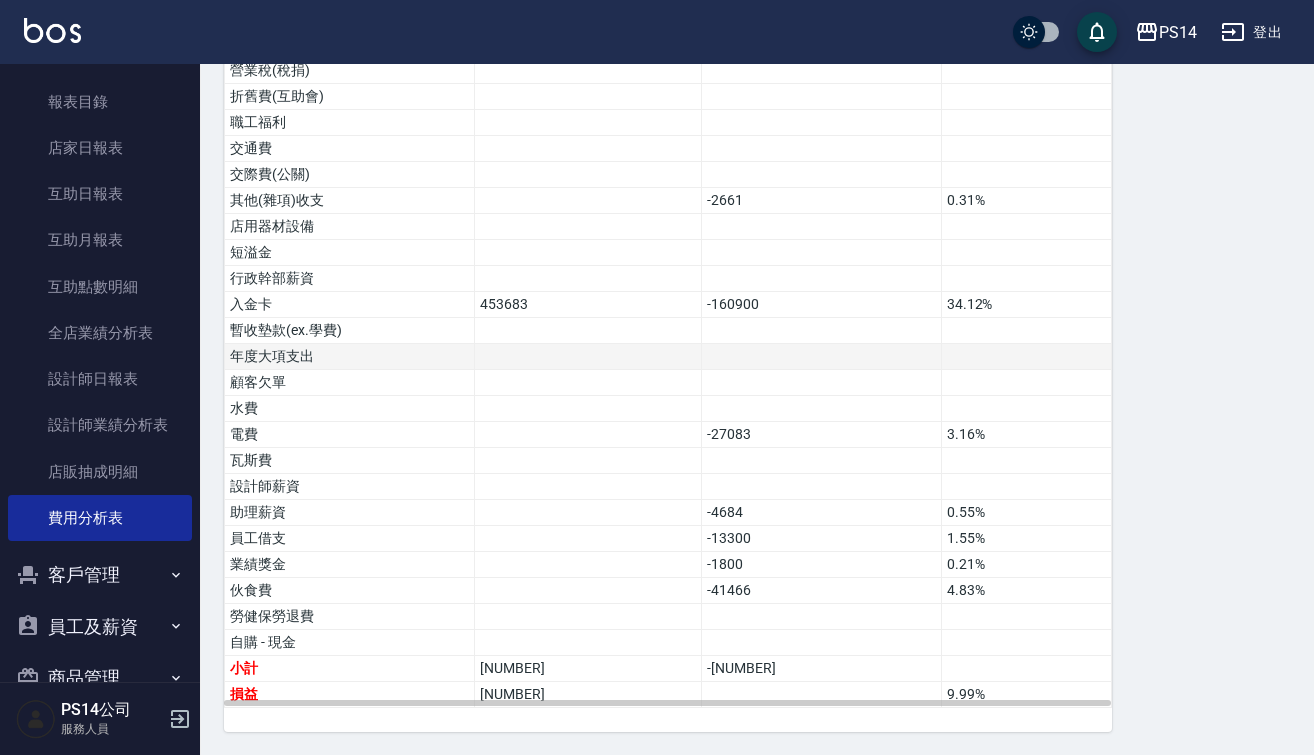 click on "年度大項支出" at bounding box center (350, 357) 